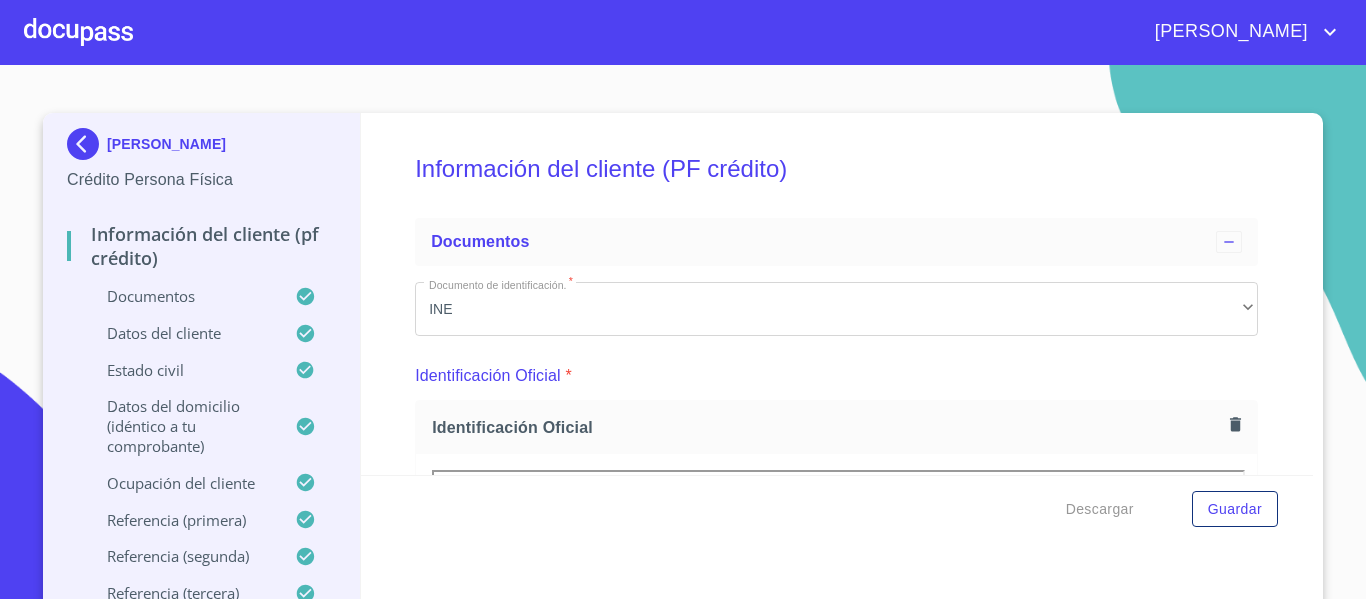 scroll, scrollTop: 0, scrollLeft: 0, axis: both 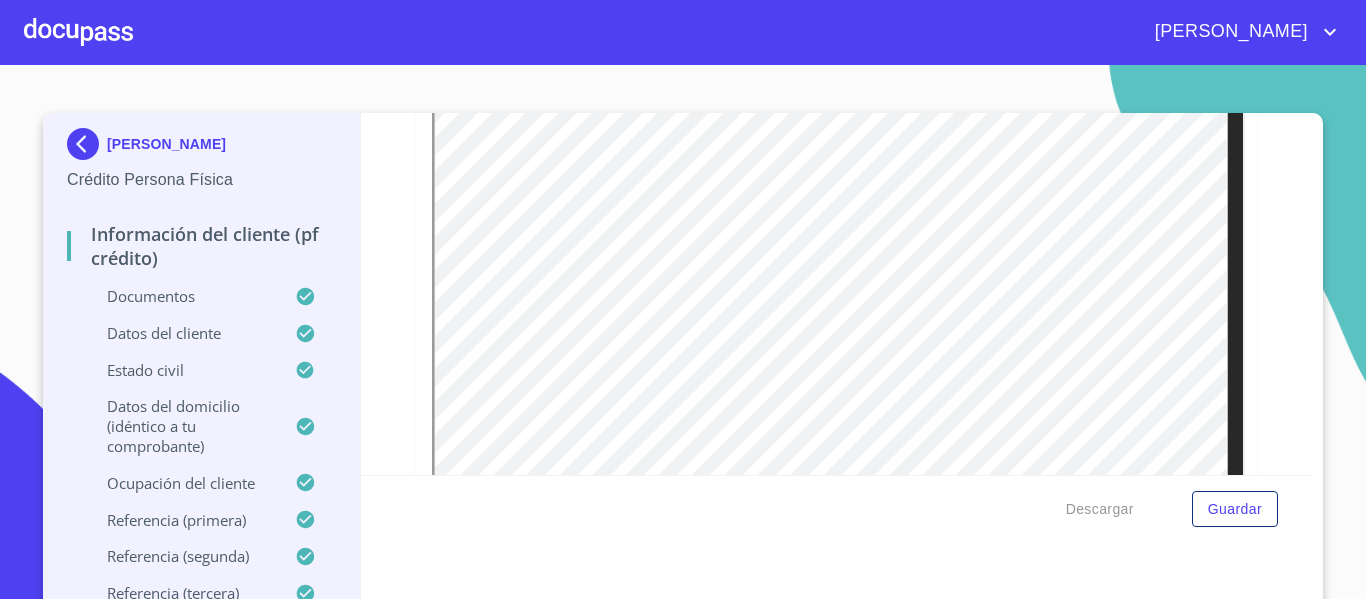 click at bounding box center [78, 32] 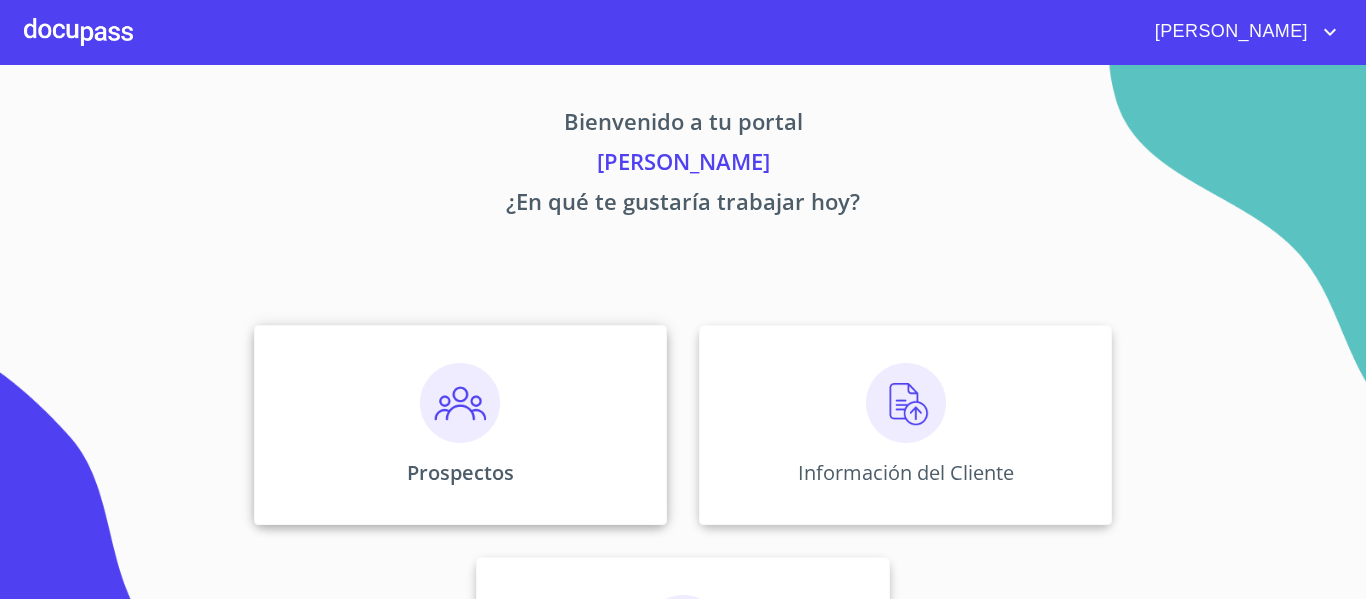 click at bounding box center [460, 403] 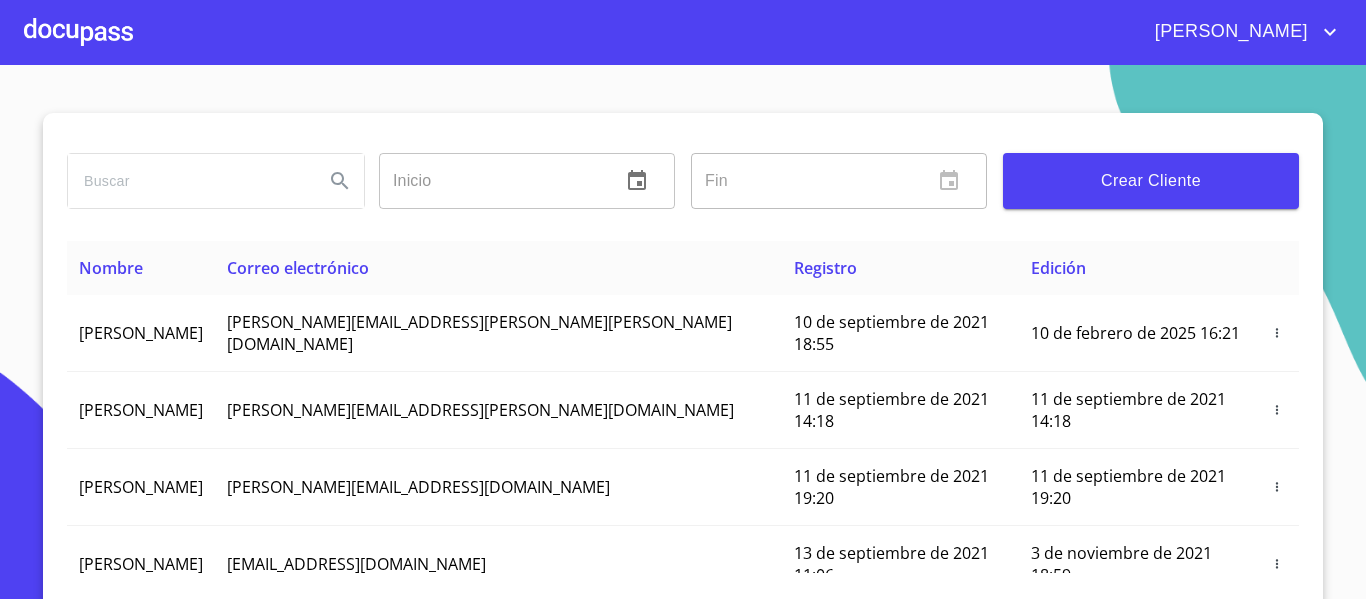 click on "Crear Cliente" at bounding box center (1151, 181) 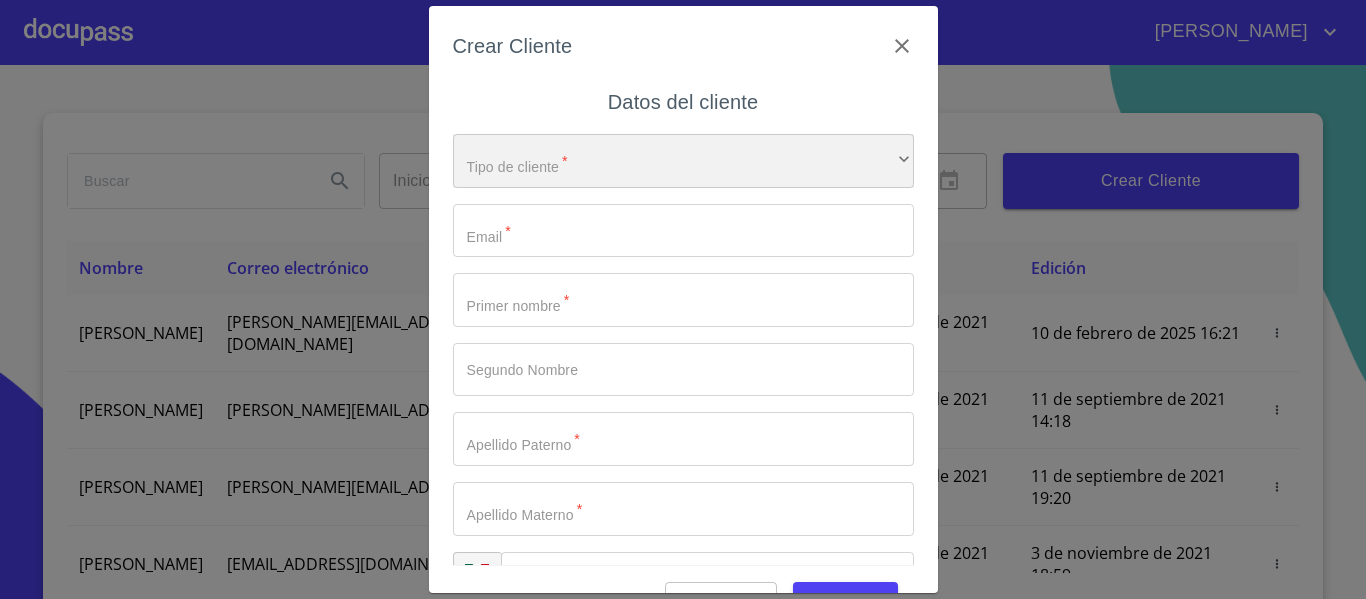 click on "​" at bounding box center (683, 161) 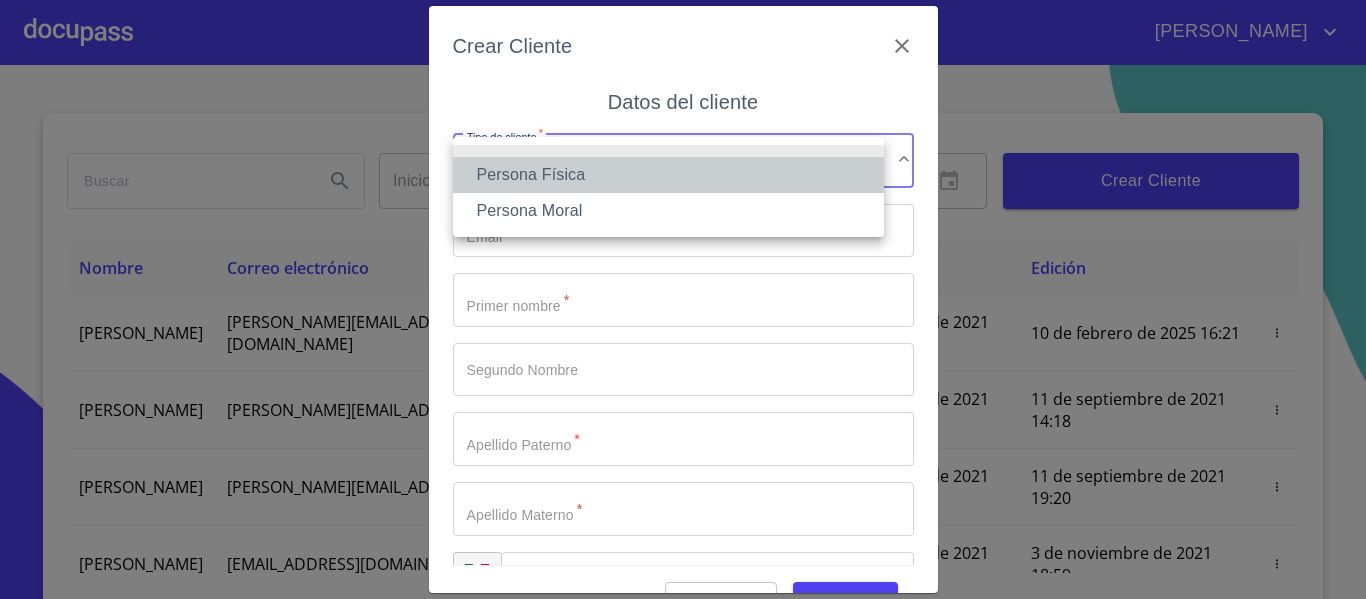 click on "Persona Física" at bounding box center [668, 175] 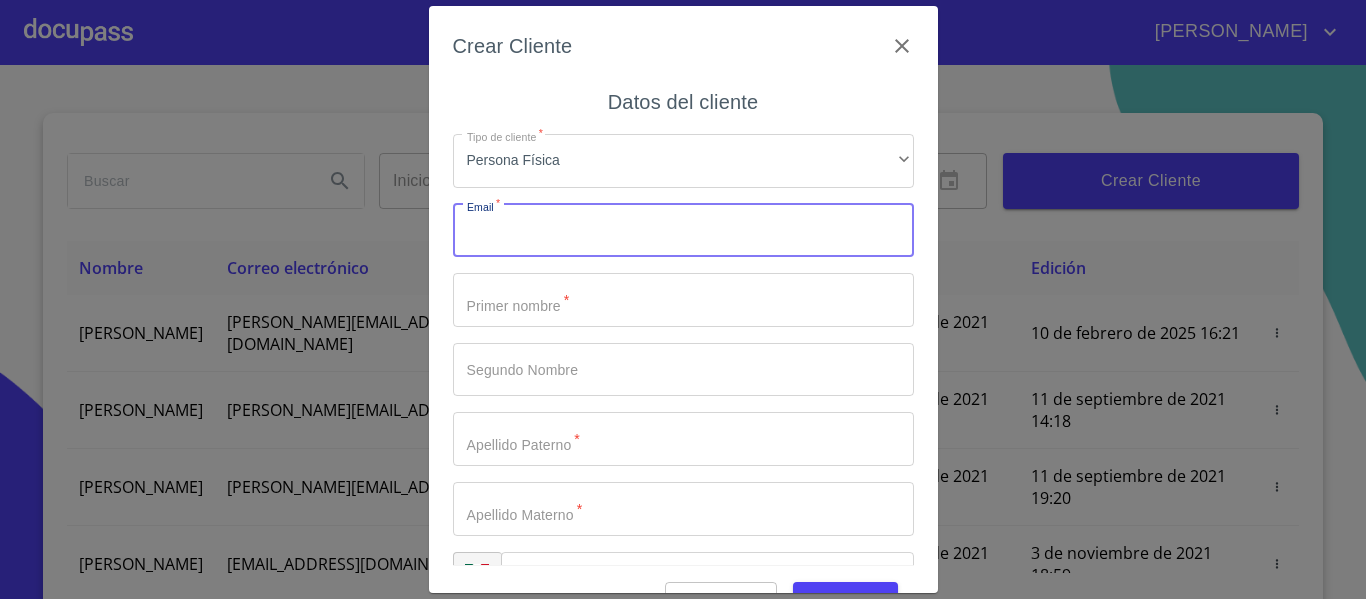click on "Tipo de cliente   *" at bounding box center [683, 231] 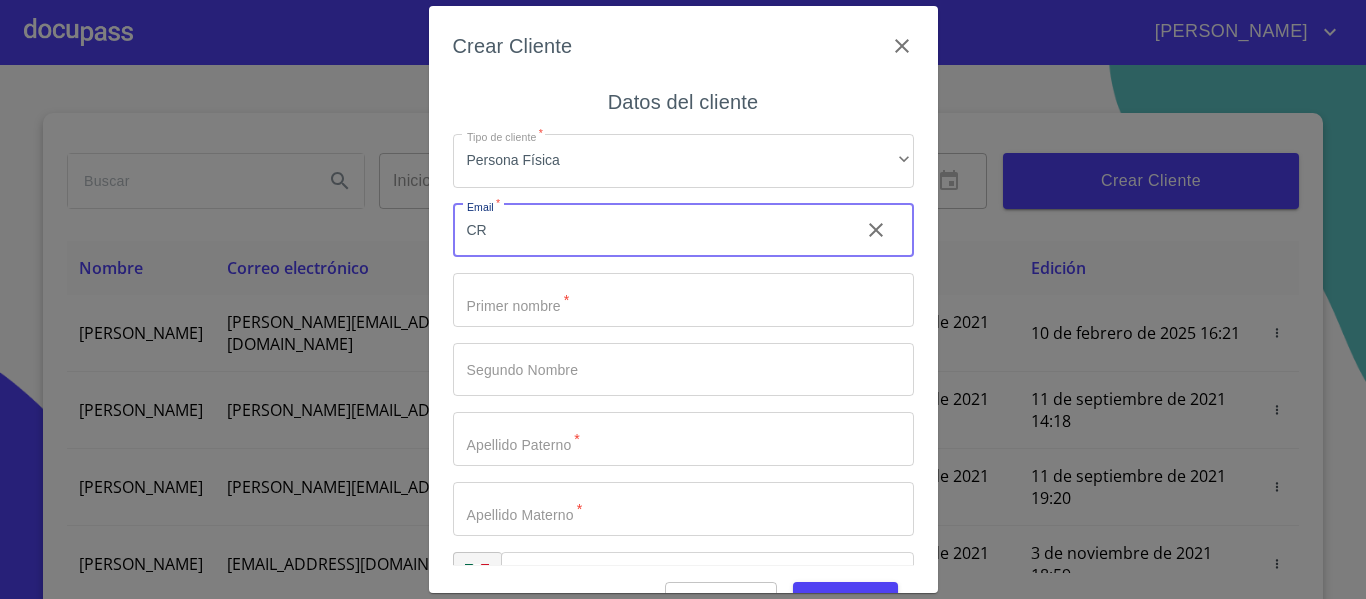 type on "C" 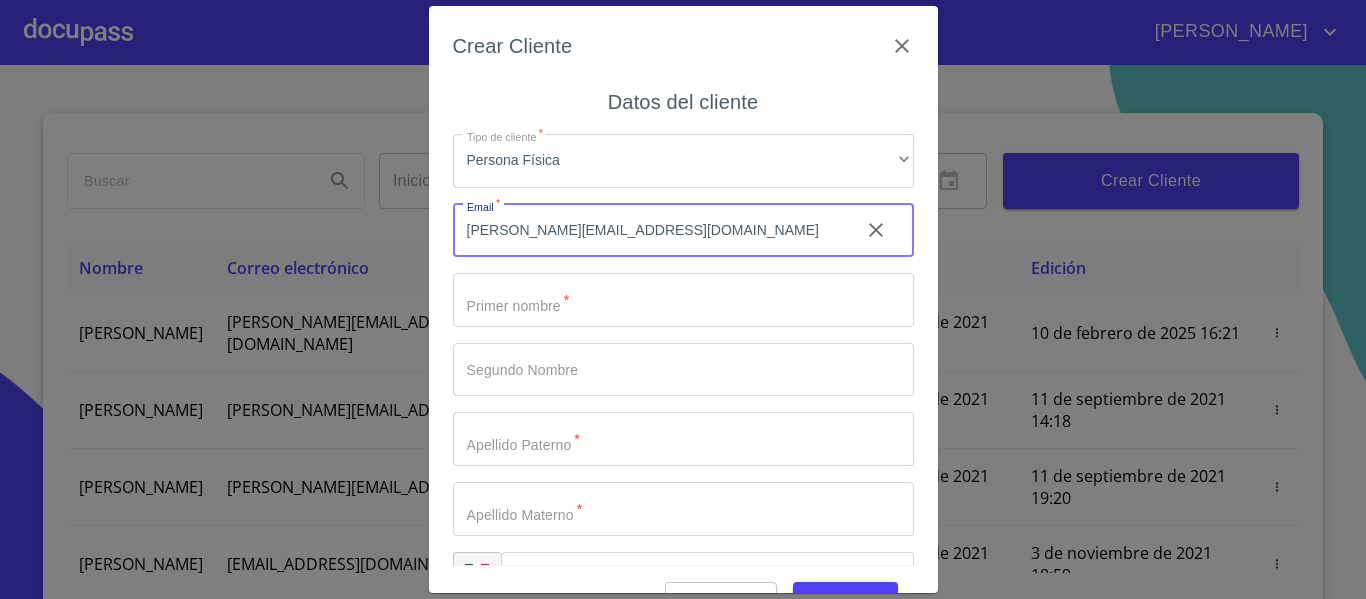 type on "chris.torres4071@gmail.com" 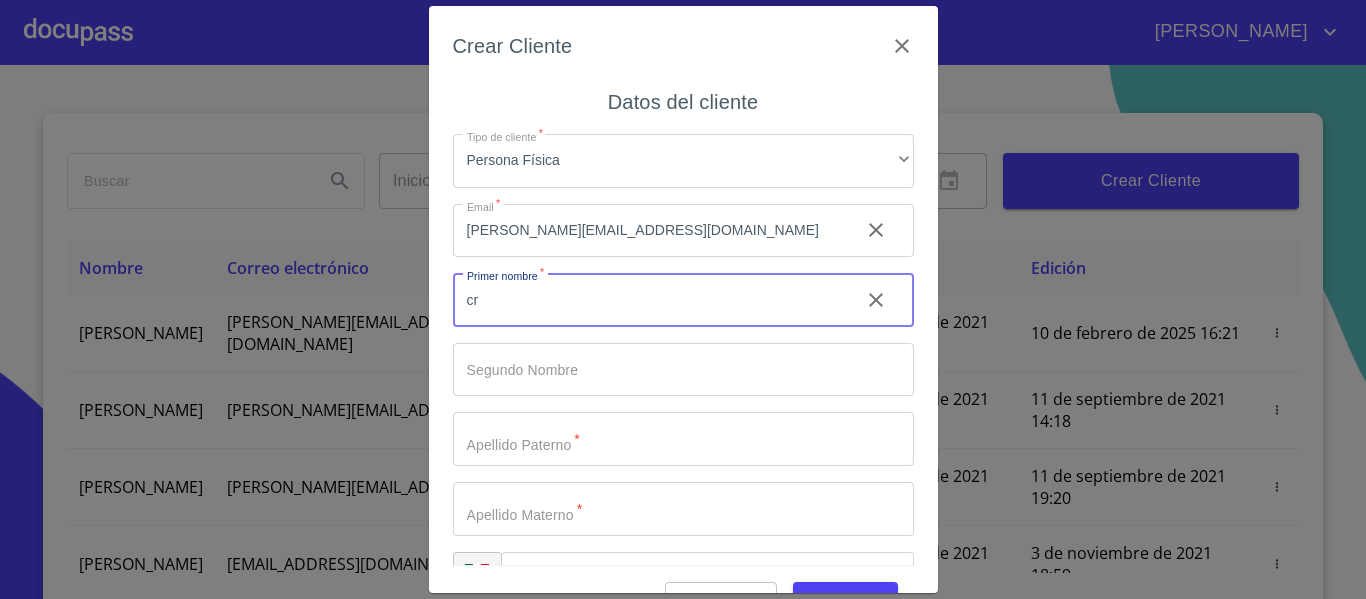type on "c" 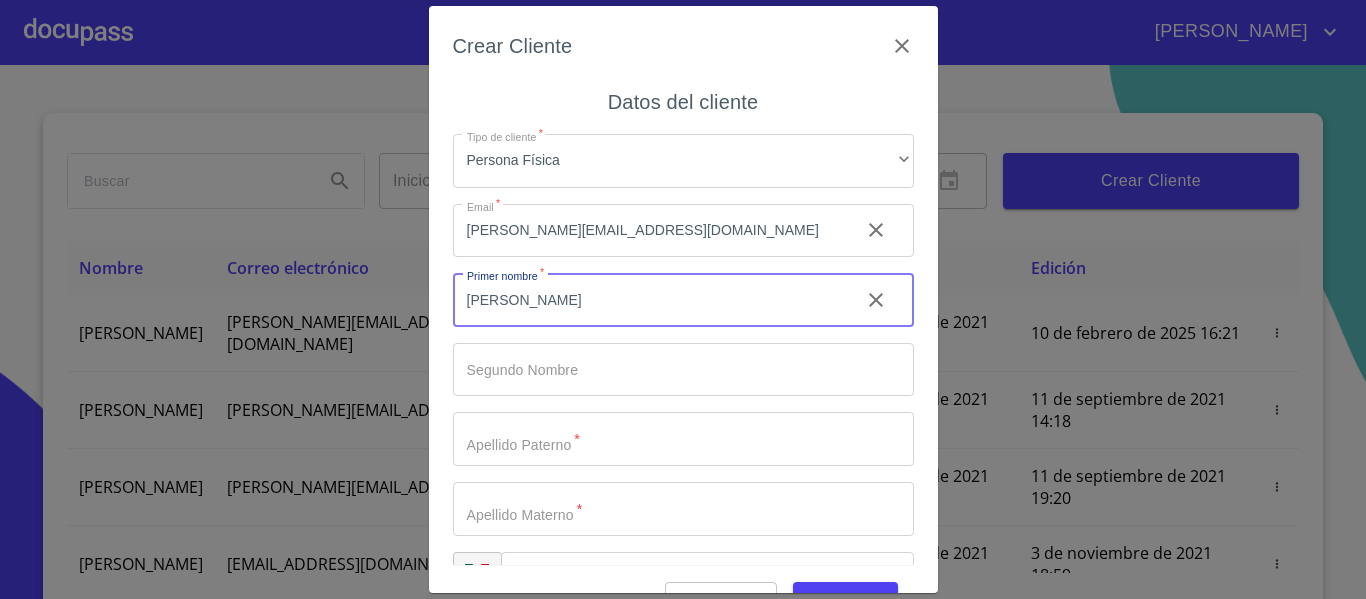 type on "[PERSON_NAME]" 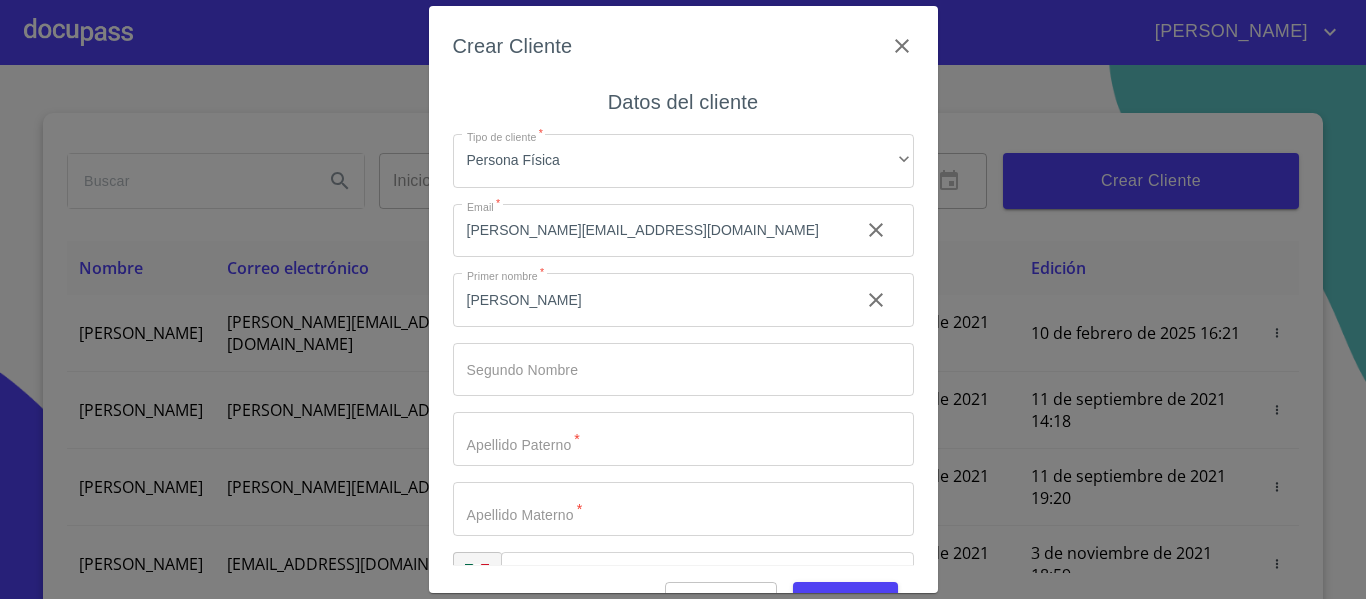 click on "Tipo de cliente   *" at bounding box center [648, 300] 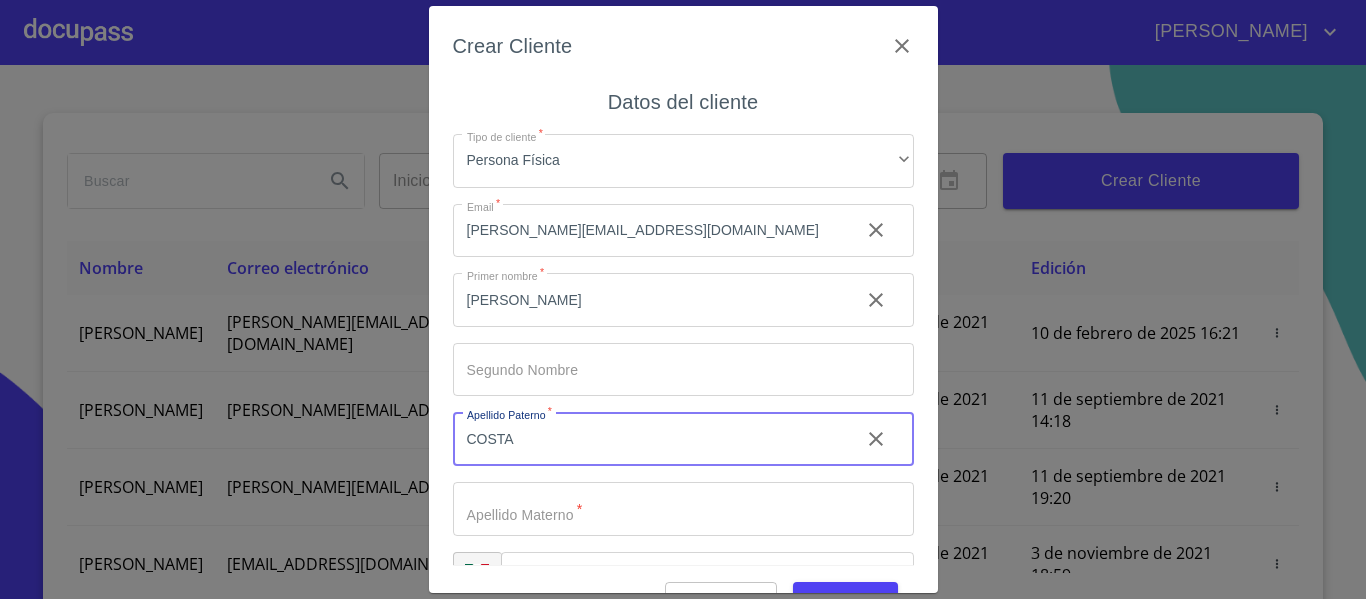 scroll, scrollTop: 57, scrollLeft: 0, axis: vertical 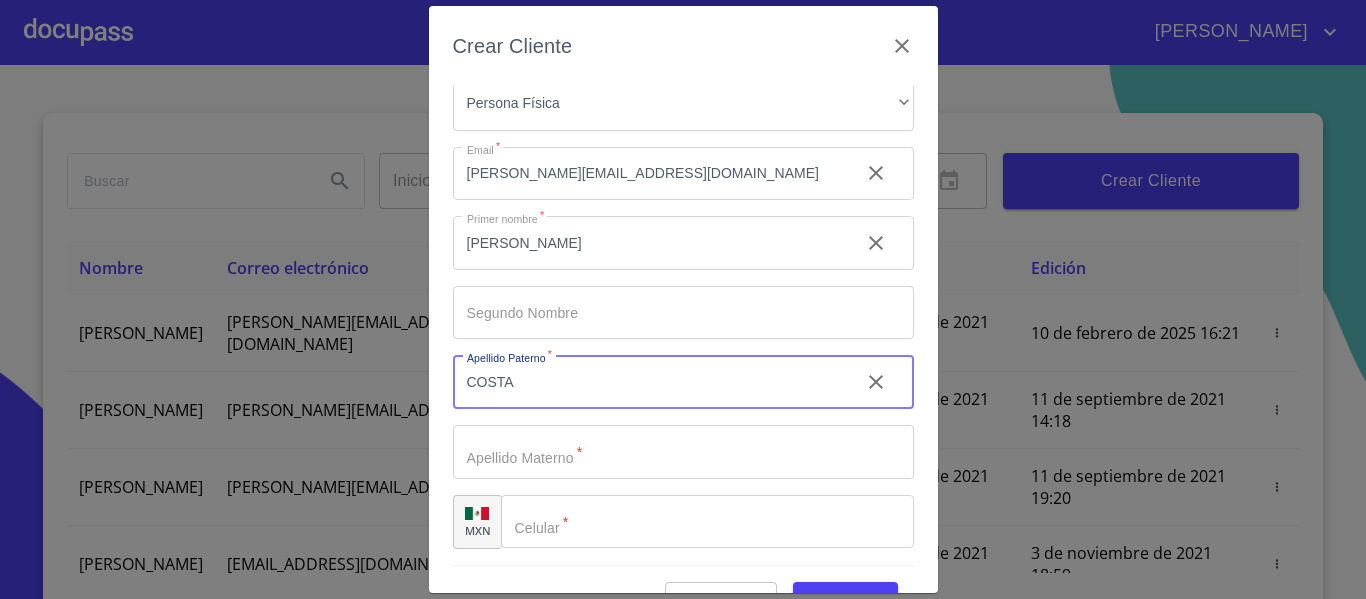 click on "COSTA" at bounding box center [648, 382] 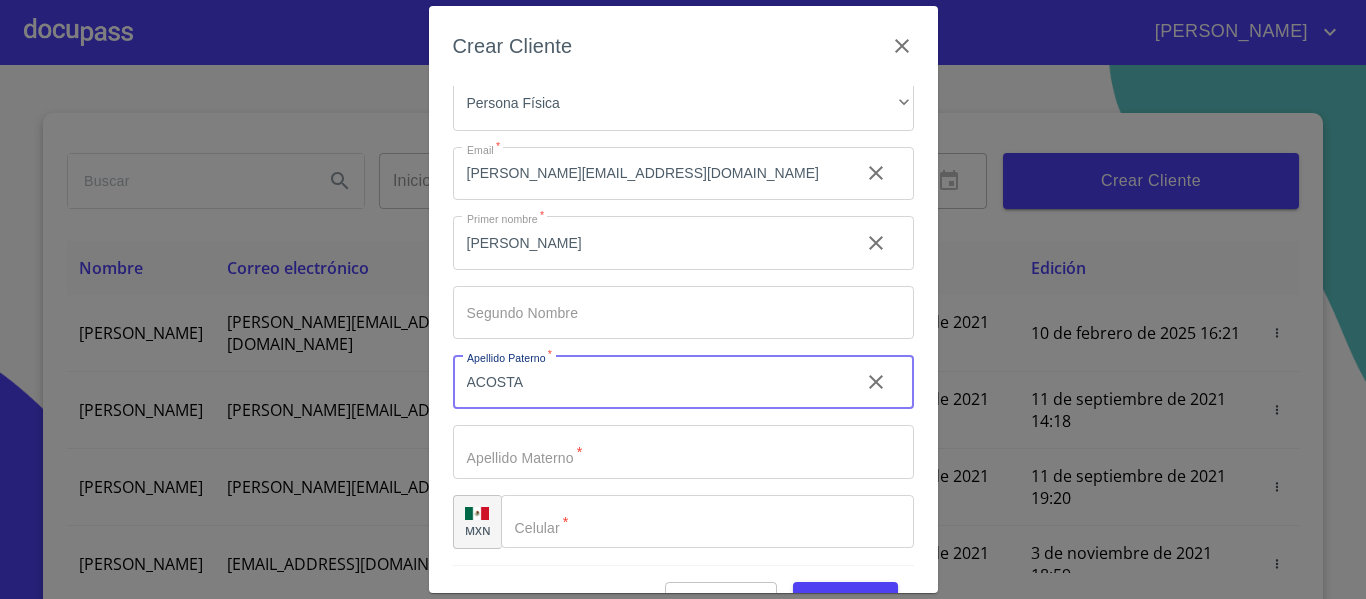 type on "ACOSTA" 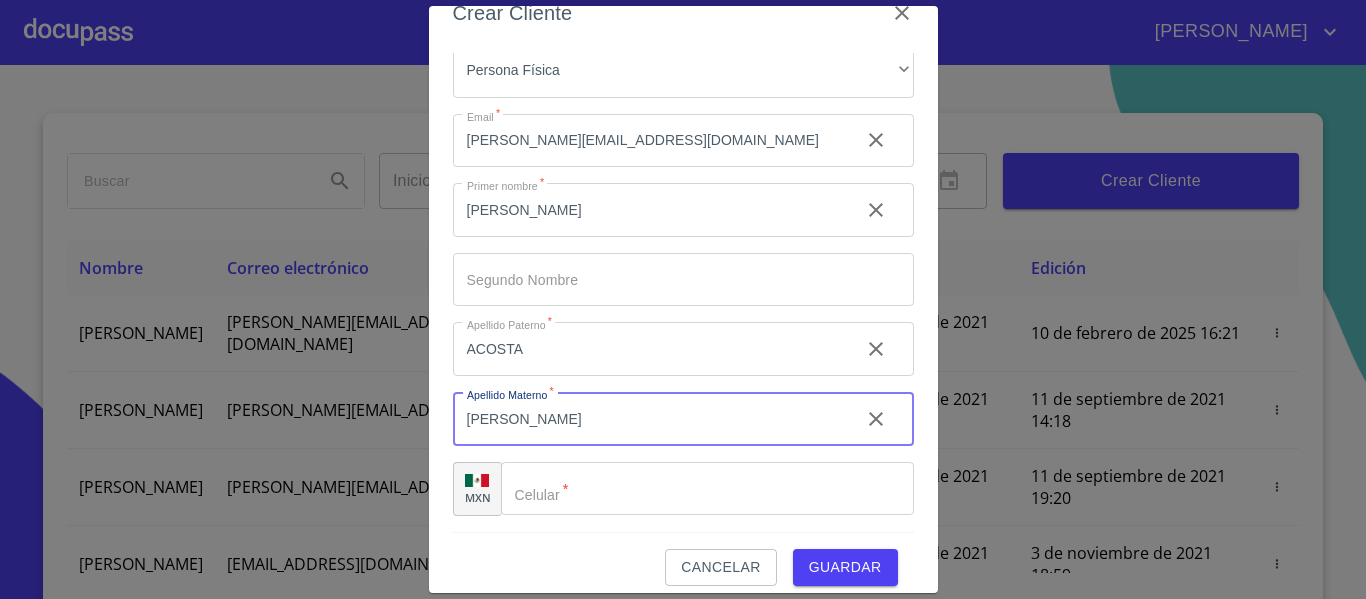 scroll, scrollTop: 50, scrollLeft: 0, axis: vertical 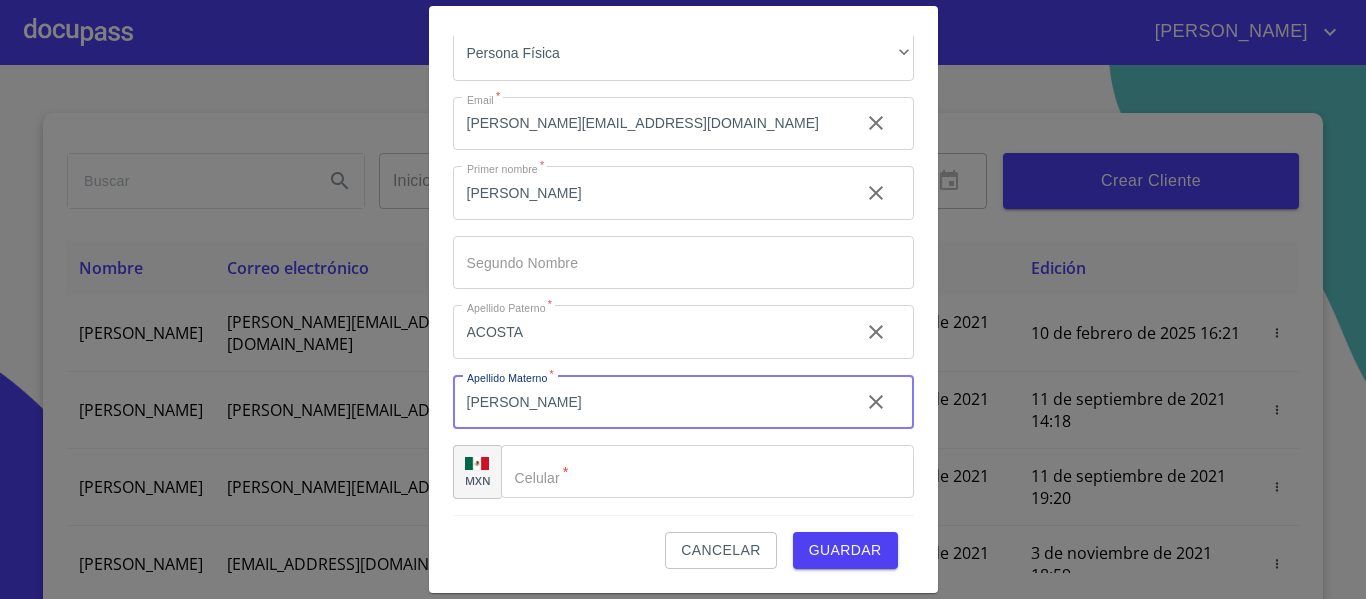 type on "TORRES" 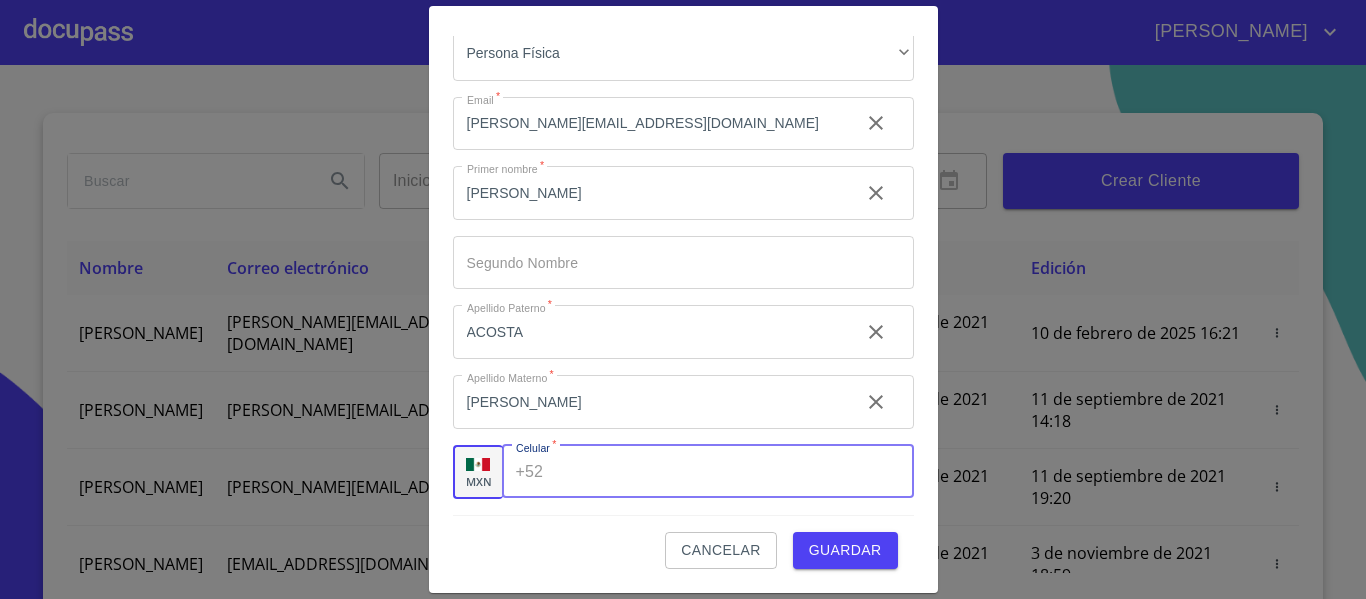 click on "+52 ​" at bounding box center [708, 472] 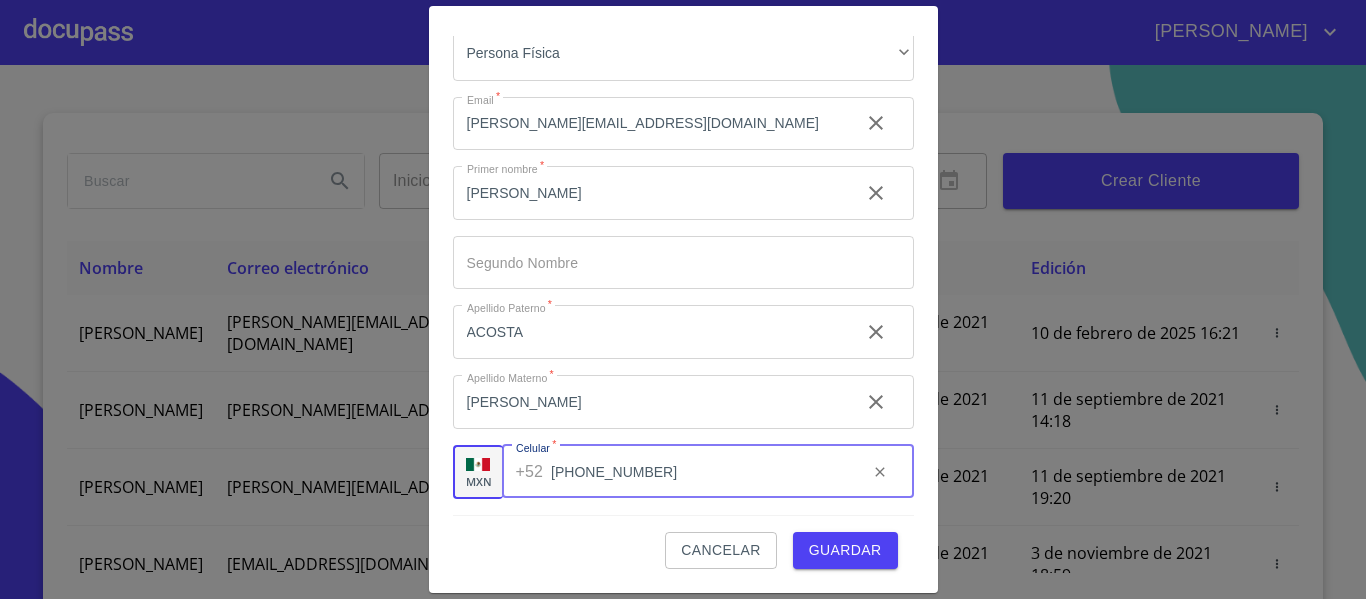 type on "[PHONE_NUMBER]" 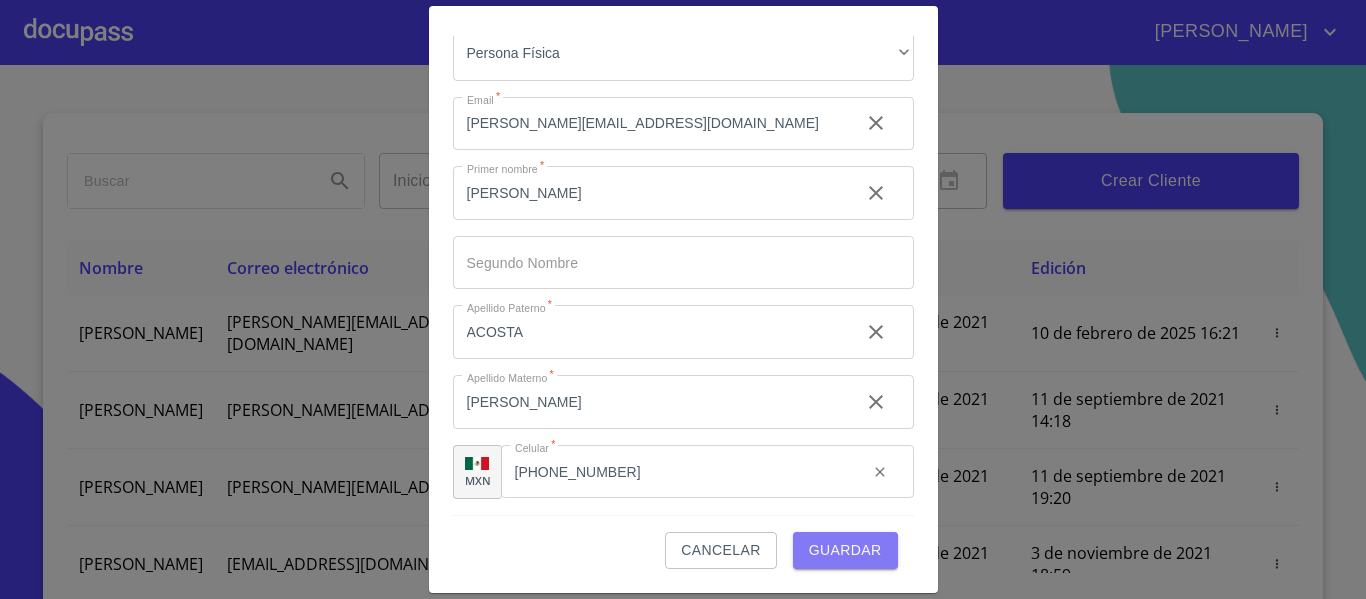 click on "Guardar" at bounding box center [845, 550] 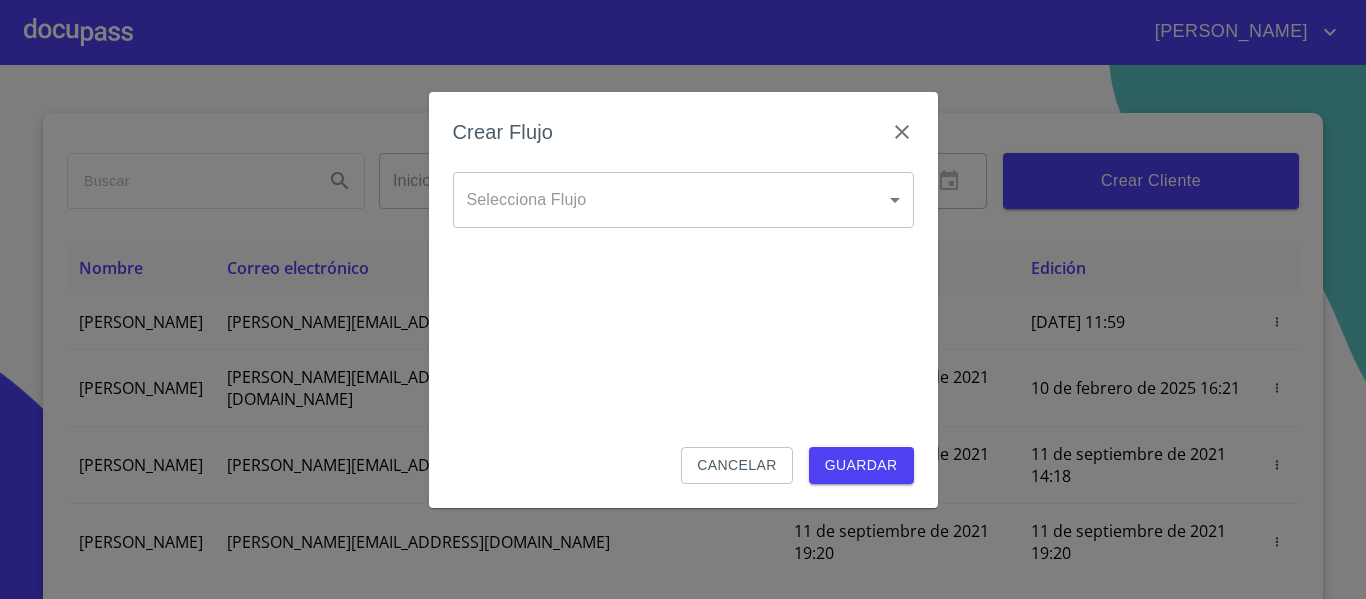 click on "Gabriel Inicio ​ Fin ​ Crear Cliente Nombre   Correo electrónico   Registro   Edición     CRISTINA  ACOSTA  TORRES  chris.torres4071@gmail.com 19 de julio de 2025 11:59 19 de julio de 2025 11:59 DIEGO ANCIRA GROVER diego.ancira.grover@gmail.com 10 de septiembre de 2021 18:55 10 de febrero de 2025 16:21 LUIS FERNANDO CELIS  luis.celis@live.com.mx 11 de septiembre de 2021 14:18 11 de septiembre de 2021 14:18 MAYRA  GONZALEZ mayragl@hotmail.com 11 de septiembre de 2021 19:20 11 de septiembre de 2021 19:20 MANUEL BRAVO manbrv_072@yahoo.com.mx 13 de septiembre de 2021 11:06 3 de noviembre de 2021 18:59 JUAN CARLOS BAUTISTA 123bautistas@gmail.com 14 de septiembre de 2021 12:26 14 de septiembre de 2021 12:26 MERCEDES GUTIERREZ juanmontiel626@gmail.com 14 de septiembre de 2021 16:35 14 de septiembre de 2021 16:35 JUAN ANTONIO CRUZ maliachi_7@hotmail.com 14 de septiembre de 2021 18:24 14 de septiembre de 2021 18:24 JAIME  GONZALEZ  jaimeglez2103@gmail.com 15 de septiembre de 2021 13:18 1 2 3 4 5 6 7 8 9 10" at bounding box center [683, 299] 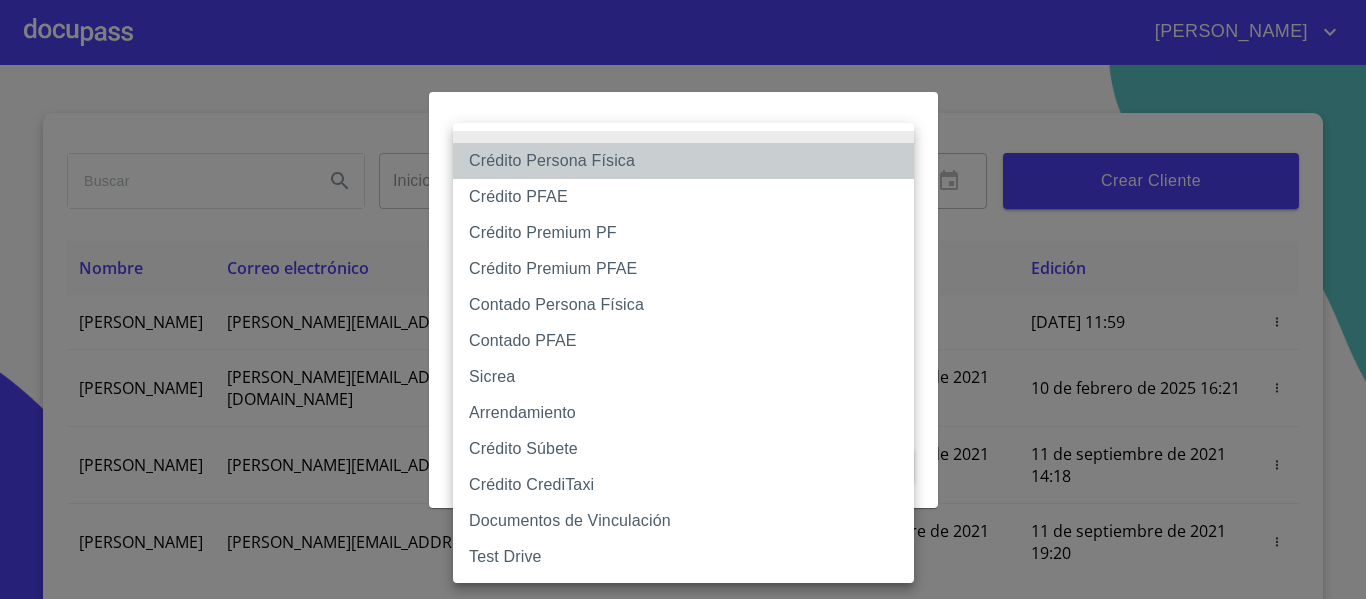 click on "Crédito Persona Física" at bounding box center (683, 161) 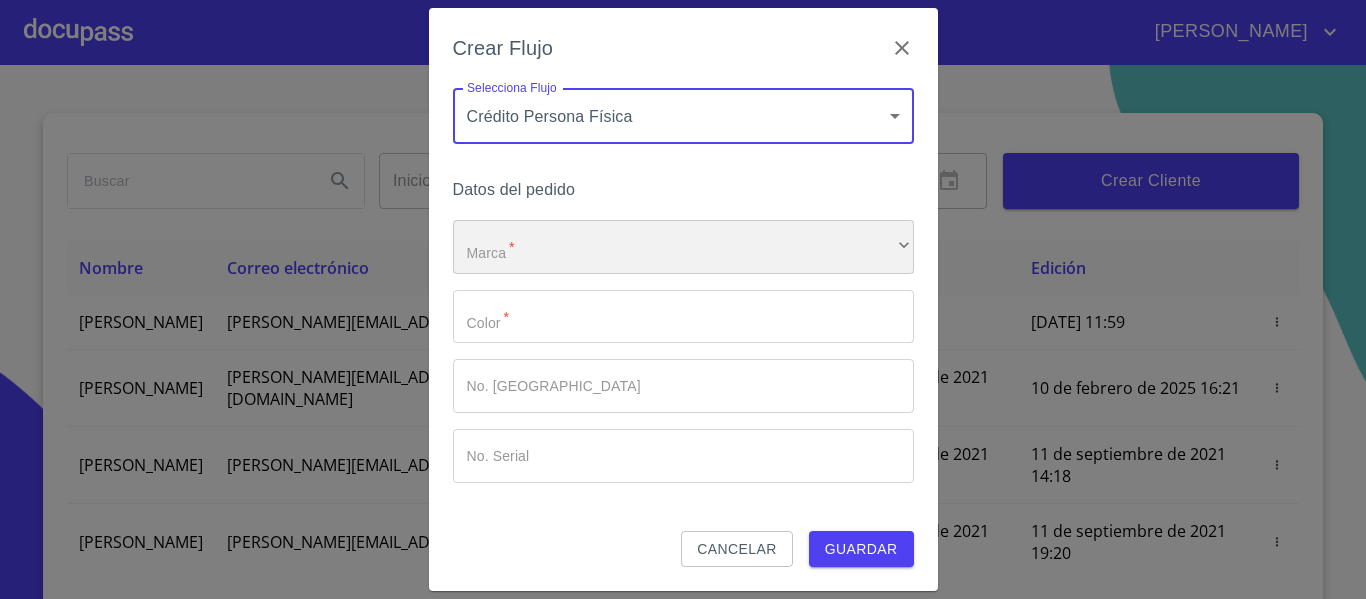 click on "​" at bounding box center (683, 247) 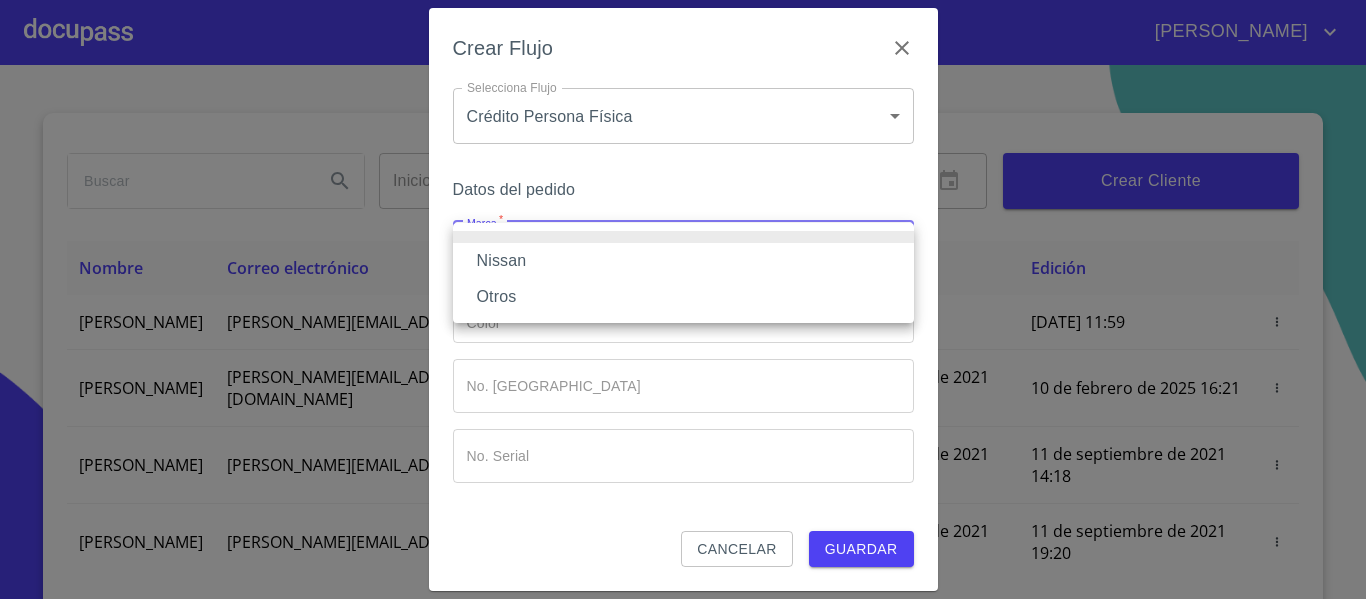 click on "Nissan" at bounding box center (683, 261) 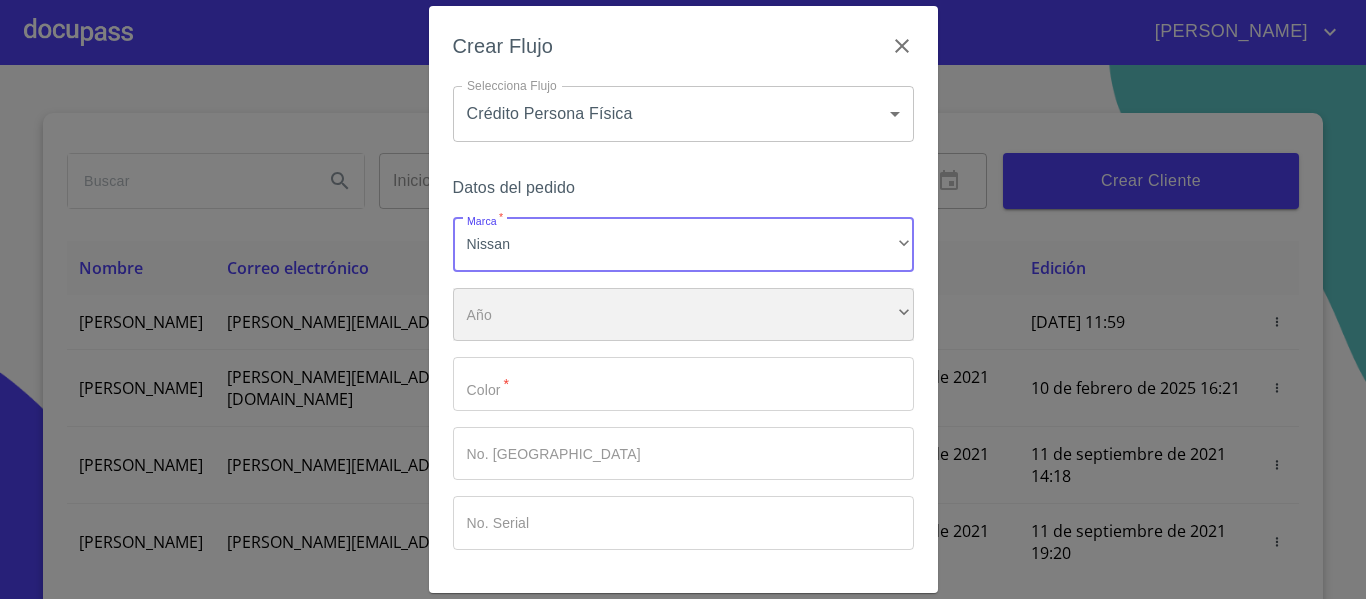 click on "​" at bounding box center [683, 315] 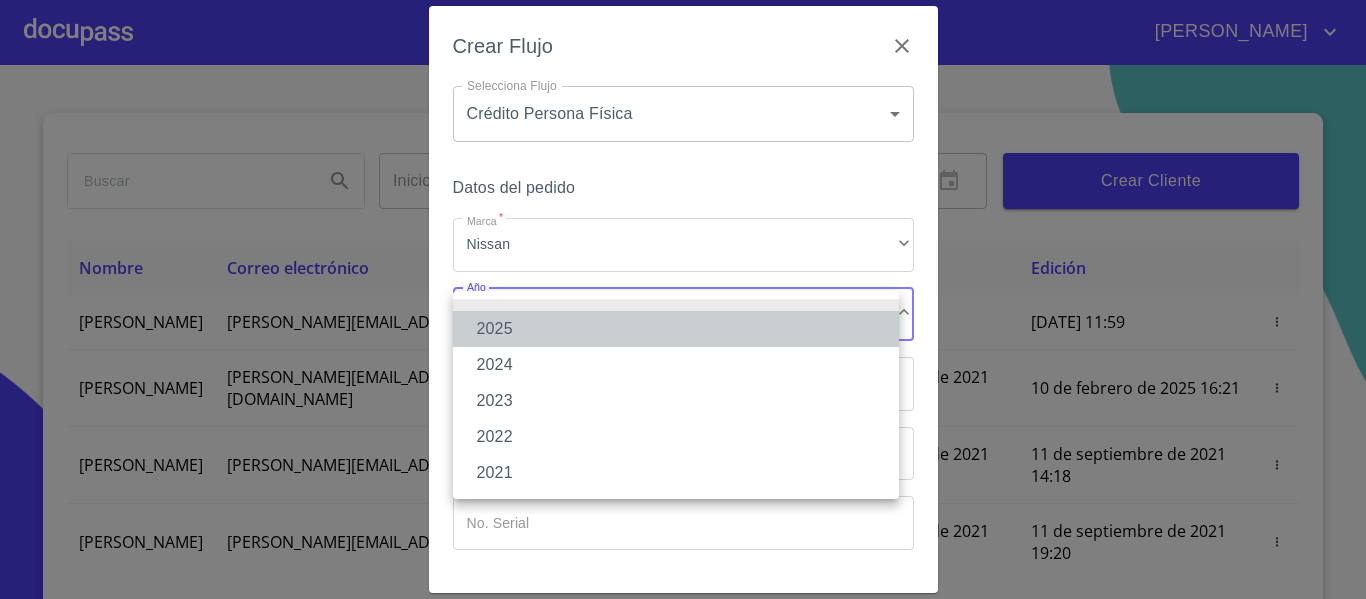 click on "2025" at bounding box center (676, 329) 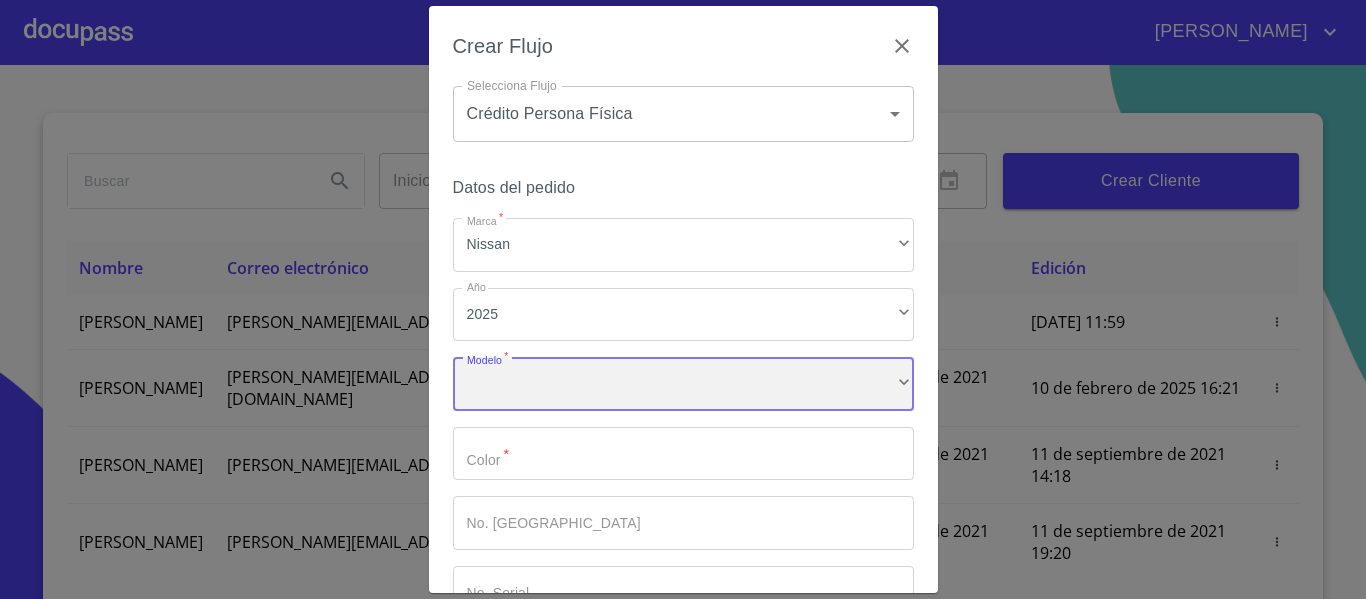 click on "​" at bounding box center (683, 384) 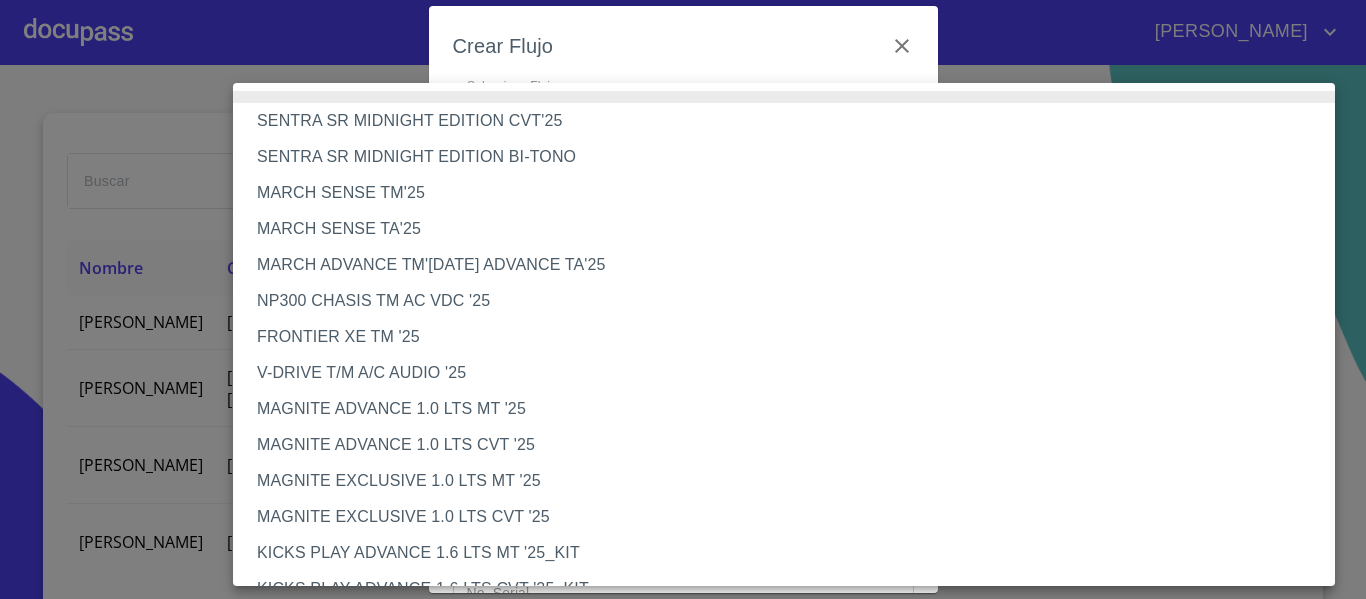 click on "MARCH SENSE TM'25" at bounding box center (791, 193) 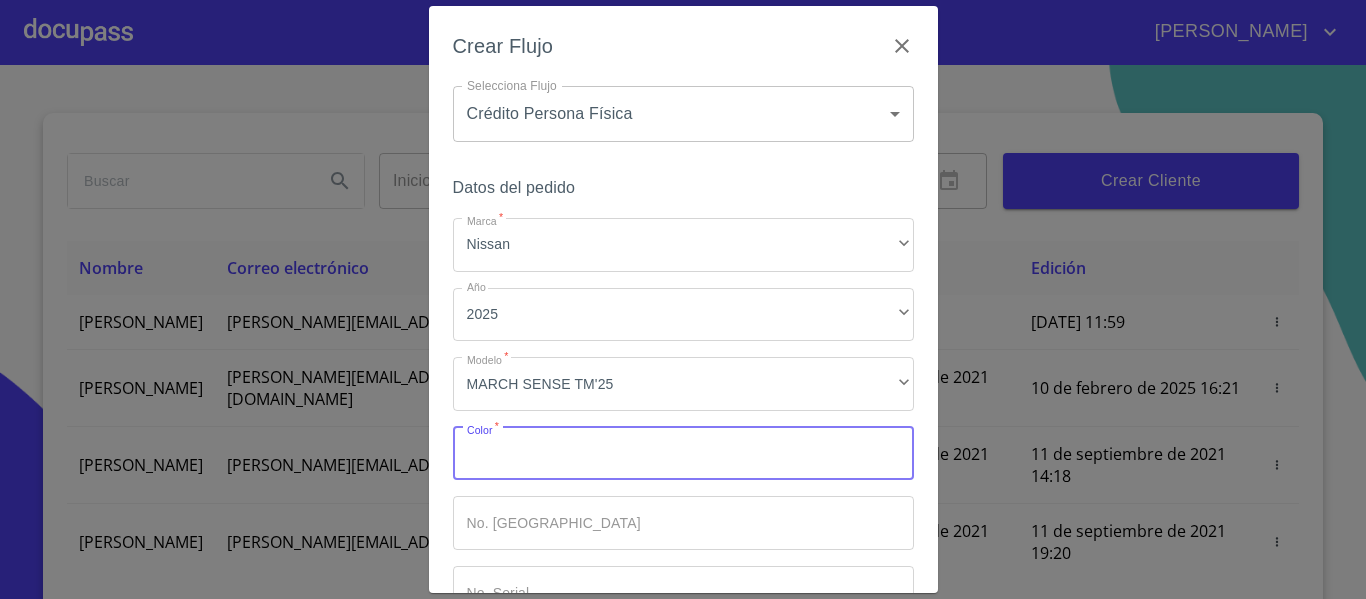 click on "Marca   *" at bounding box center [683, 454] 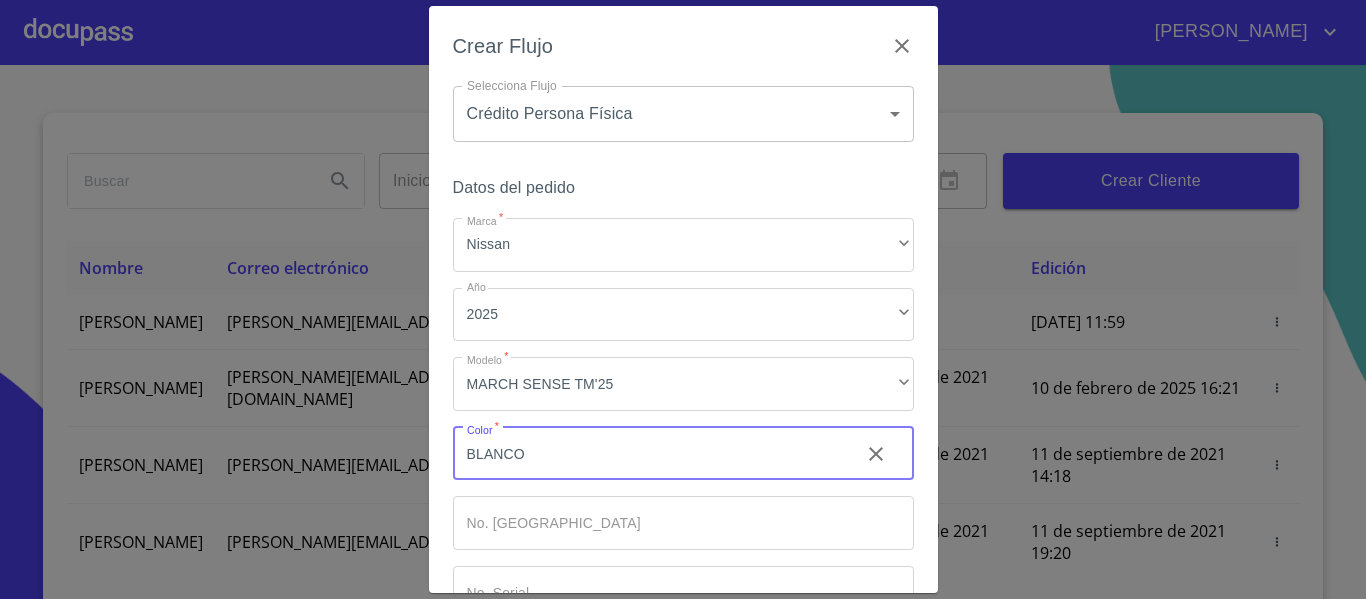 type on "BLANCO" 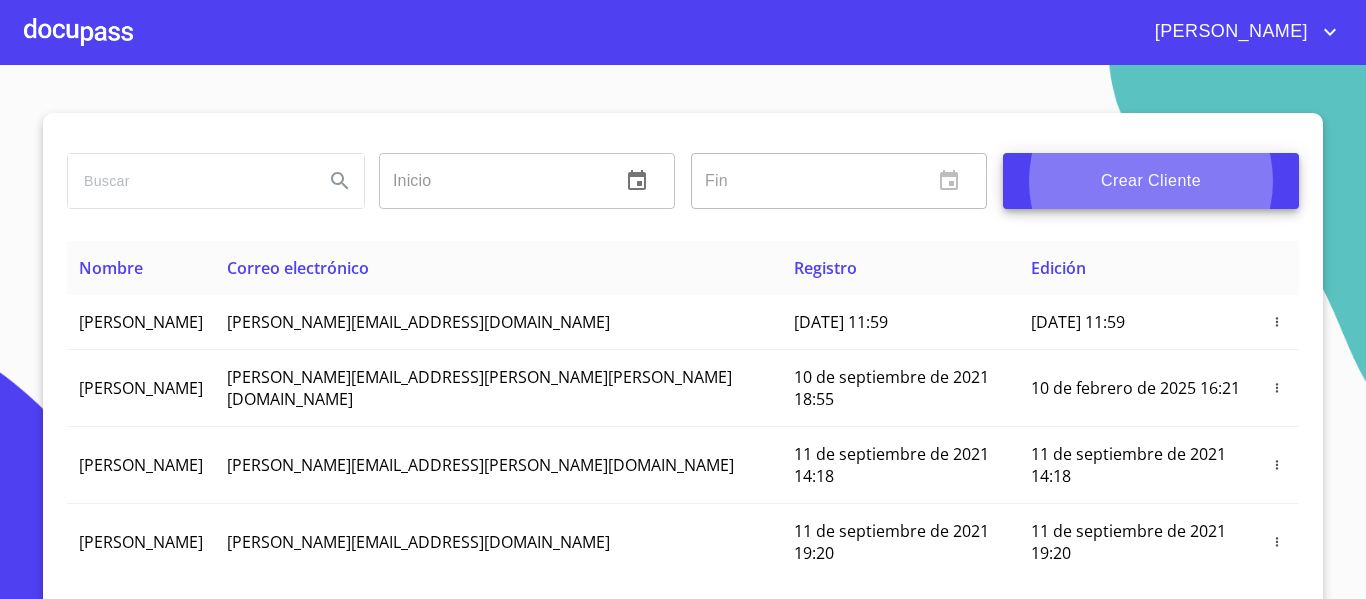 click at bounding box center [78, 32] 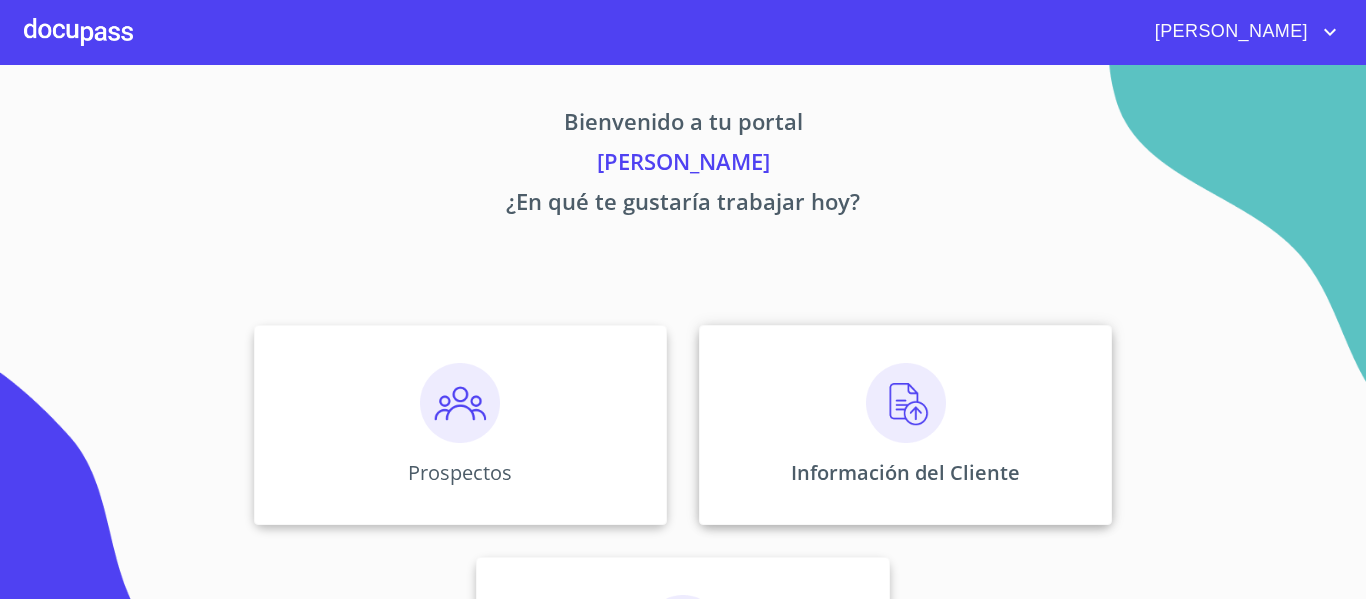 click at bounding box center (906, 403) 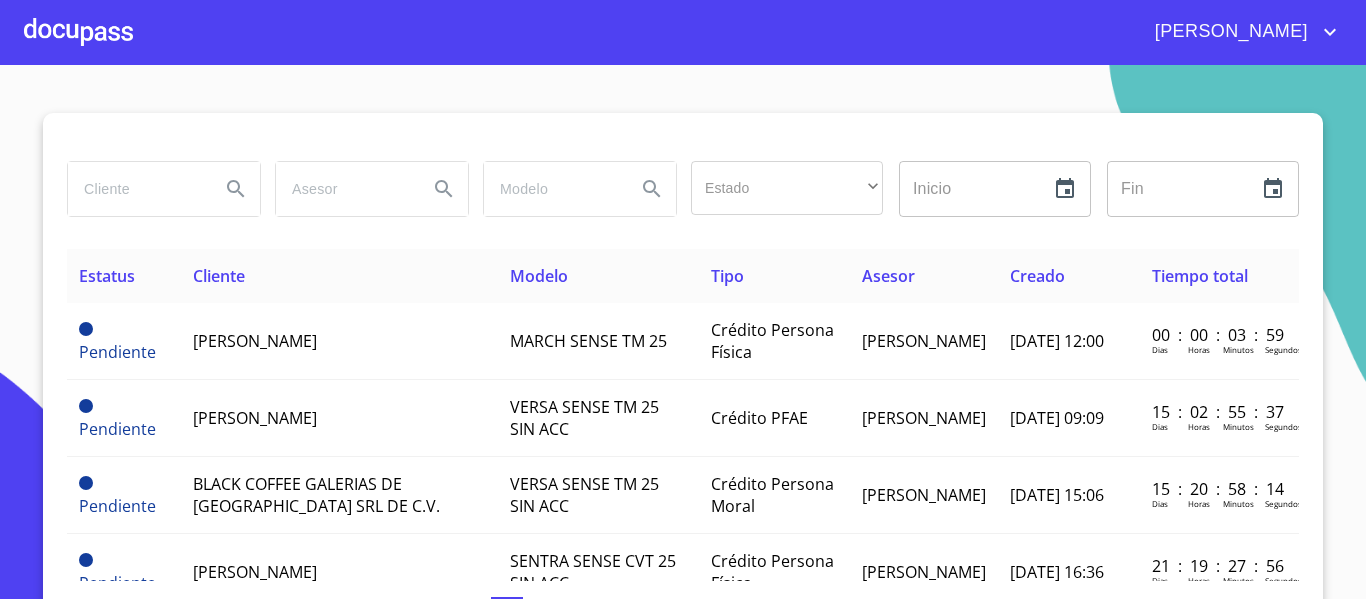click at bounding box center (78, 32) 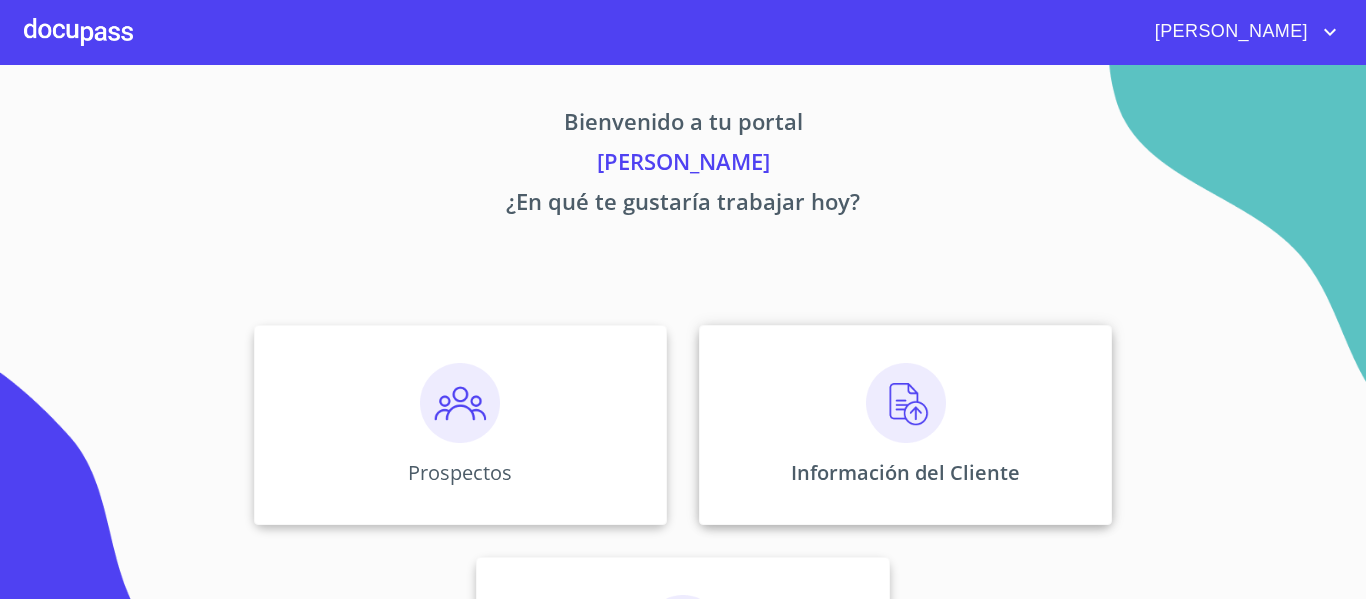 click at bounding box center (906, 403) 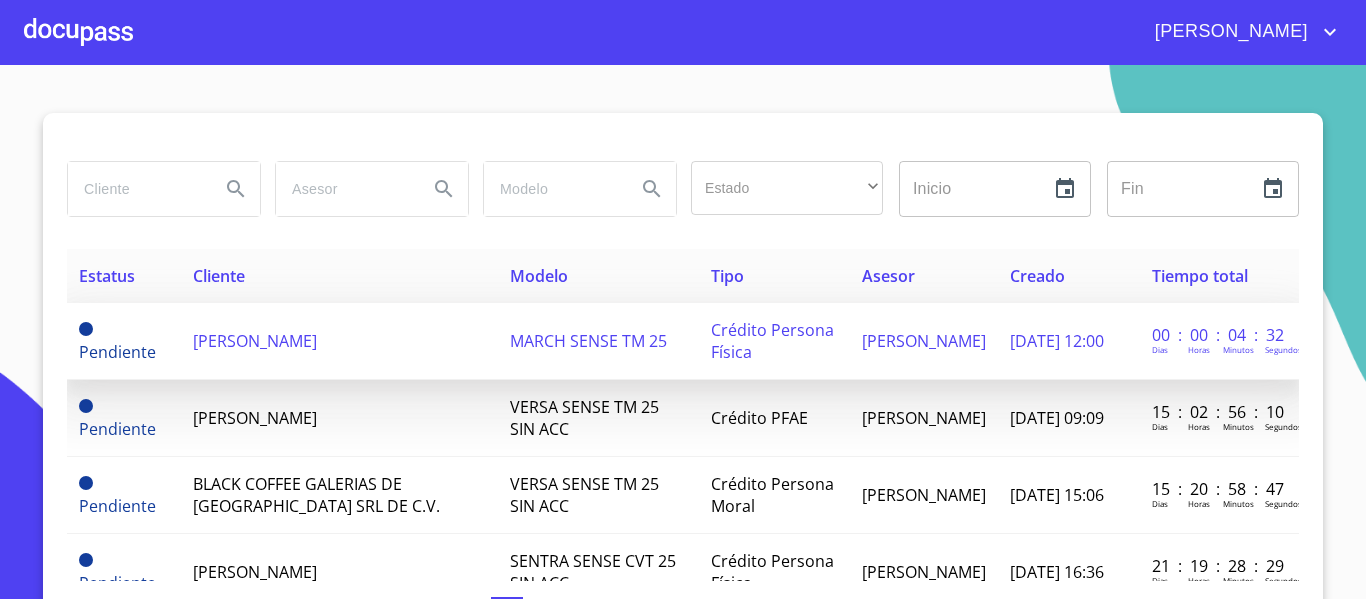 click on "[PERSON_NAME]" at bounding box center (255, 341) 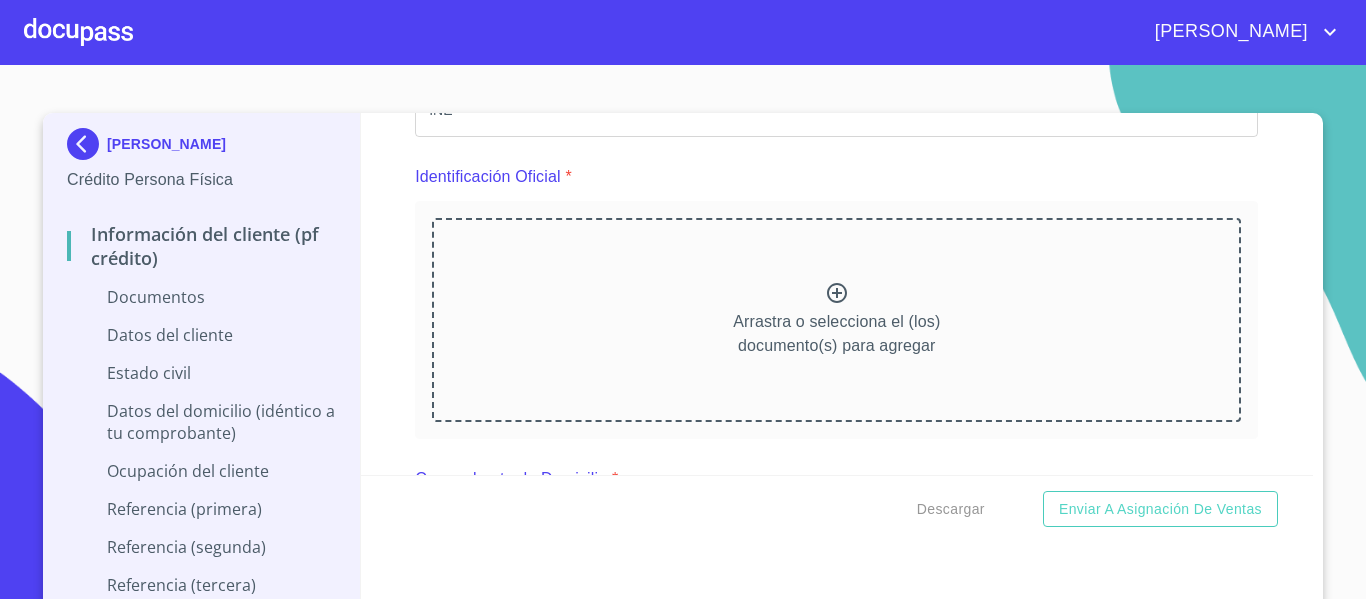 scroll, scrollTop: 200, scrollLeft: 0, axis: vertical 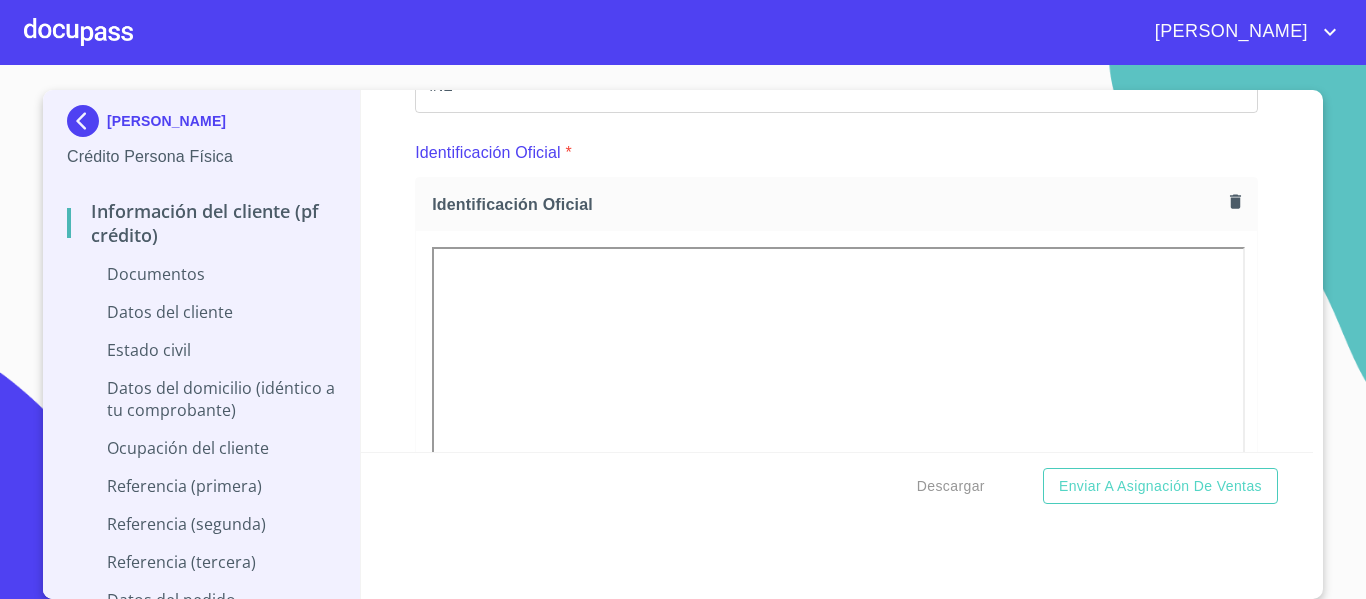 click on "Información del cliente (PF crédito)   Documentos Documento de identificación.   * INE ​ Identificación Oficial * Identificación Oficial Identificación Oficial Comprobante de Domicilio * Arrastra o selecciona el (los) documento(s) para agregar Fuente de ingresos   * Independiente/Dueño de negocio/Persona Moral ​ Comprobante de Ingresos mes 1 * Arrastra o selecciona el (los) documento(s) para agregar Comprobante de Ingresos mes 2 * Arrastra o selecciona el (los) documento(s) para agregar Comprobante de Ingresos mes 3 * Arrastra o selecciona el (los) documento(s) para agregar CURP * Arrastra o selecciona el (los) documento(s) para agregar Constancia de situación fiscal Arrastra o selecciona el (los) documento(s) para agregar Datos del cliente Apellido Paterno   * ACOSTA ​ Apellido Materno   * TORRES ​ Primer nombre   * CRISTINA ​ Segundo Nombre ​ Fecha de nacimiento * ​ RFC   * ​ CURP   * ​ ID de Identificación ​ Nacionalidad   * ​ ​ País de nacimiento   * ​" at bounding box center [837, 271] 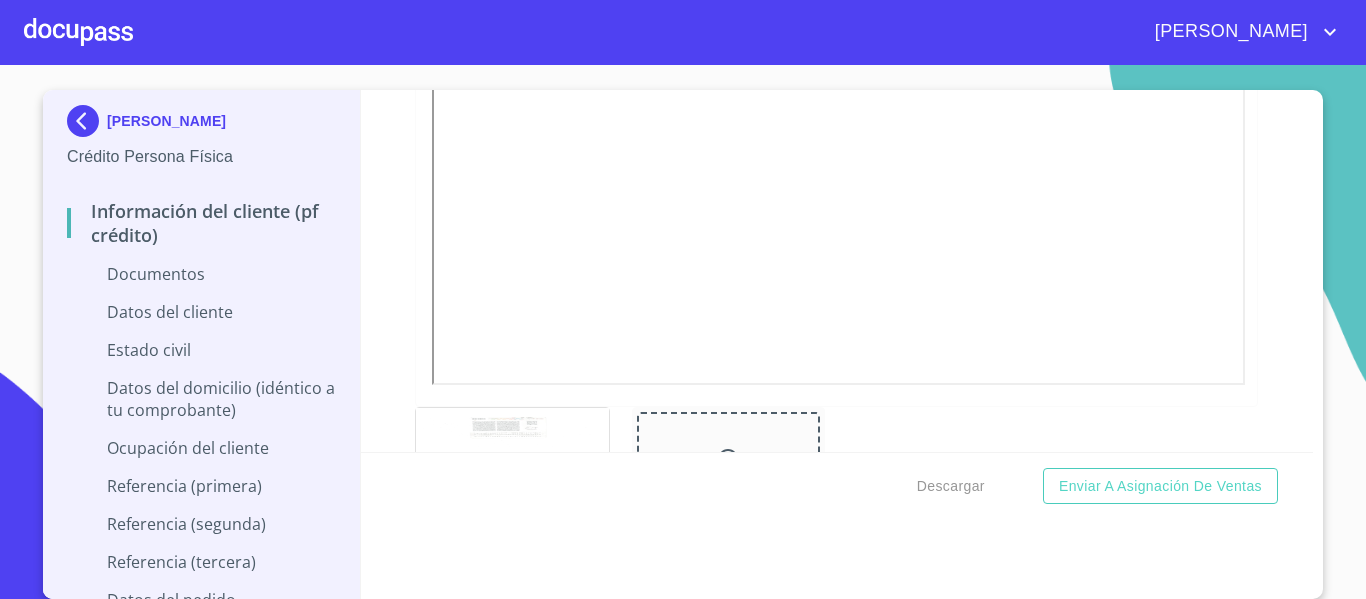 scroll, scrollTop: 800, scrollLeft: 0, axis: vertical 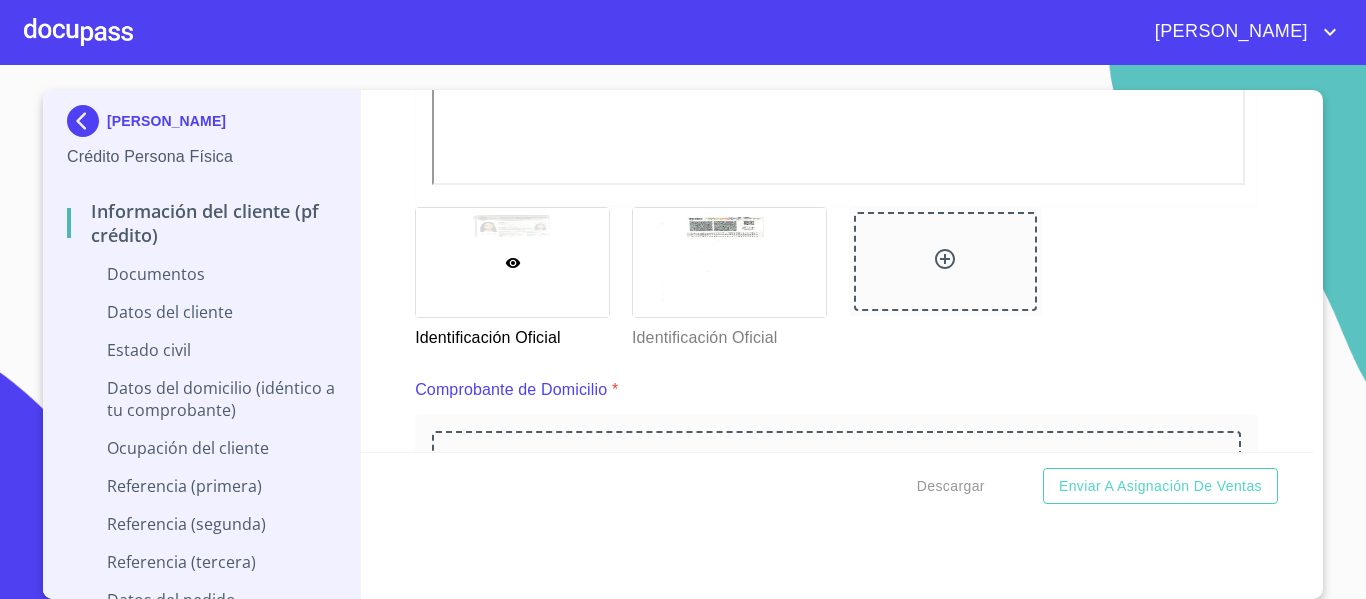 click on "Información del cliente (PF crédito)   Documentos Documento de identificación.   * INE ​ Identificación Oficial * Identificación Oficial Identificación Oficial Identificación Oficial Comprobante de Domicilio * Arrastra o selecciona el (los) documento(s) para agregar Fuente de ingresos   * Independiente/Dueño de negocio/Persona Moral ​ Comprobante de Ingresos mes 1 * Arrastra o selecciona el (los) documento(s) para agregar Comprobante de Ingresos mes 2 * Arrastra o selecciona el (los) documento(s) para agregar Comprobante de Ingresos mes 3 * Arrastra o selecciona el (los) documento(s) para agregar CURP * Arrastra o selecciona el (los) documento(s) para agregar Constancia de situación fiscal Arrastra o selecciona el (los) documento(s) para agregar Datos del cliente Apellido Paterno   * ACOSTA ​ Apellido Materno   * TORRES ​ Primer nombre   * CRISTINA ​ Segundo Nombre ​ Fecha de nacimiento * ​ RFC   * ​ CURP   * ​ ID de Identificación ​ Nacionalidad   * ​ ​   *" at bounding box center [837, 271] 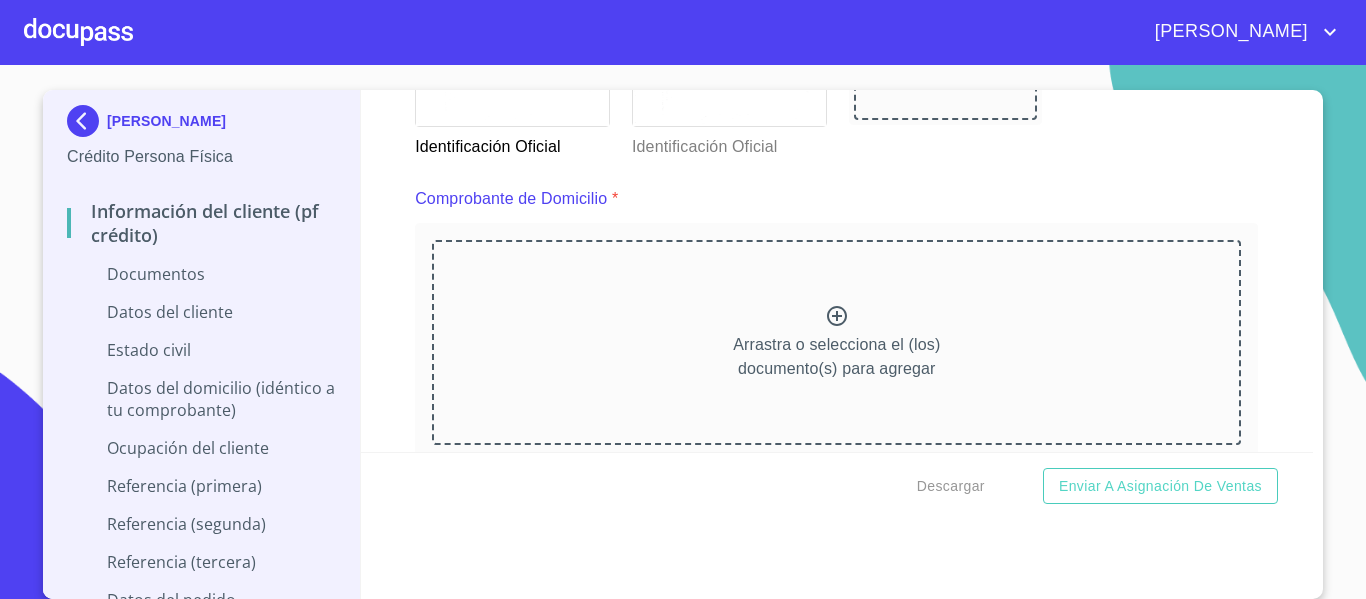 scroll, scrollTop: 1100, scrollLeft: 0, axis: vertical 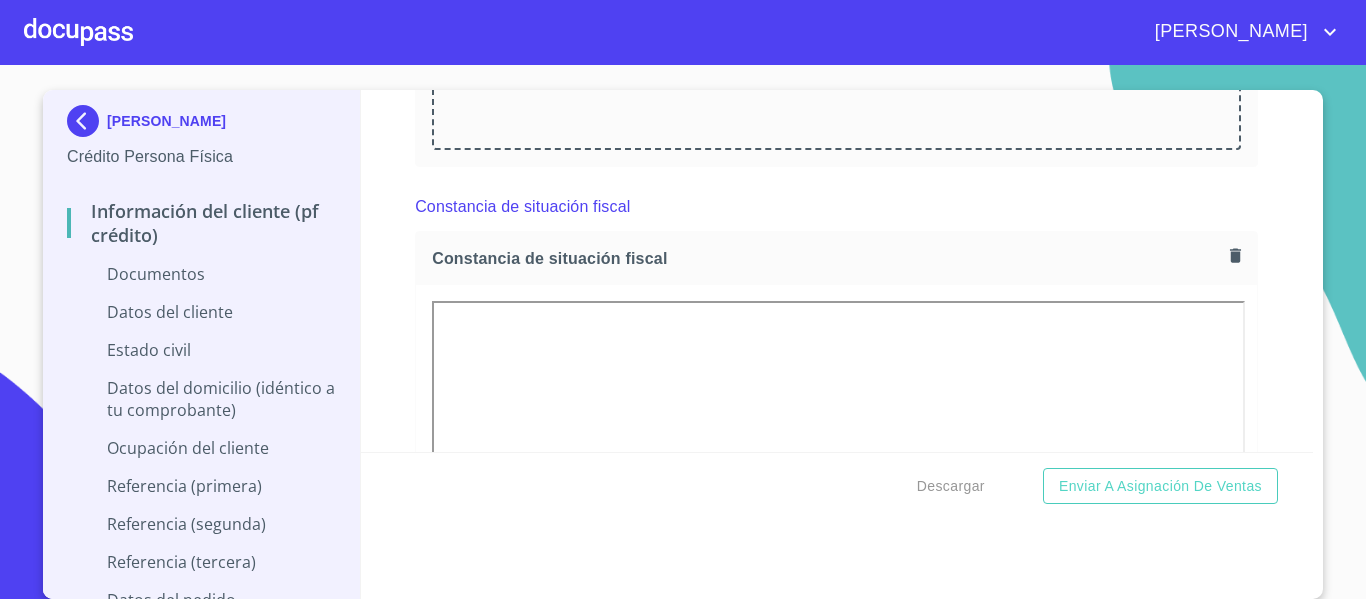 click on "Información del cliente (PF crédito)   Documentos Documento de identificación.   * INE ​ Identificación Oficial * Identificación Oficial Identificación Oficial Identificación Oficial Comprobante de Domicilio * Comprobante de Domicilio Comprobante de [PERSON_NAME] de ingresos   * Independiente/Dueño de negocio/Persona Moral ​ Comprobante de Ingresos mes 1 * Arrastra o selecciona el (los) documento(s) para agregar Comprobante de Ingresos mes 2 * [GEOGRAPHIC_DATA] o selecciona el (los) documento(s) para agregar Comprobante de Ingresos mes 3 * [GEOGRAPHIC_DATA] o selecciona el (los) documento(s) para agregar CURP * [GEOGRAPHIC_DATA] o selecciona el (los) documento(s) para agregar Constancia de situación fiscal Constancia de situación fiscal Constancia de situación fiscal Datos del cliente Apellido Paterno   * ACOSTA ​ Apellido Materno   * TORRES ​ Primer nombre   * [PERSON_NAME] Segundo Nombre ​ Fecha de nacimiento * ​ RFC   * ​ CURP   * ​ ID de Identificación ​ Nacionalidad   * ​ ​   *" at bounding box center [837, 271] 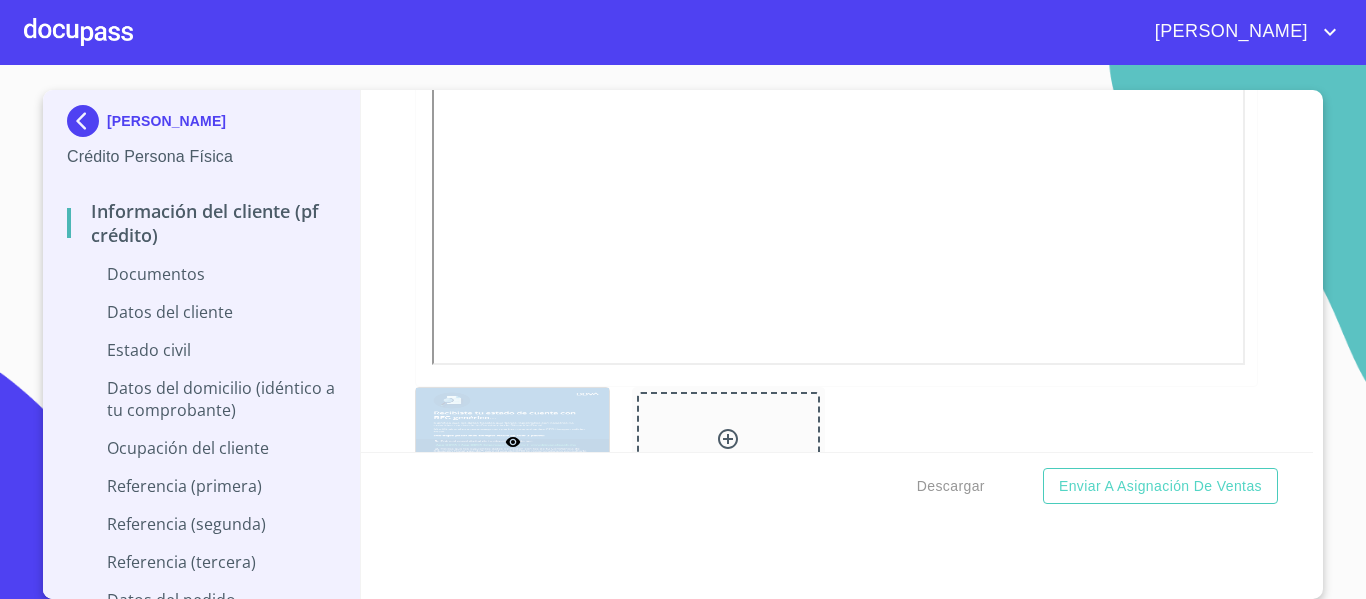 scroll, scrollTop: 2400, scrollLeft: 0, axis: vertical 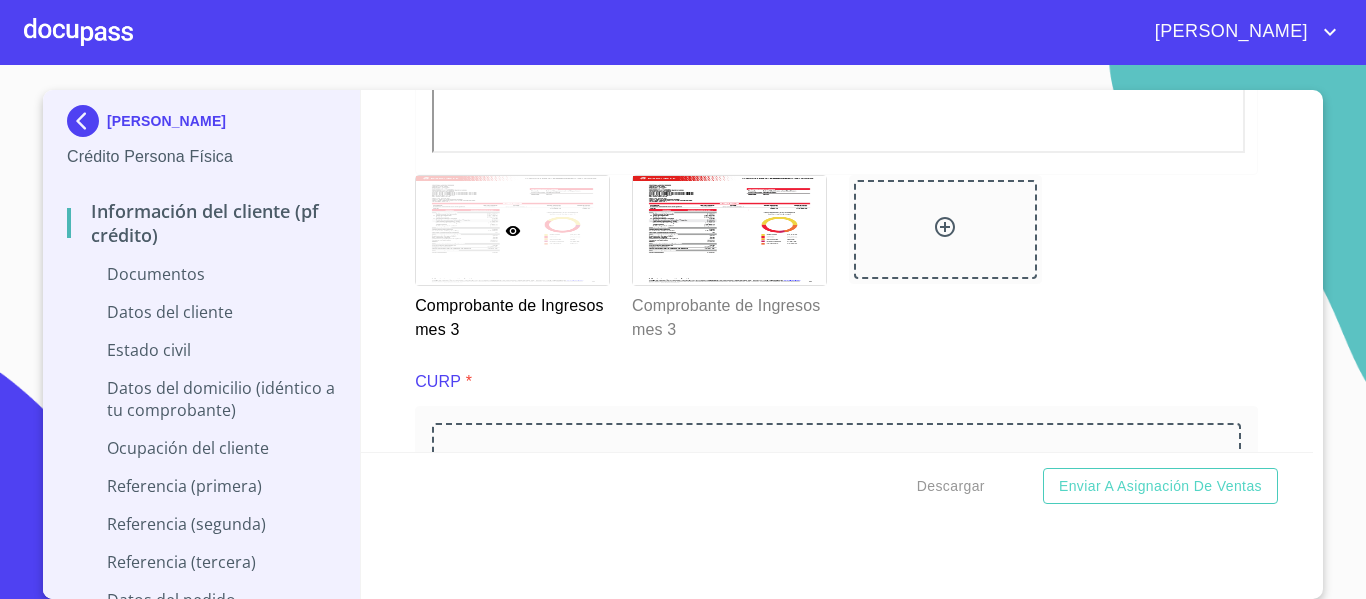 click on "Información del cliente (PF crédito)   Documentos Documento de identificación.   * INE ​ Identificación Oficial * Identificación Oficial Identificación Oficial Identificación Oficial Comprobante de Domicilio * Comprobante de Domicilio Comprobante de [PERSON_NAME] de ingresos   * Independiente/Dueño de negocio/Persona Moral ​ Comprobante de Ingresos mes 1 * Comprobante de Ingresos mes 1 Comprobante de Ingresos mes 1 Comprobante de Ingresos mes 1 Comprobante de Ingresos mes 2 * Comprobante de Ingresos mes 2 Comprobante de Ingresos mes 2 Comprobante de Ingresos mes 2 Comprobante de Ingresos mes 3 * Comprobante de Ingresos mes 3 Comprobante de Ingresos mes 3 Comprobante de Ingresos mes 3 CURP * Arrastra o selecciona el (los) documento(s) para agregar Constancia de situación fiscal Constancia de situación fiscal Constancia de situación fiscal Datos del cliente [PERSON_NAME]   * ACOSTA ​ Apellido Materno   * TORRES ​ Primer nombre   * [PERSON_NAME] Nombre ​ * ​ RFC" at bounding box center (837, 271) 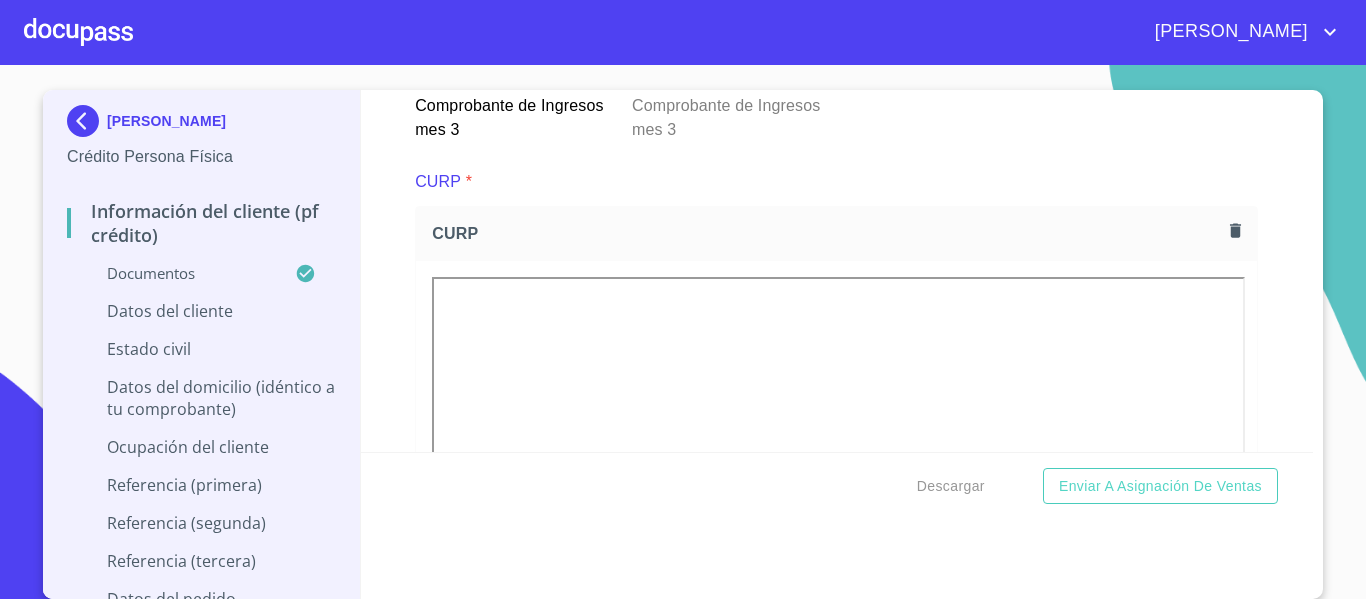 click on "Información del cliente (PF crédito)   Documentos Documento de identificación.   * INE ​ Identificación Oficial * Identificación Oficial Identificación Oficial Identificación Oficial Comprobante de Domicilio * Comprobante de Domicilio Comprobante de [PERSON_NAME] de ingresos   * Independiente/Dueño de negocio/Persona Moral ​ Comprobante de Ingresos mes 1 * Comprobante de Ingresos mes 1 Comprobante de Ingresos mes 1 Comprobante de Ingresos mes 1 Comprobante de Ingresos mes 2 * Comprobante de Ingresos mes 2 Comprobante de Ingresos mes 2 Comprobante de Ingresos mes 2 Comprobante de Ingresos mes 3 * Comprobante de Ingresos mes 3 Comprobante de Ingresos mes 3 Comprobante de Ingresos mes 3 CURP * [PERSON_NAME] Constancia de situación fiscal Constancia de situación fiscal Constancia de situación fiscal Datos del cliente Apellido Paterno   * ACOSTA ​ Apellido Materno   * TORRES ​ Primer nombre   * [PERSON_NAME] Nombre ​ Fecha de nacimiento * ​ RFC   * ​ CURP   * ​ ​ *" at bounding box center (837, 271) 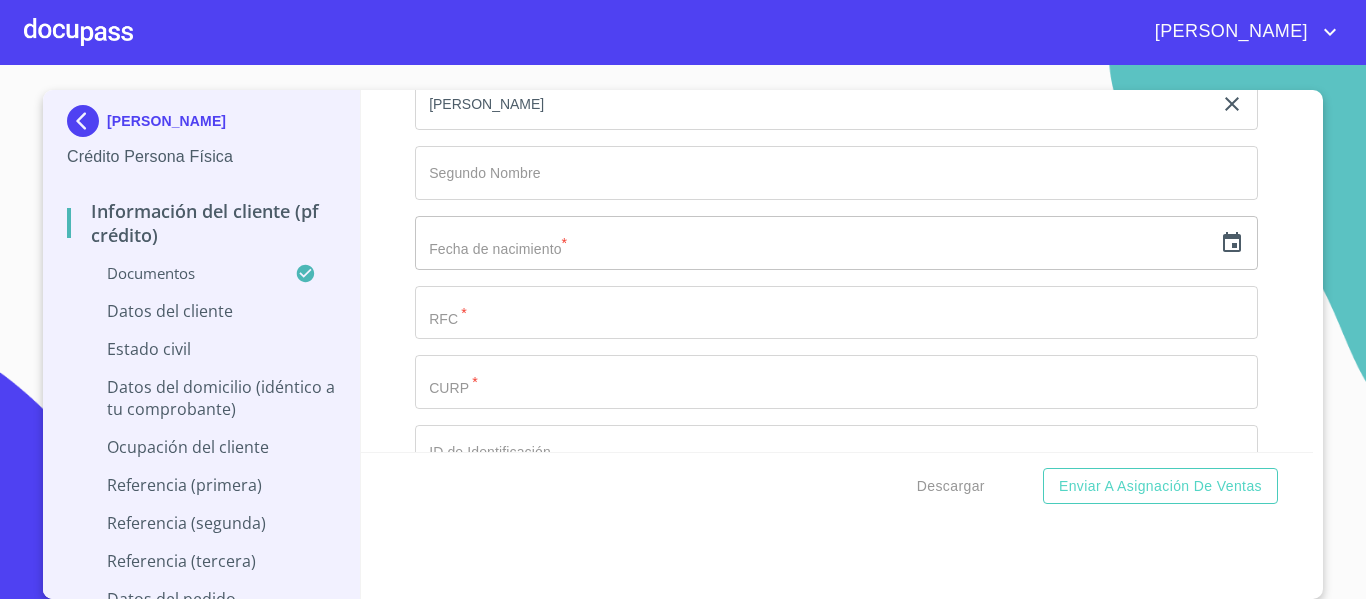 scroll, scrollTop: 6400, scrollLeft: 0, axis: vertical 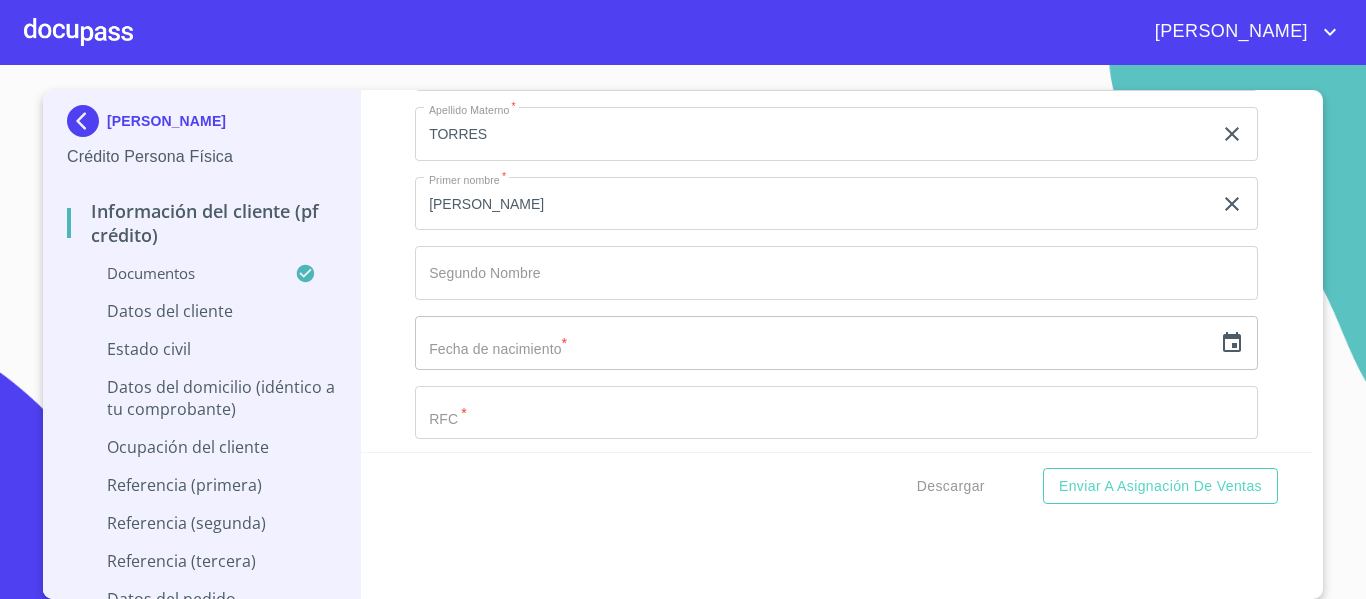 click 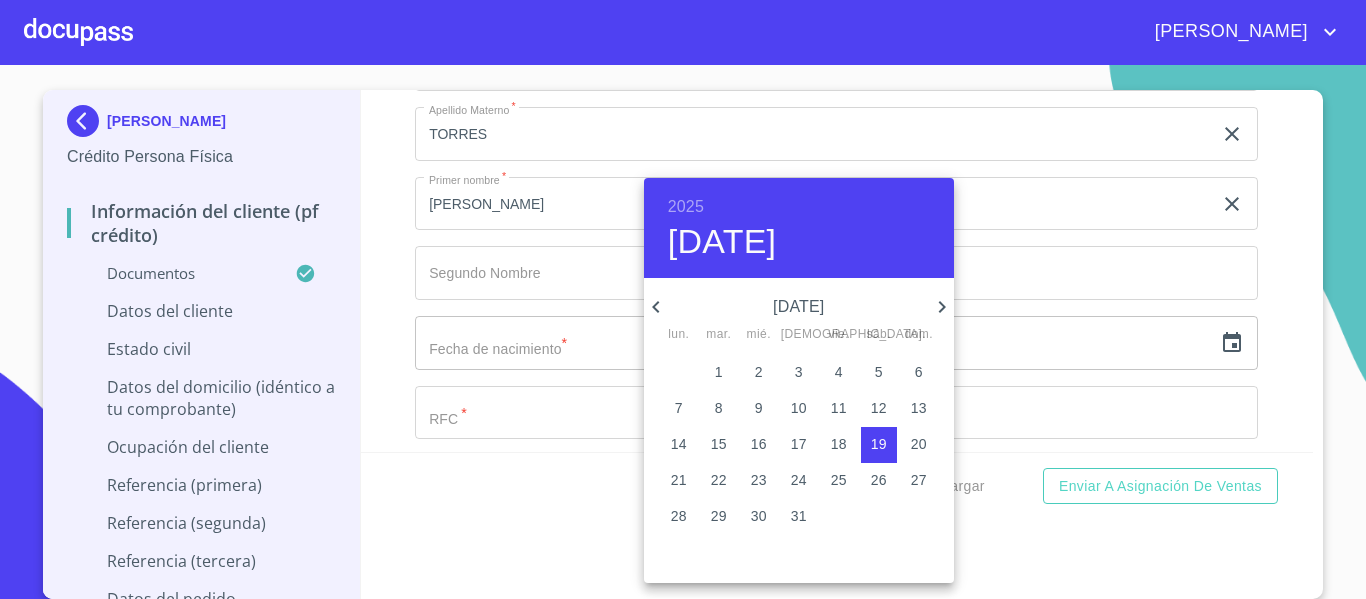 click on "2025" at bounding box center (686, 207) 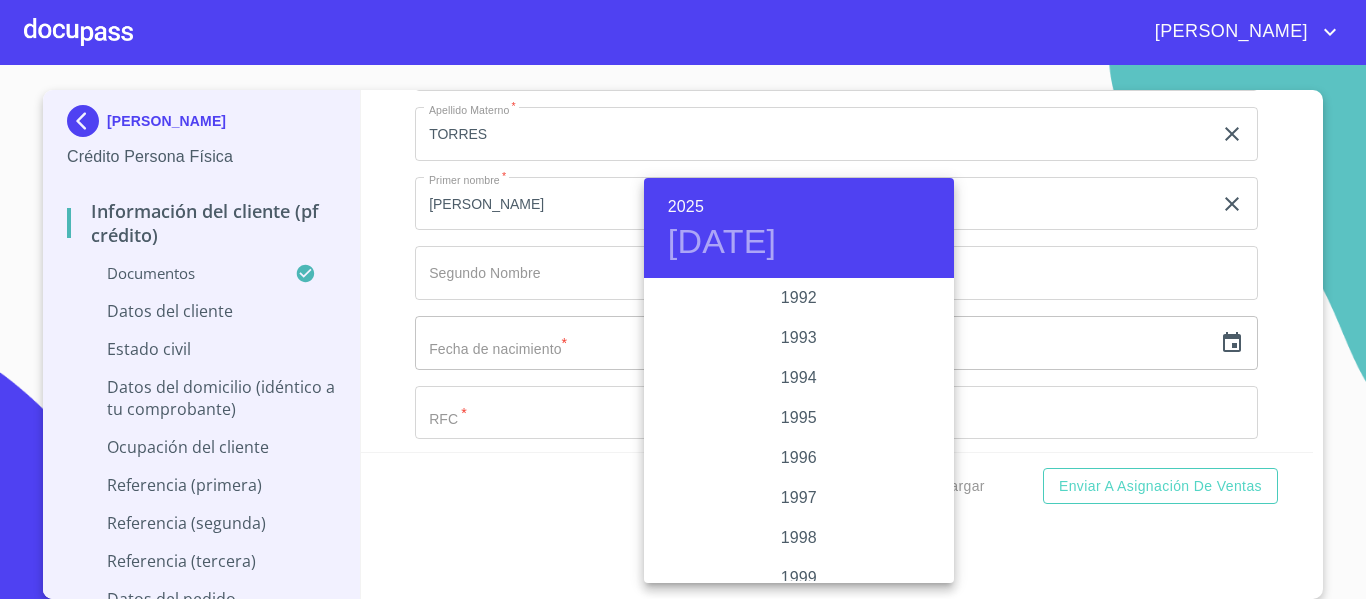 scroll, scrollTop: 2680, scrollLeft: 0, axis: vertical 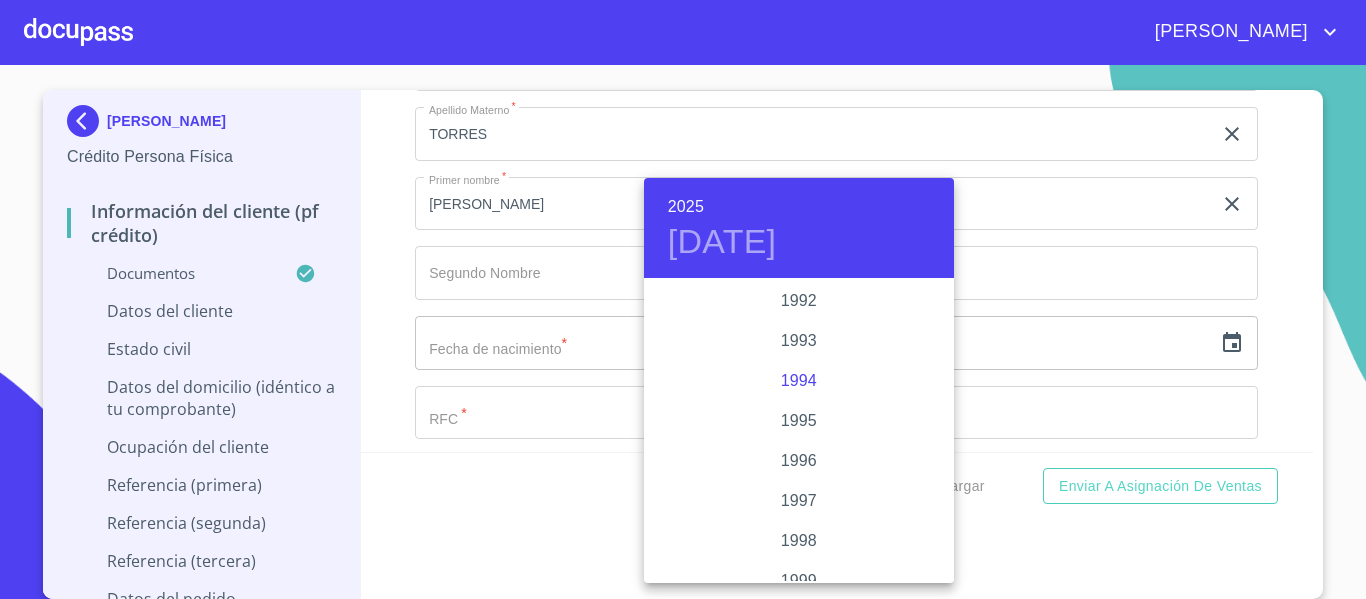 click on "1994" at bounding box center (799, 381) 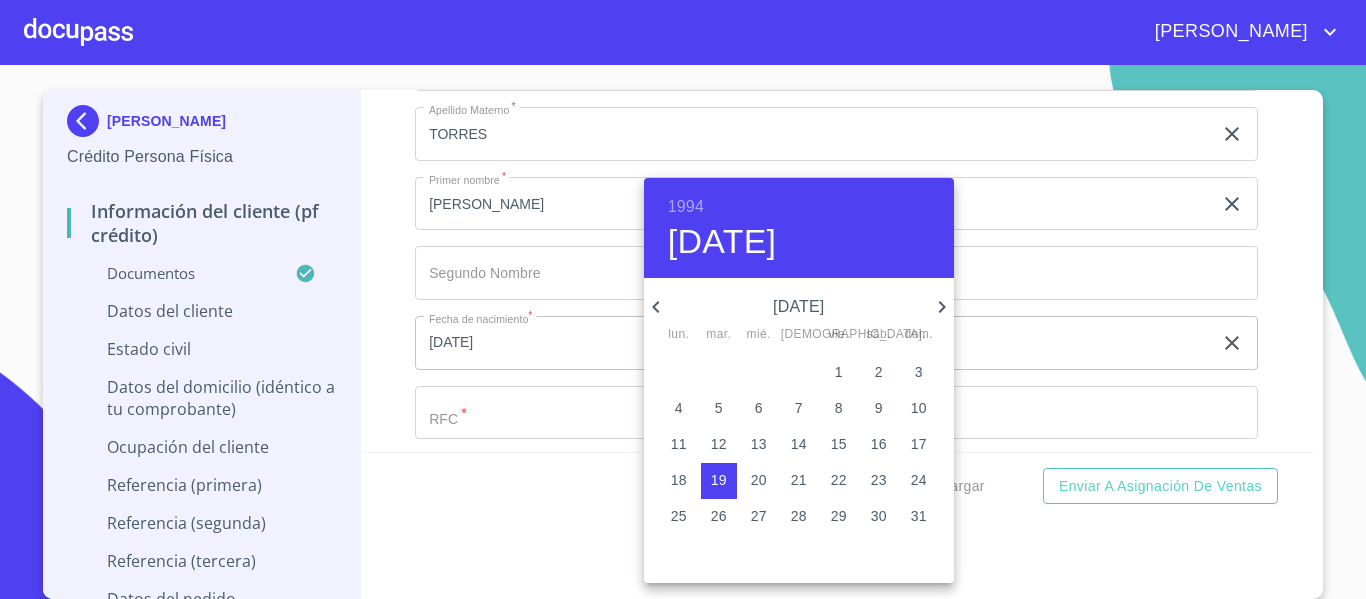 click 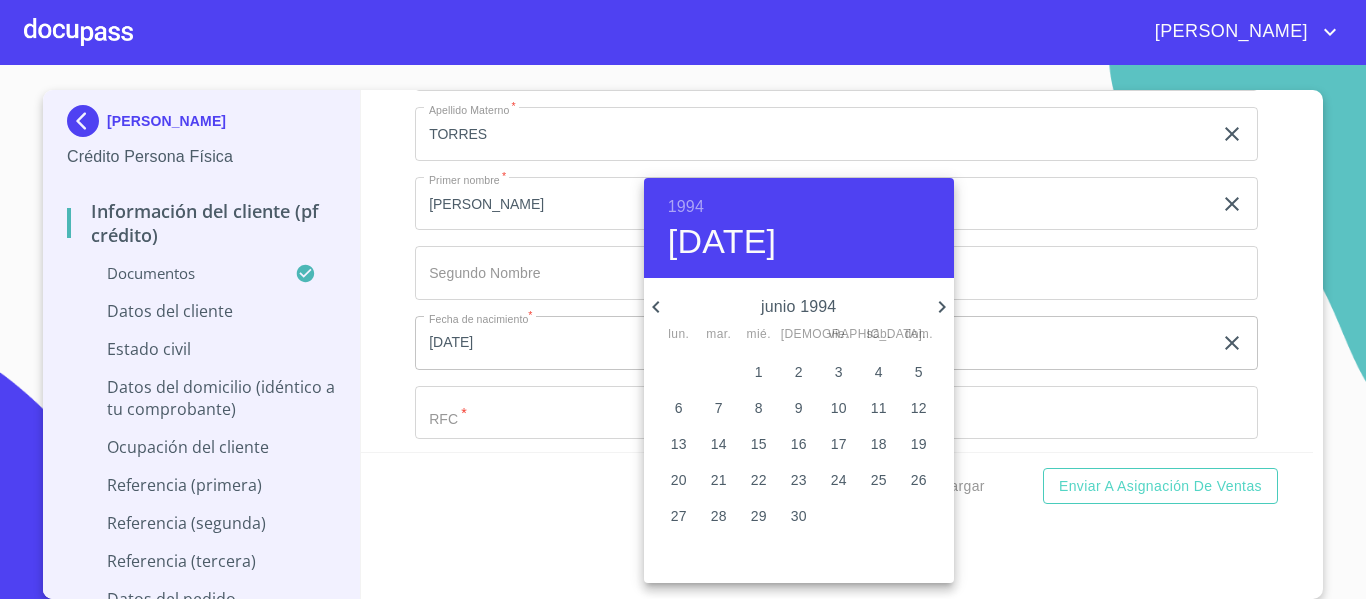 click on "20" at bounding box center (679, 480) 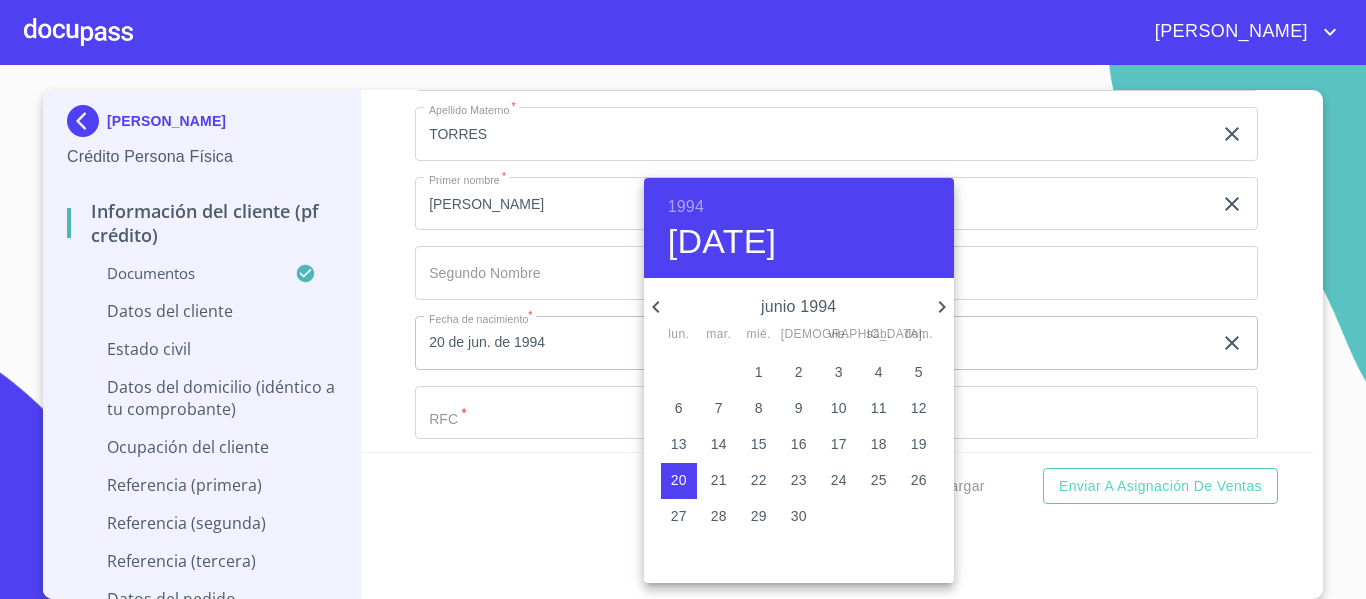 type 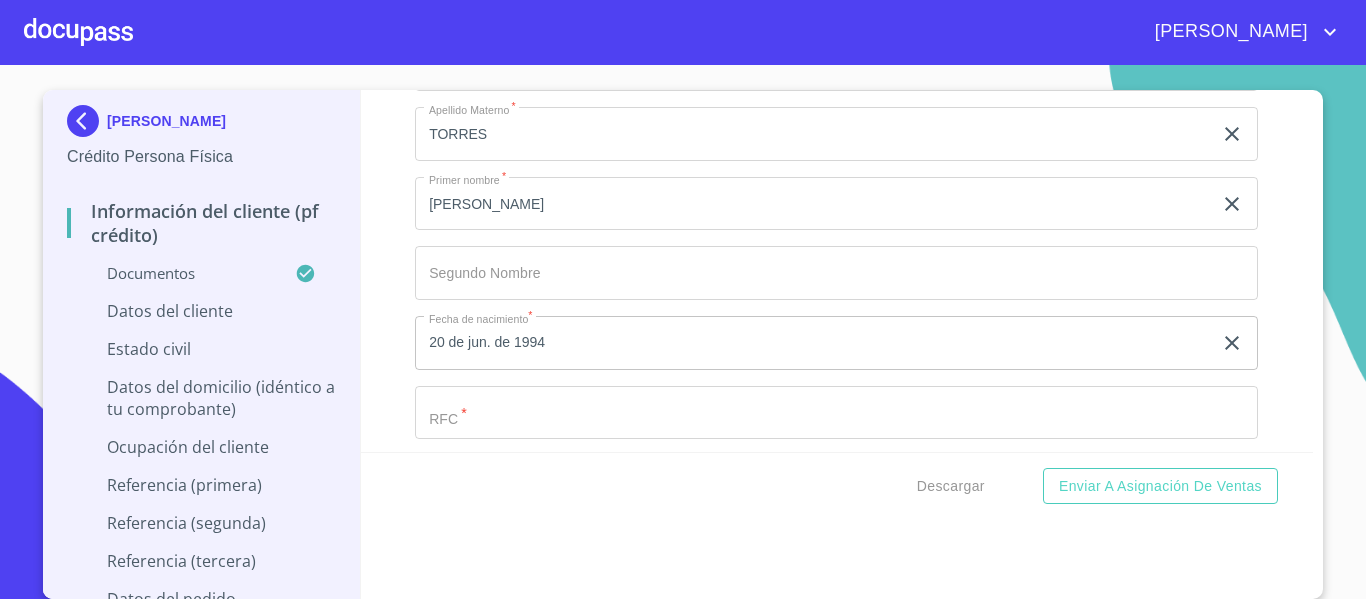 scroll, scrollTop: 6500, scrollLeft: 0, axis: vertical 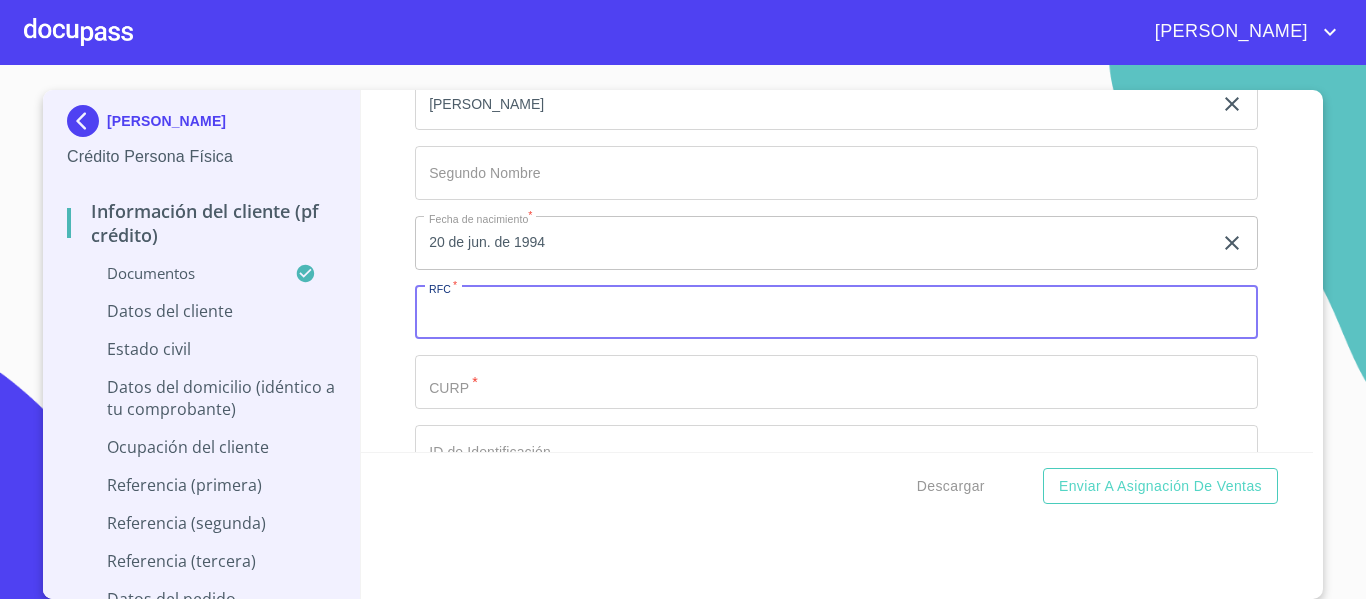 click on "Documento de identificación.   *" at bounding box center [836, 313] 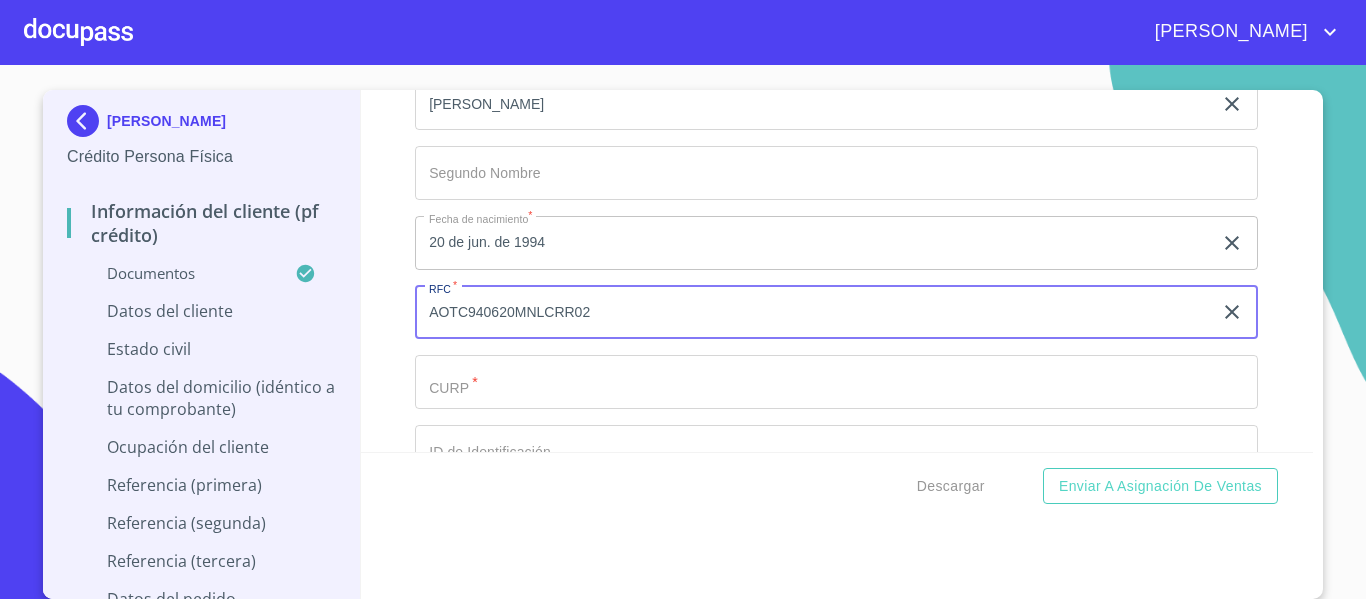 click on "AOTC940620MNLCRR02" at bounding box center (813, 313) 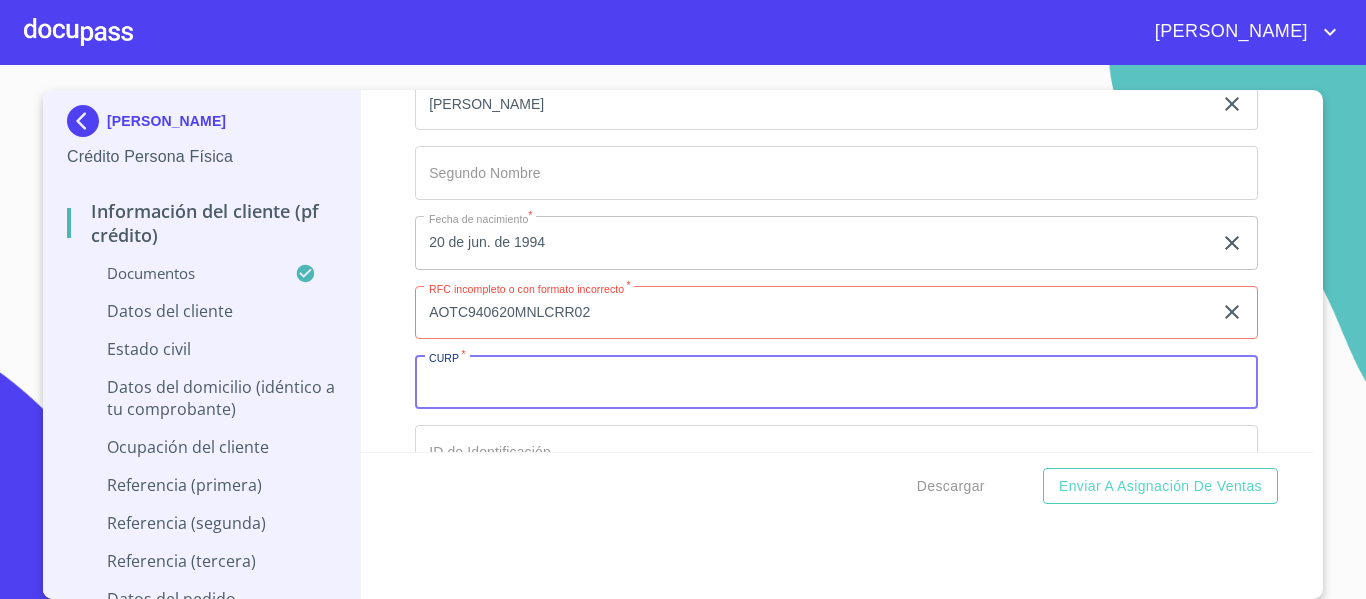 paste on "AOTC940620MNLCRR02" 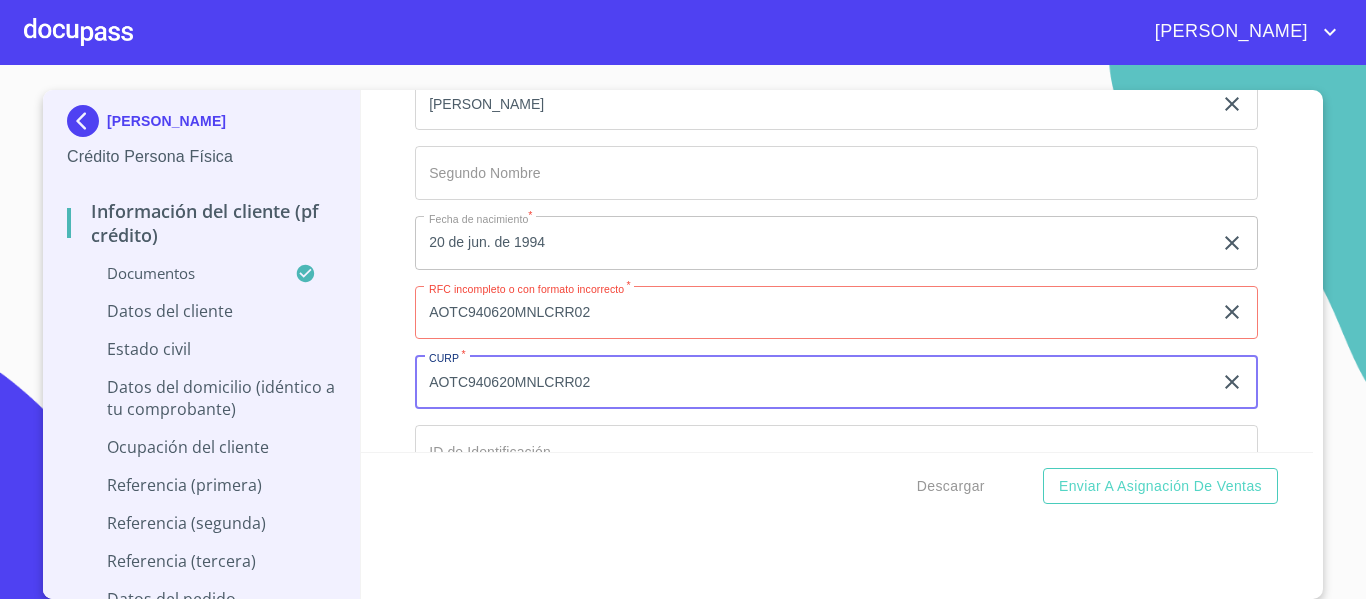 type on "AOTC940620MNLCRR02" 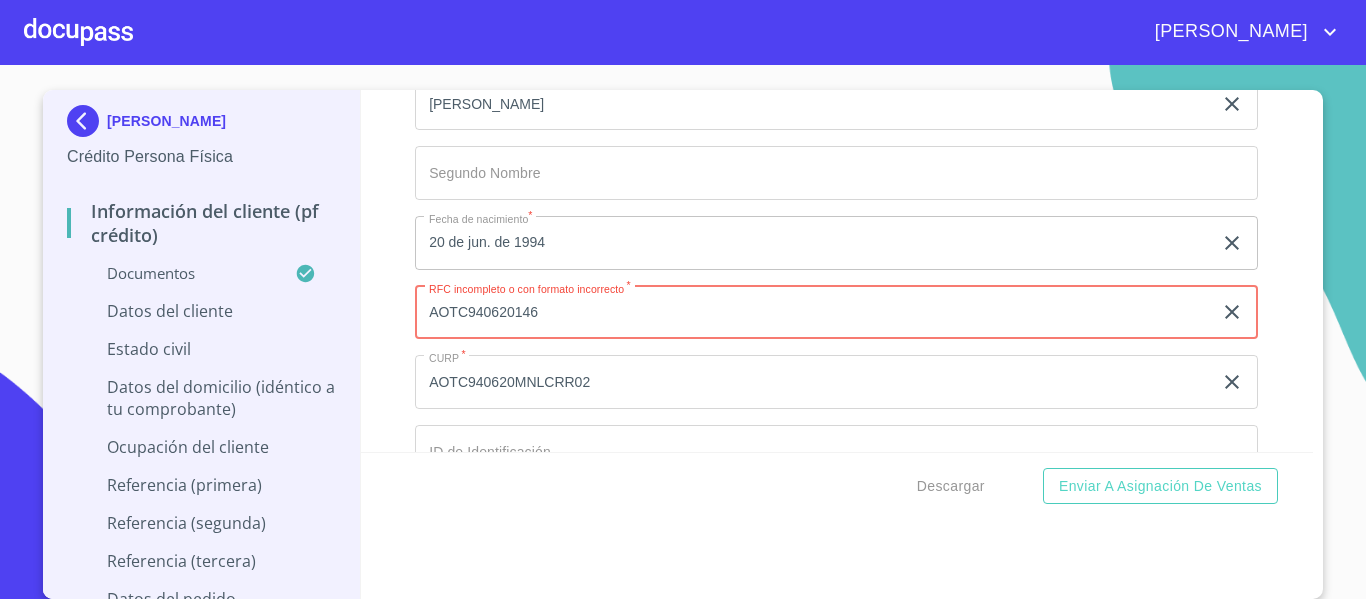 type on "AOTC940620146" 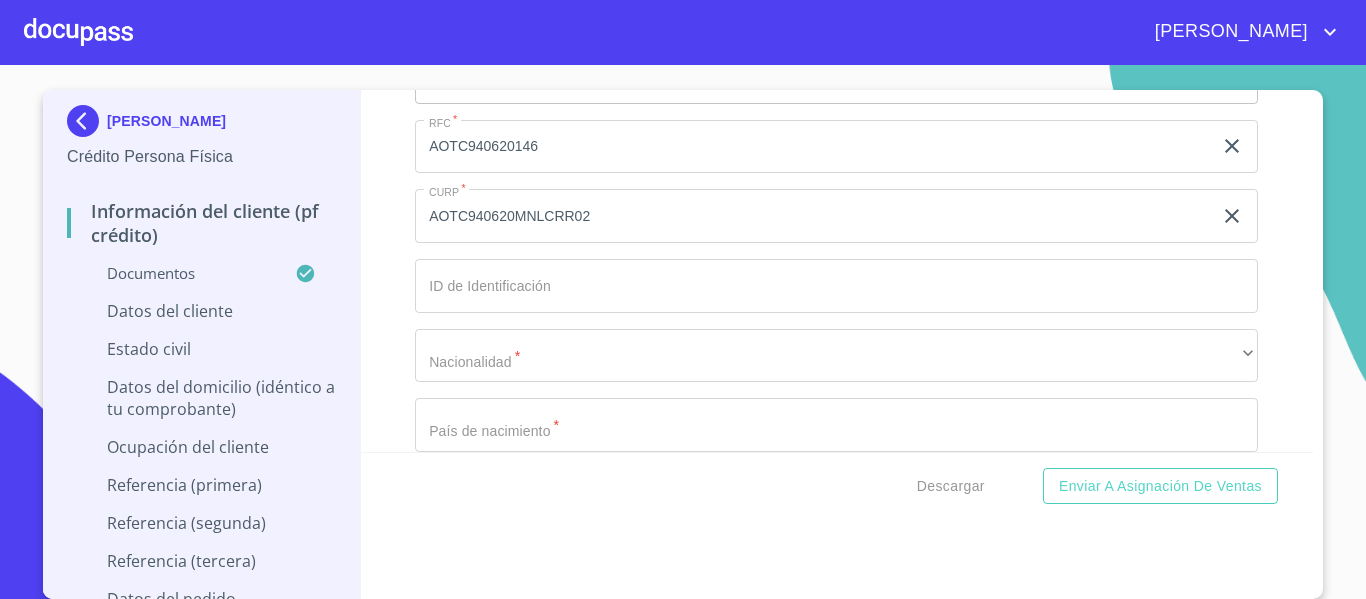 scroll, scrollTop: 6700, scrollLeft: 0, axis: vertical 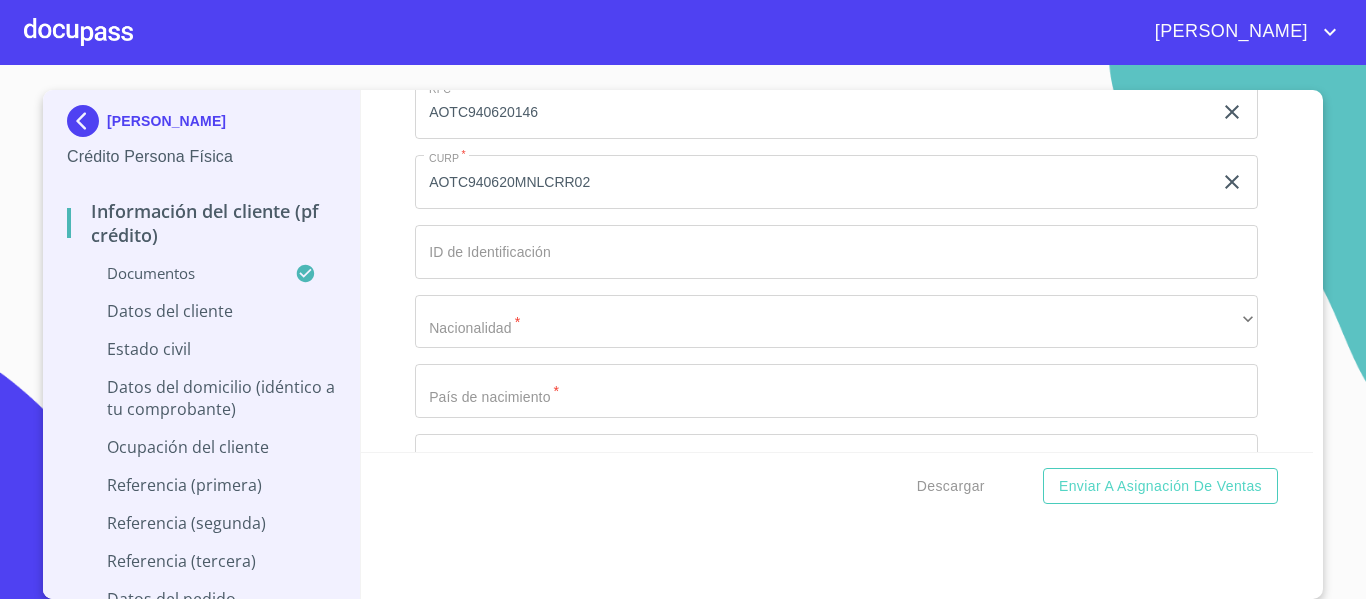 click on "Documento de identificación.   *" at bounding box center (813, -235) 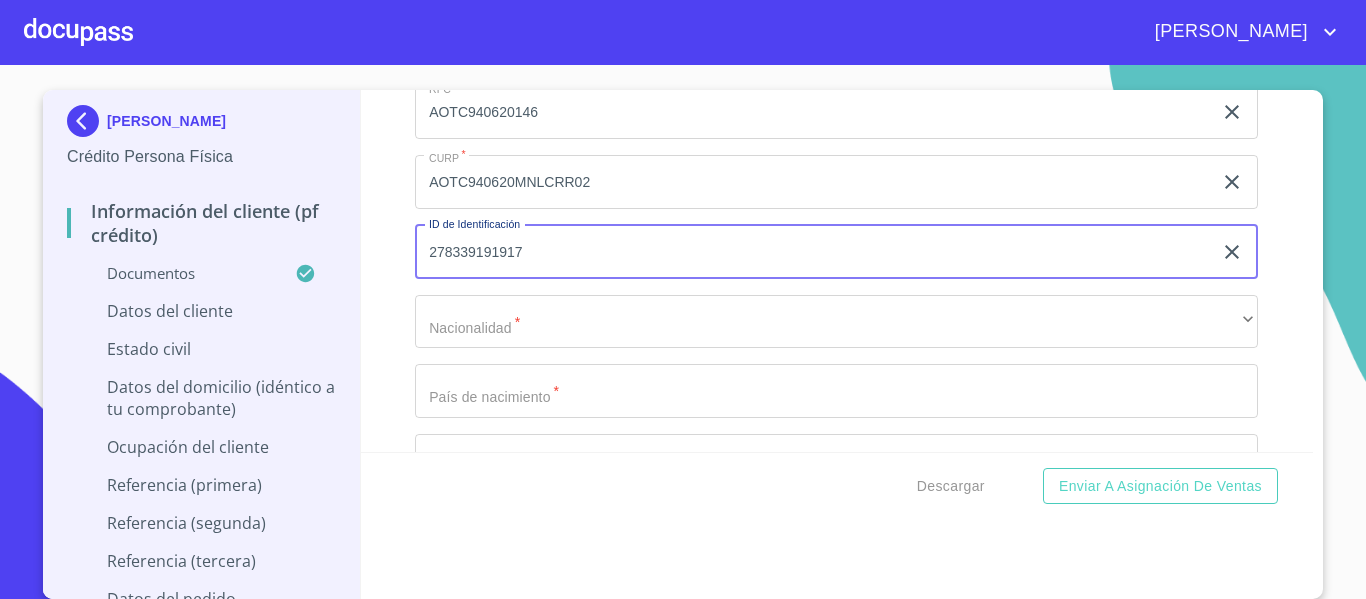 type on "278339191917" 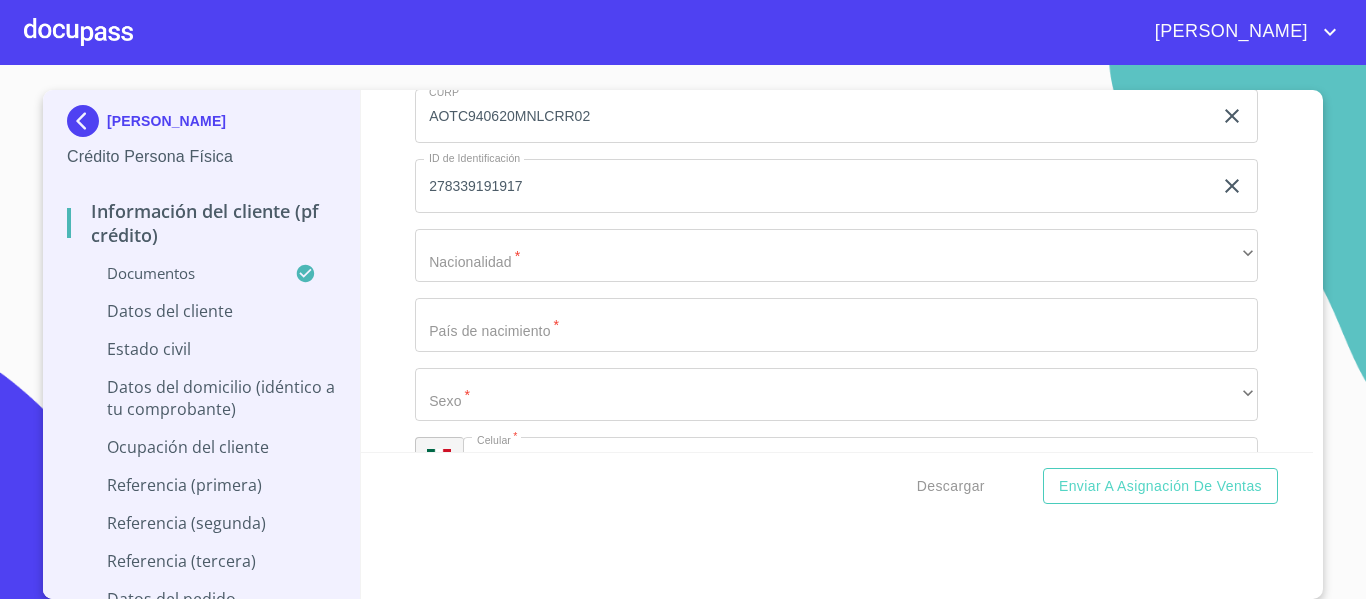 scroll, scrollTop: 6800, scrollLeft: 0, axis: vertical 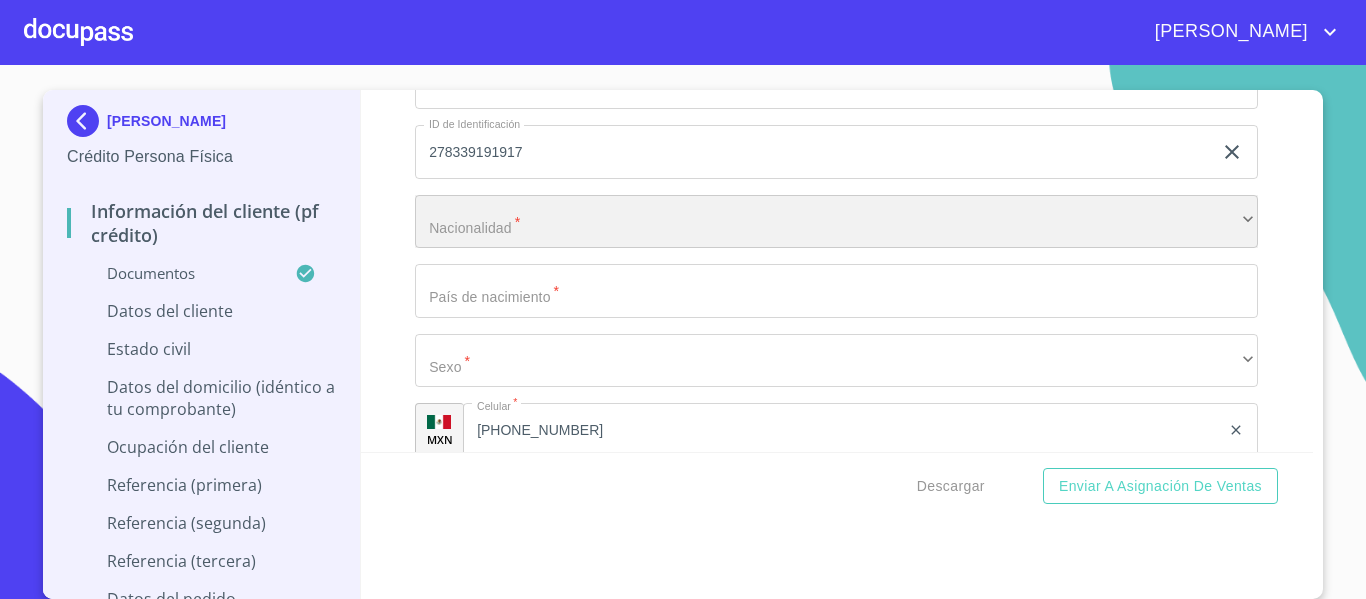 click on "​" at bounding box center [836, 222] 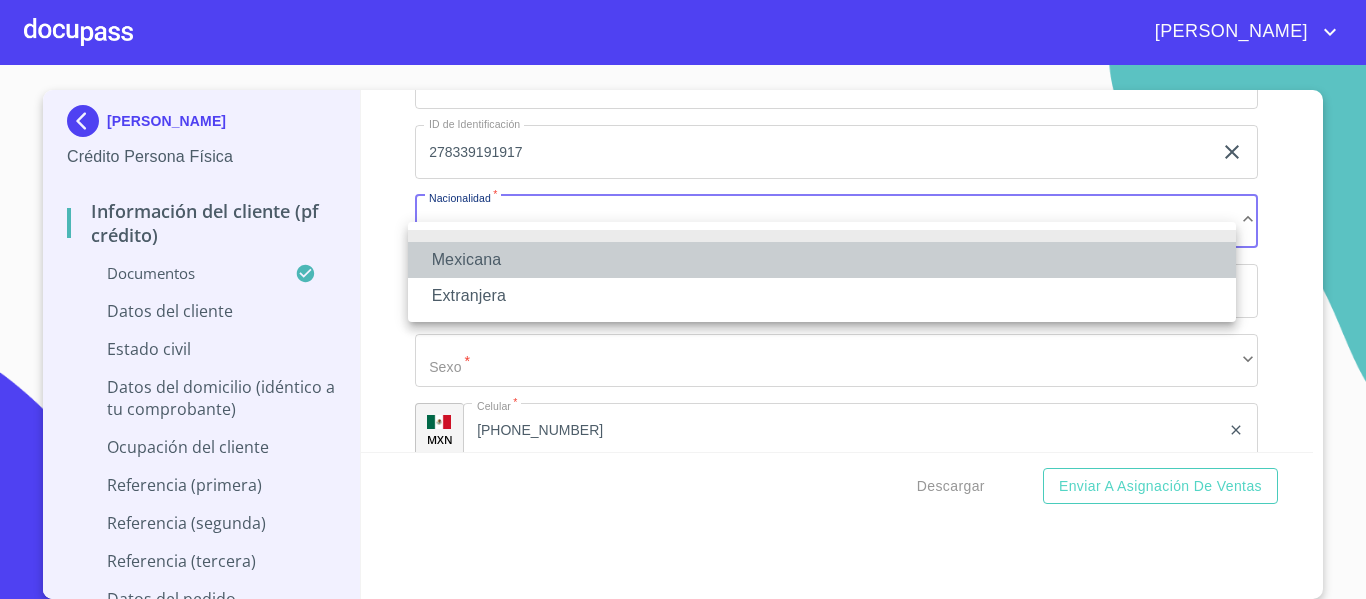 drag, startPoint x: 495, startPoint y: 251, endPoint x: 477, endPoint y: 279, distance: 33.286633 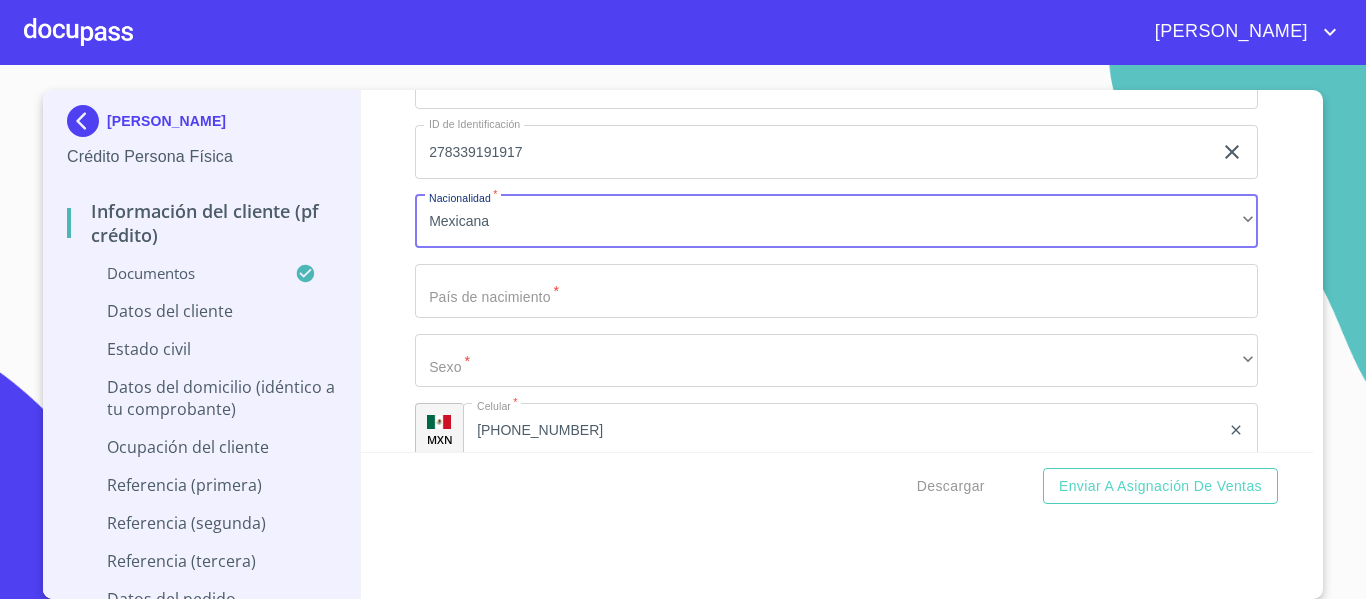 click on "Documento de identificación.   *" at bounding box center (813, -335) 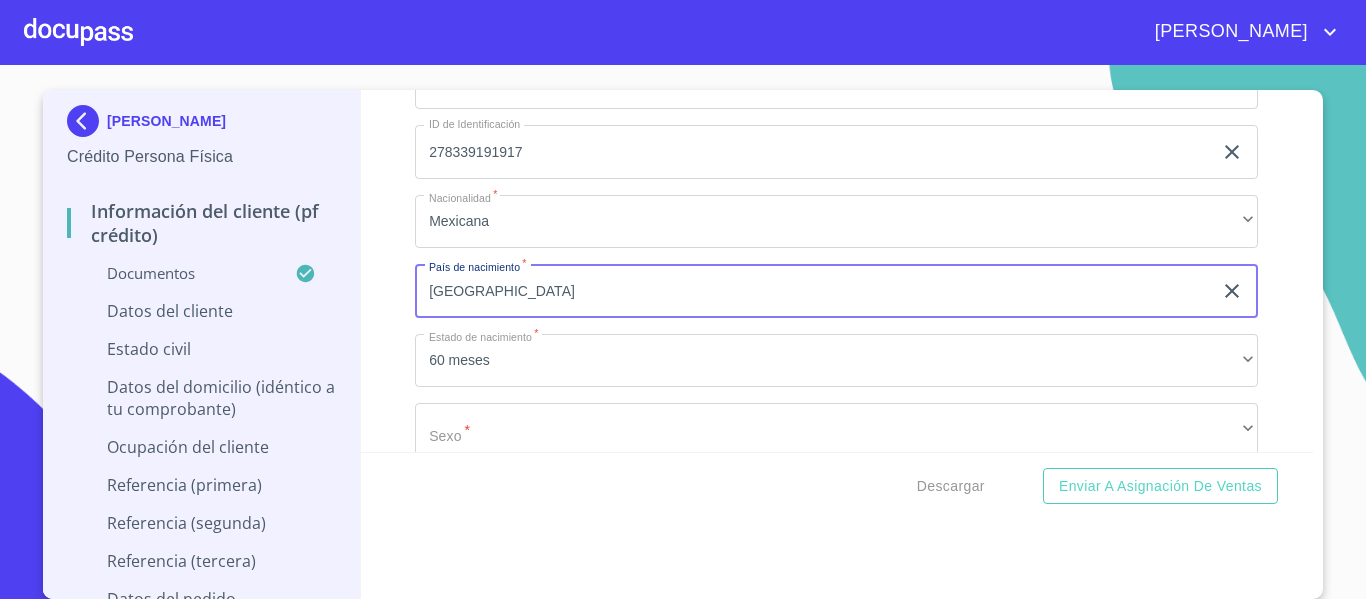 type on "[GEOGRAPHIC_DATA]" 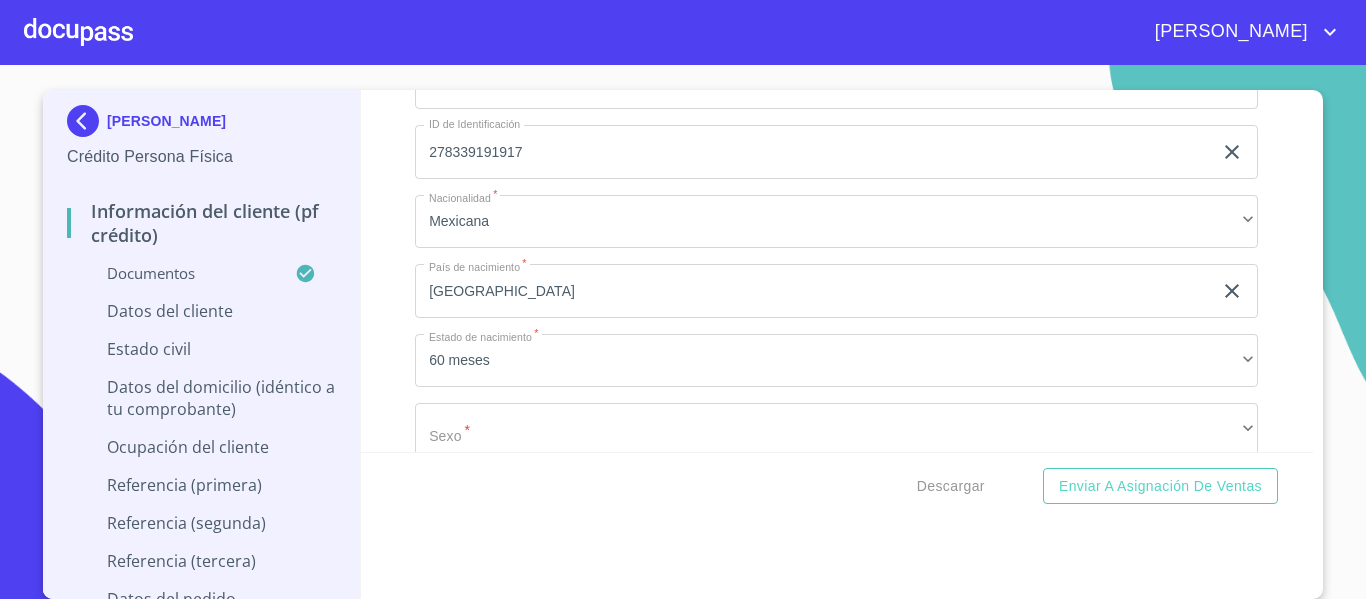 scroll, scrollTop: 6900, scrollLeft: 0, axis: vertical 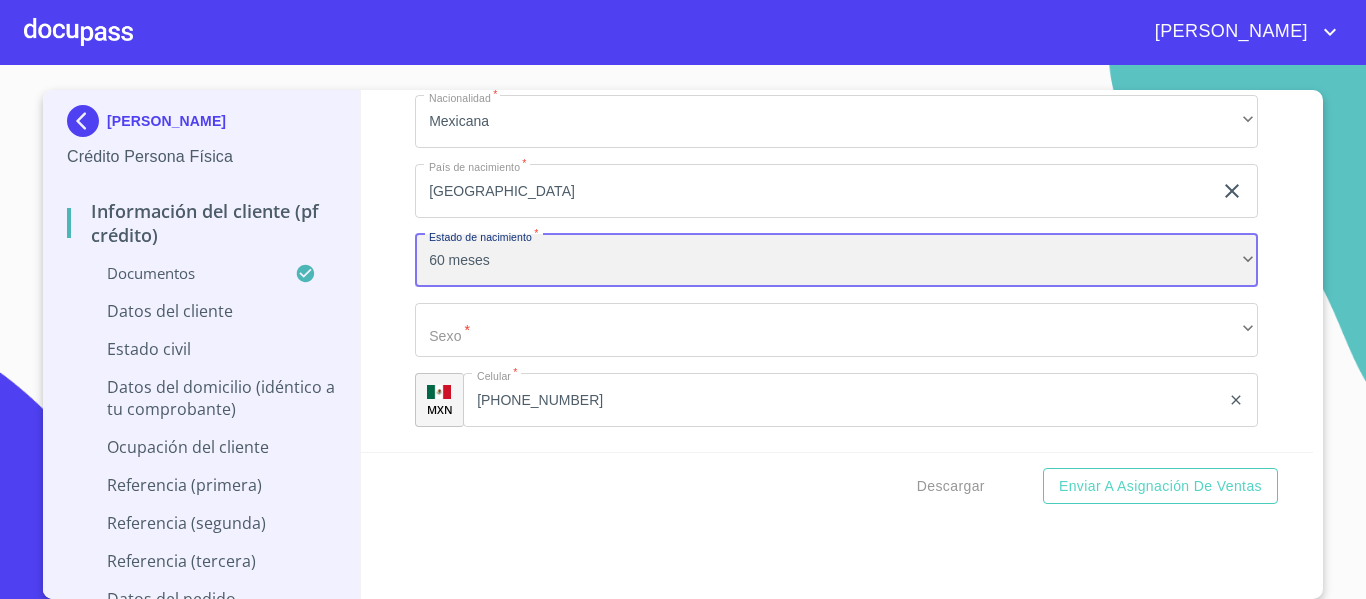 click on "60 meses" at bounding box center (836, 261) 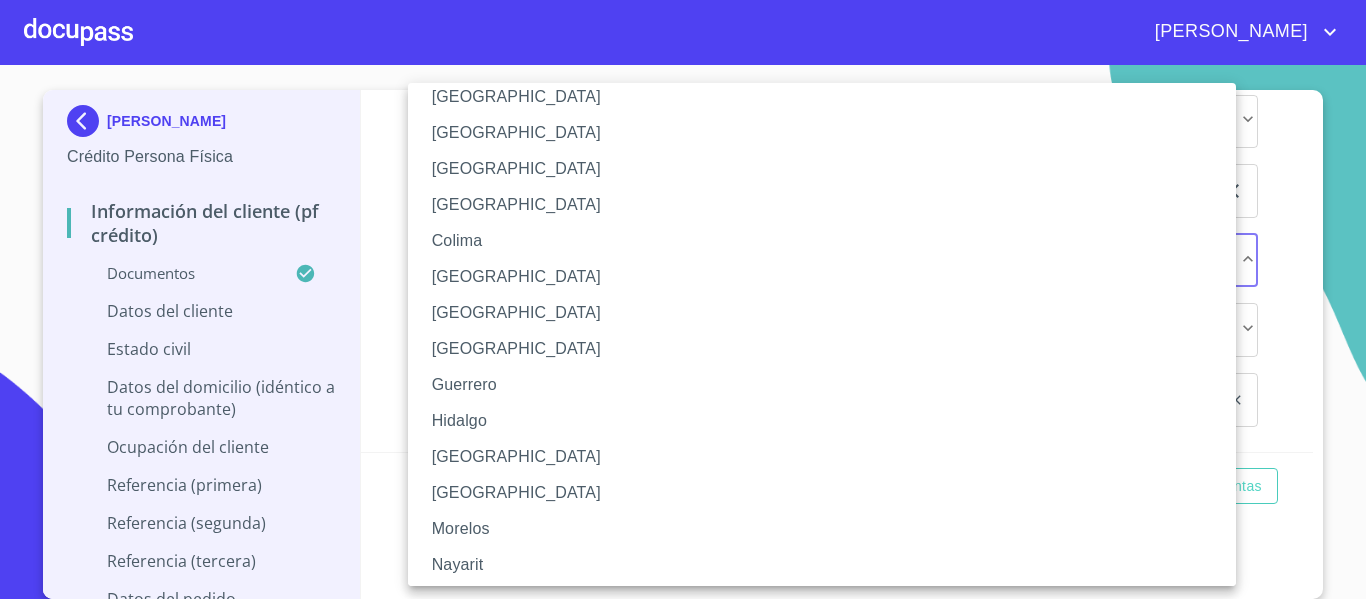 scroll, scrollTop: 200, scrollLeft: 0, axis: vertical 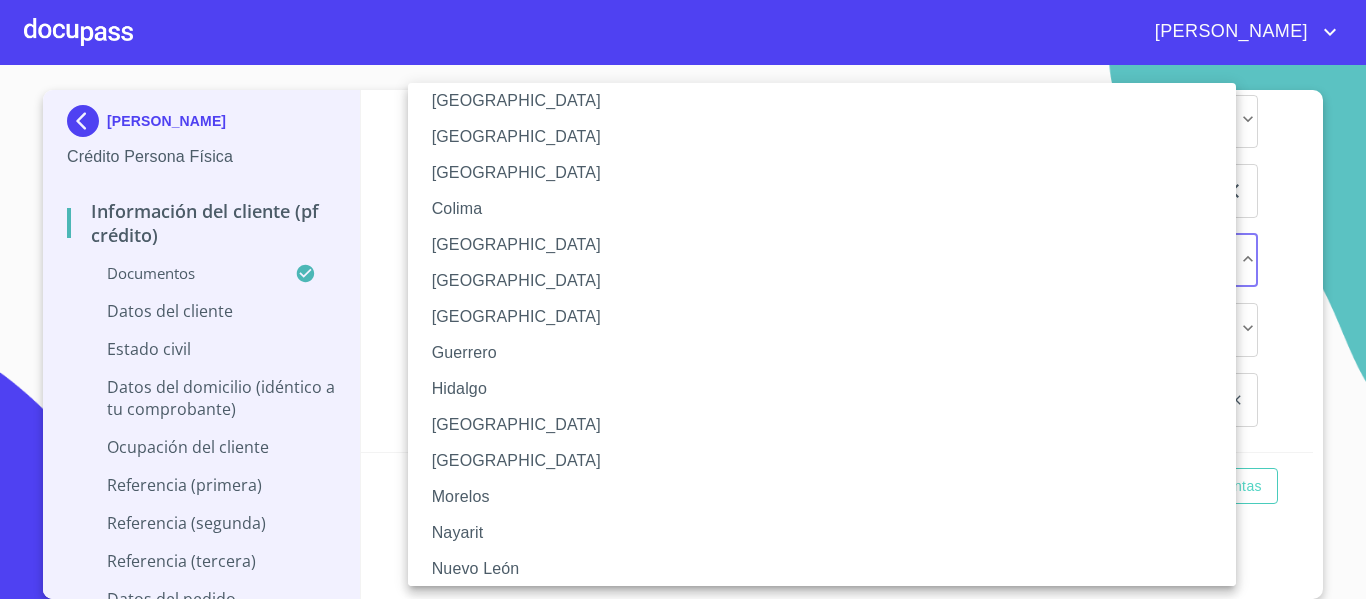 click on "[GEOGRAPHIC_DATA]" at bounding box center (829, 425) 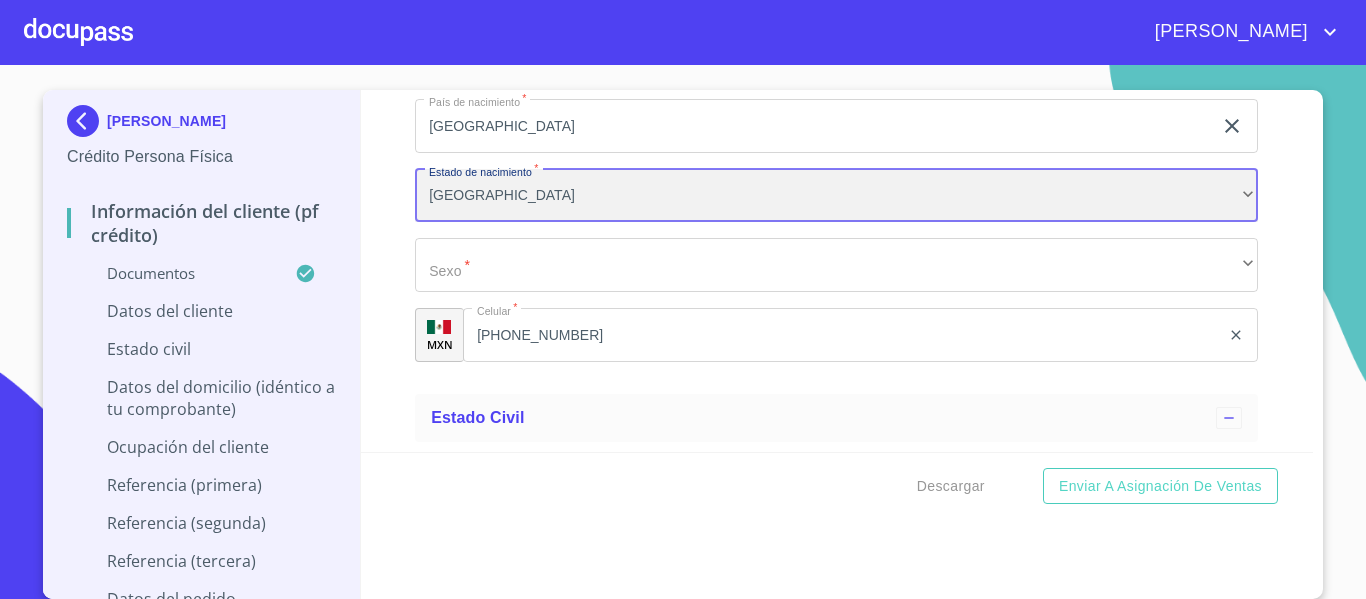 scroll, scrollTop: 7000, scrollLeft: 0, axis: vertical 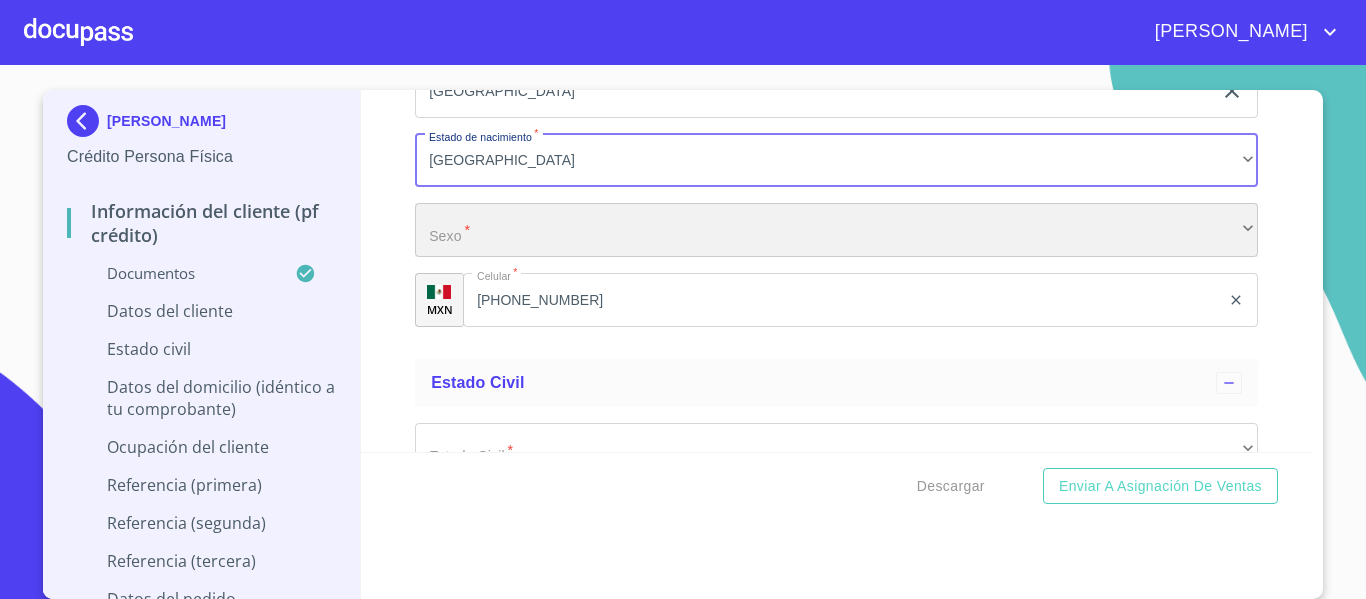 click on "​" at bounding box center (836, 230) 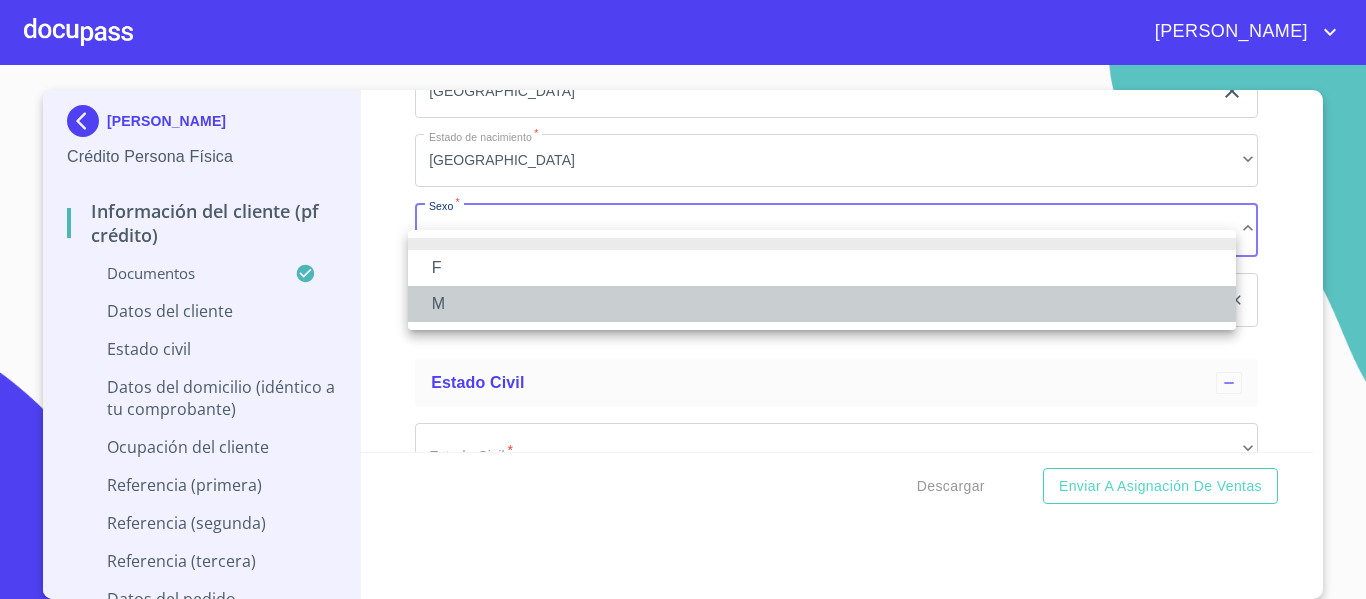 click on "M" at bounding box center [822, 304] 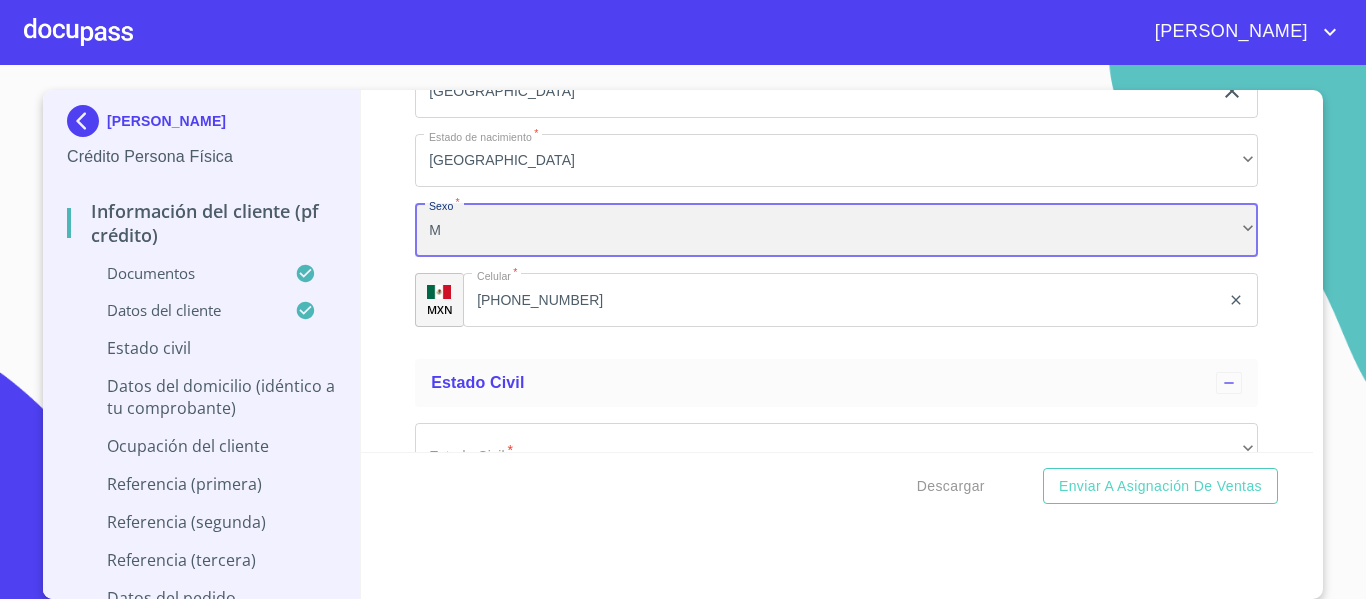 click on "M" at bounding box center (836, 230) 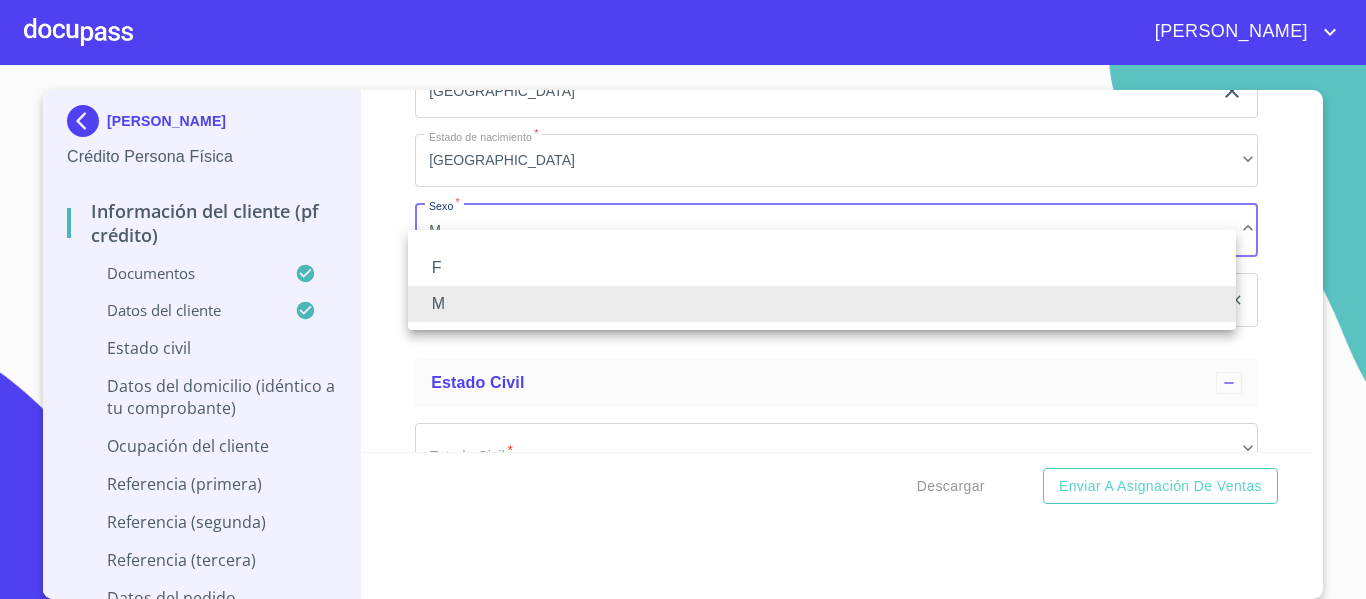 click on "F" at bounding box center [822, 268] 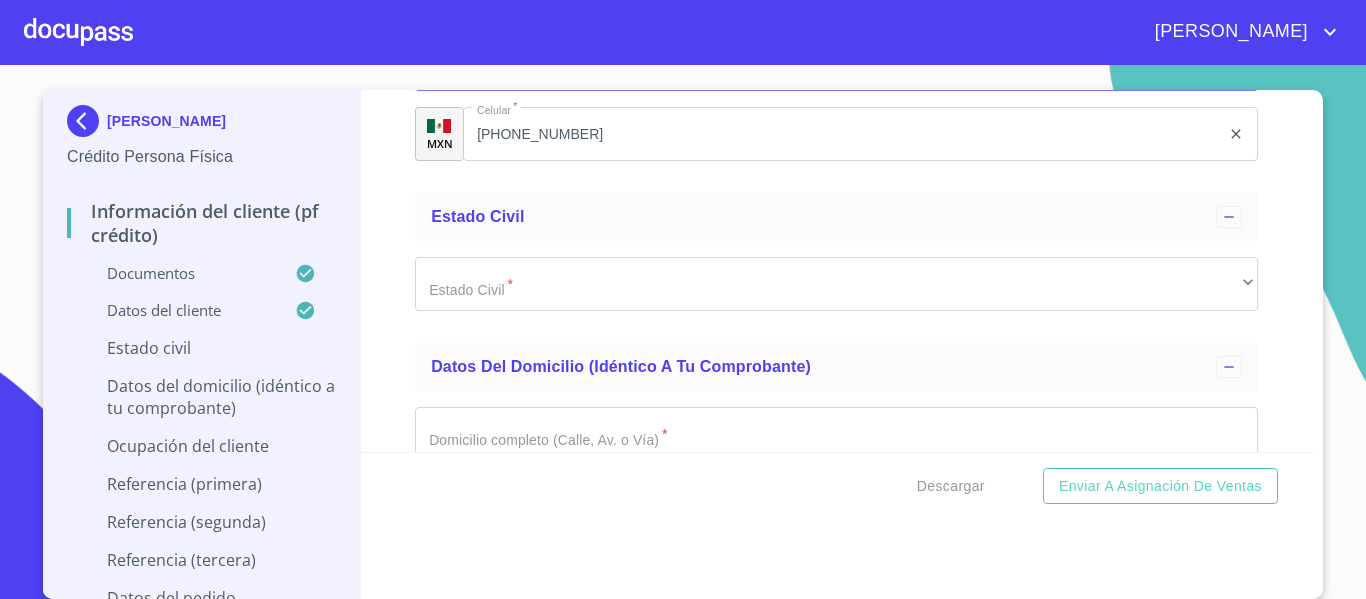 scroll, scrollTop: 7200, scrollLeft: 0, axis: vertical 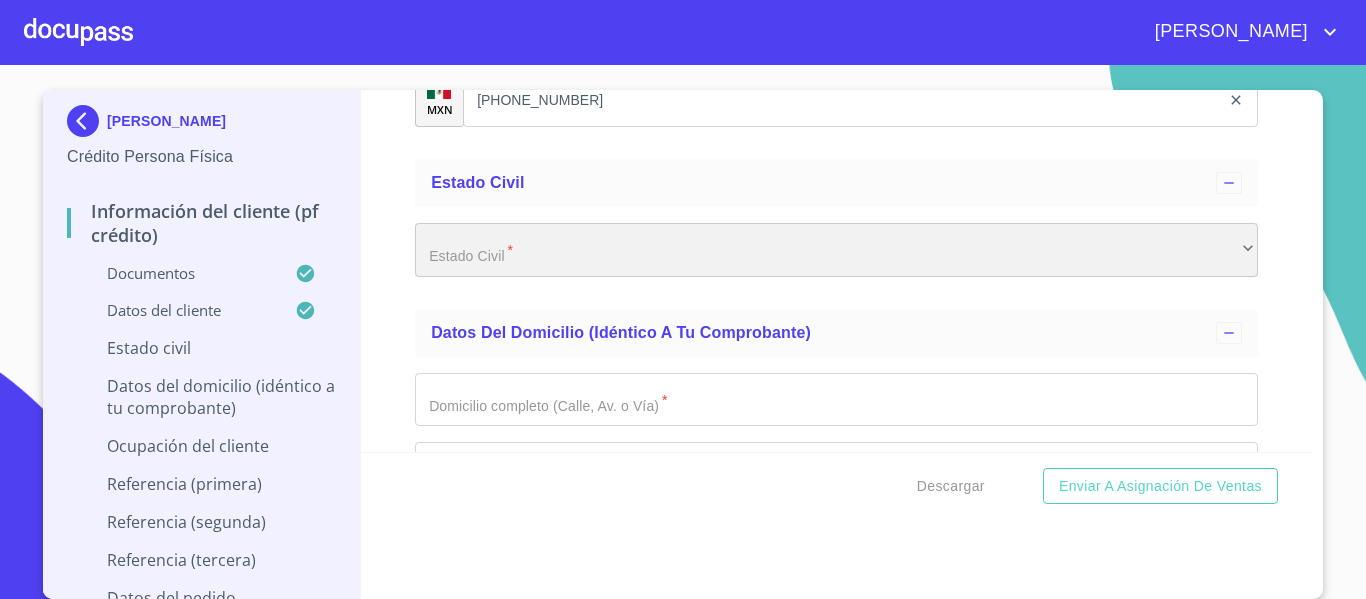 click on "​" at bounding box center [836, 250] 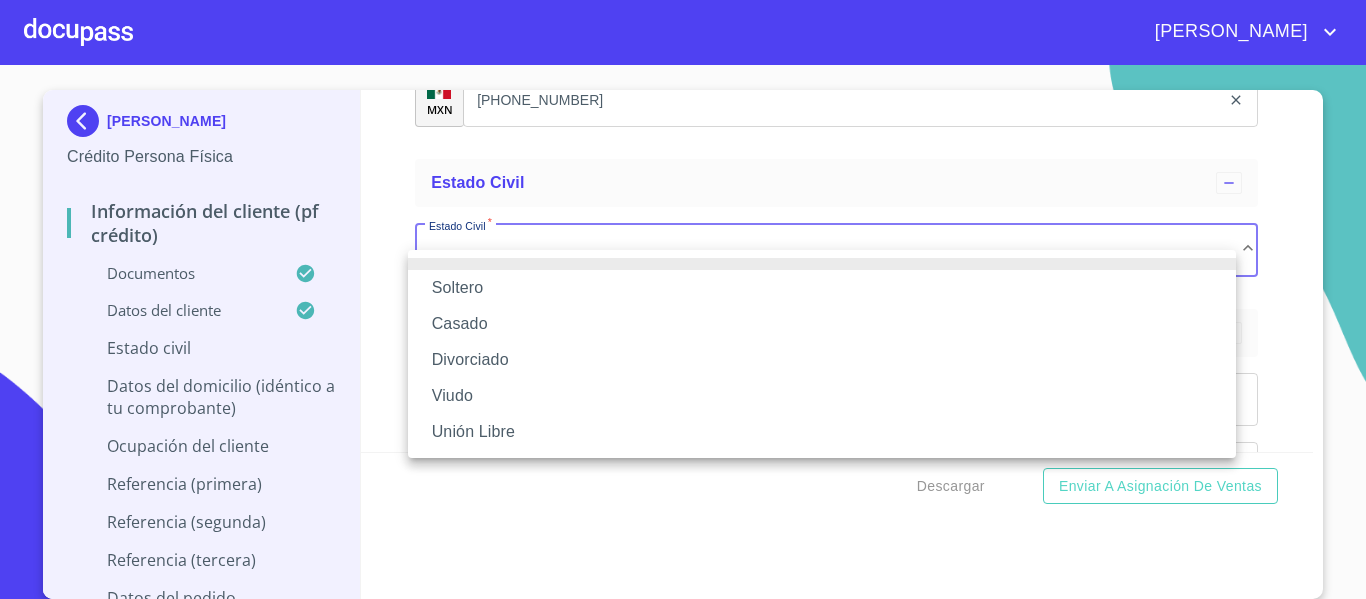 click at bounding box center (683, 299) 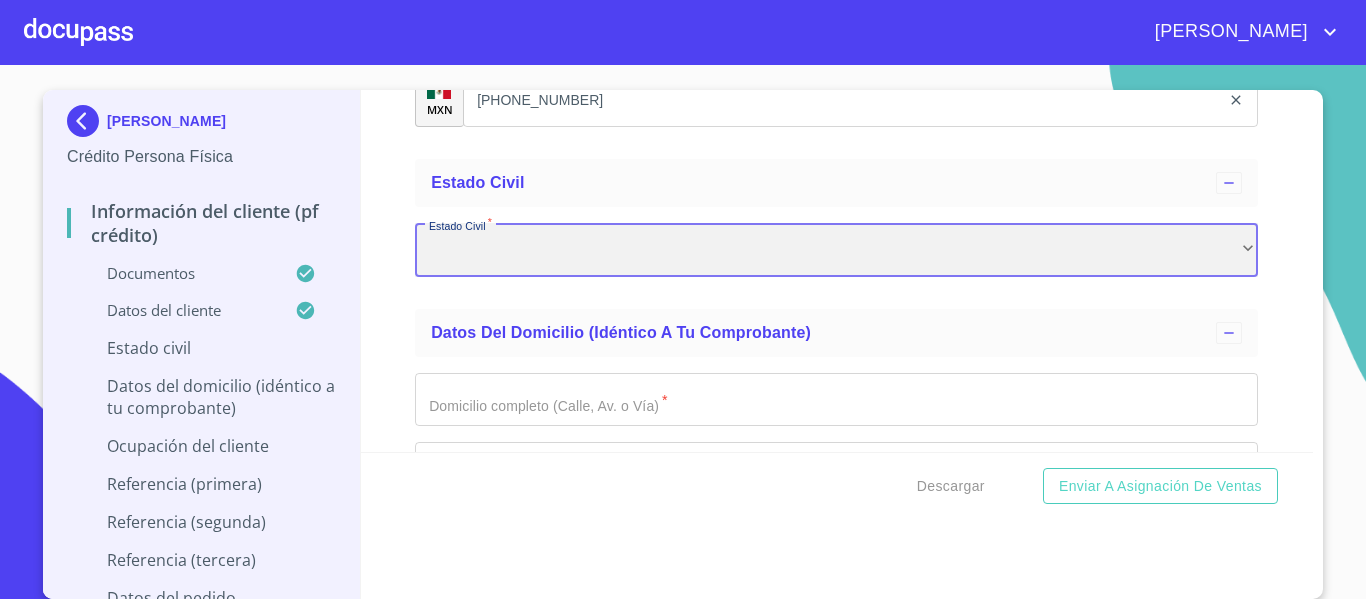 click on "​" at bounding box center [836, 250] 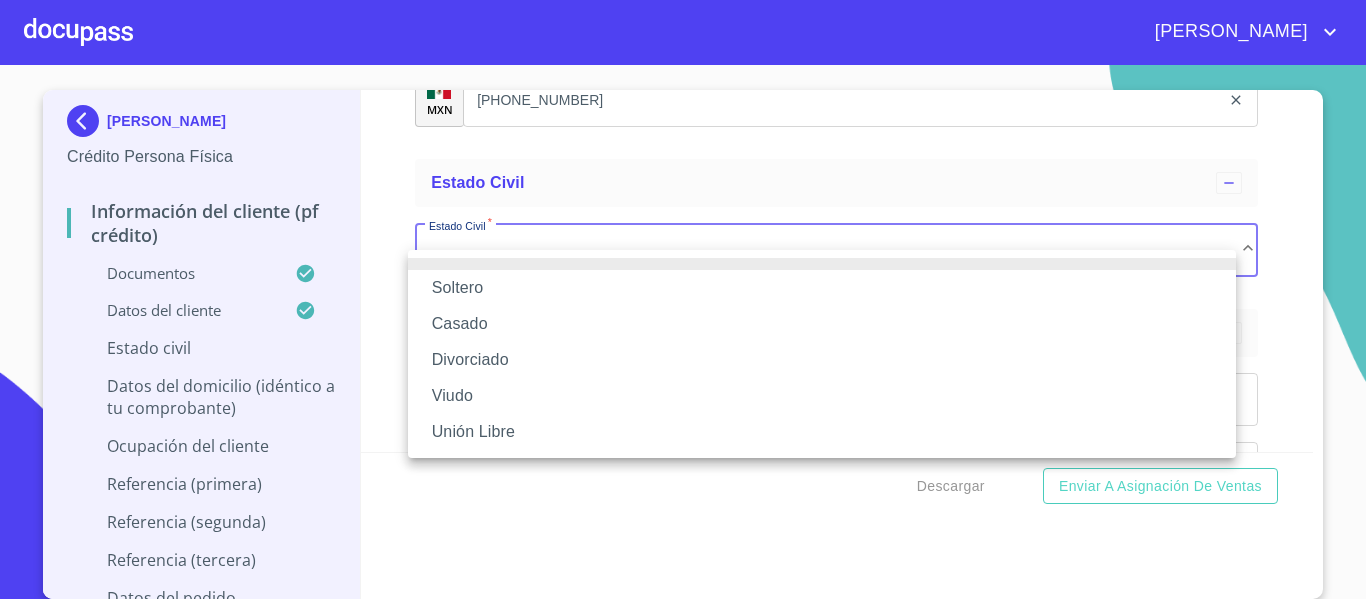 click on "Soltero" at bounding box center (822, 288) 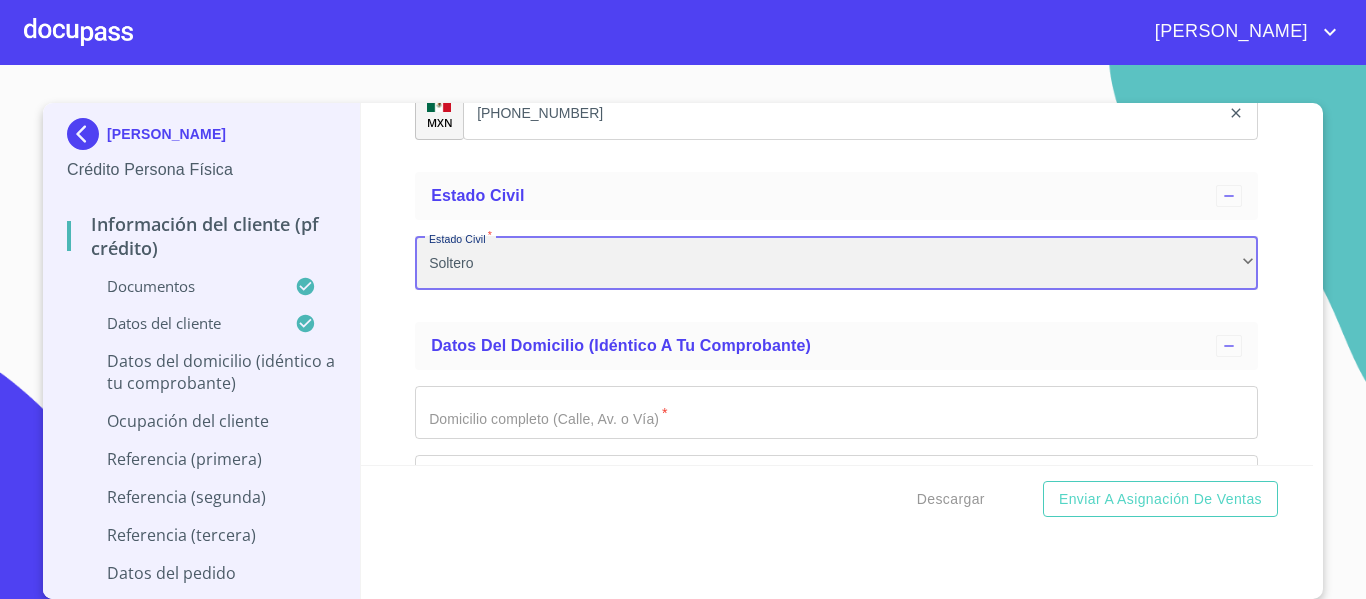 scroll, scrollTop: 7400, scrollLeft: 0, axis: vertical 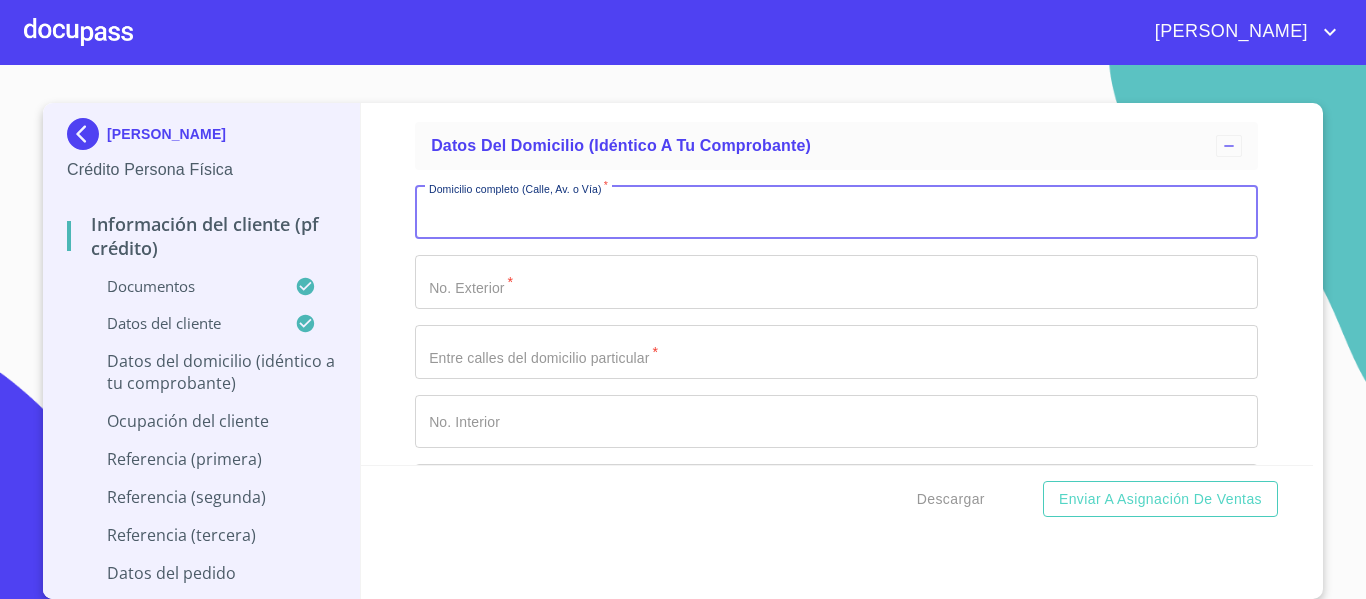 click on "Documento de identificación.   *" at bounding box center (836, 213) 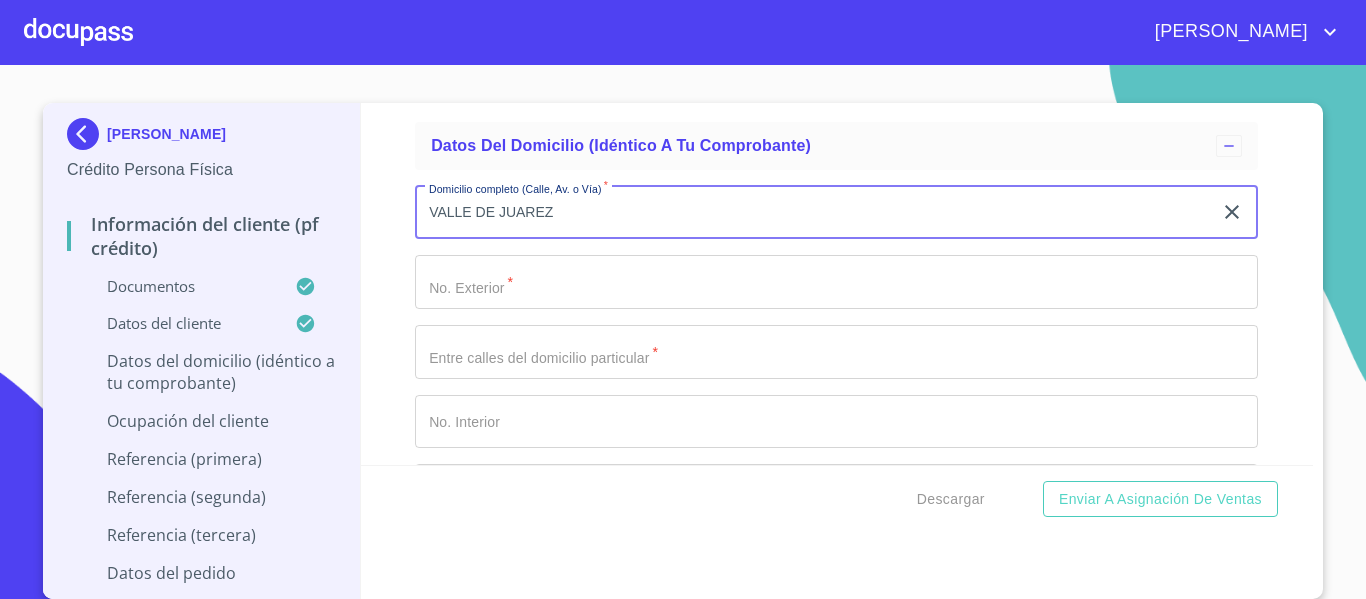 type on "VALLE DE JUAREZ" 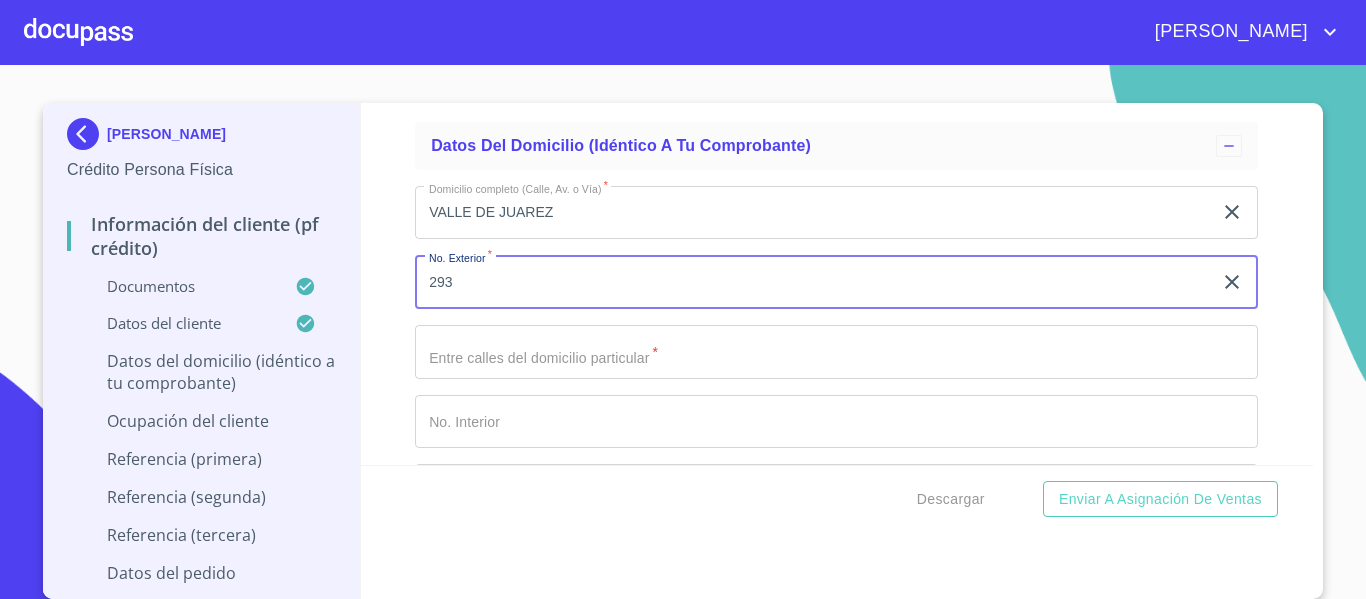 type on "293" 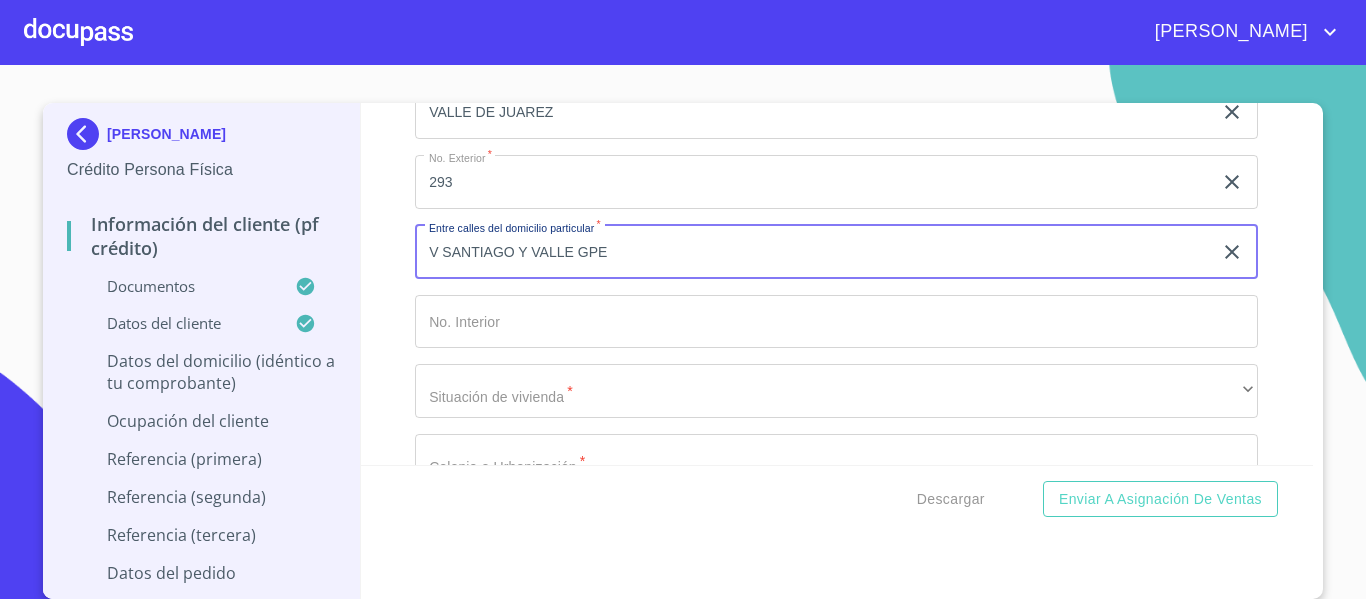 scroll, scrollTop: 7600, scrollLeft: 0, axis: vertical 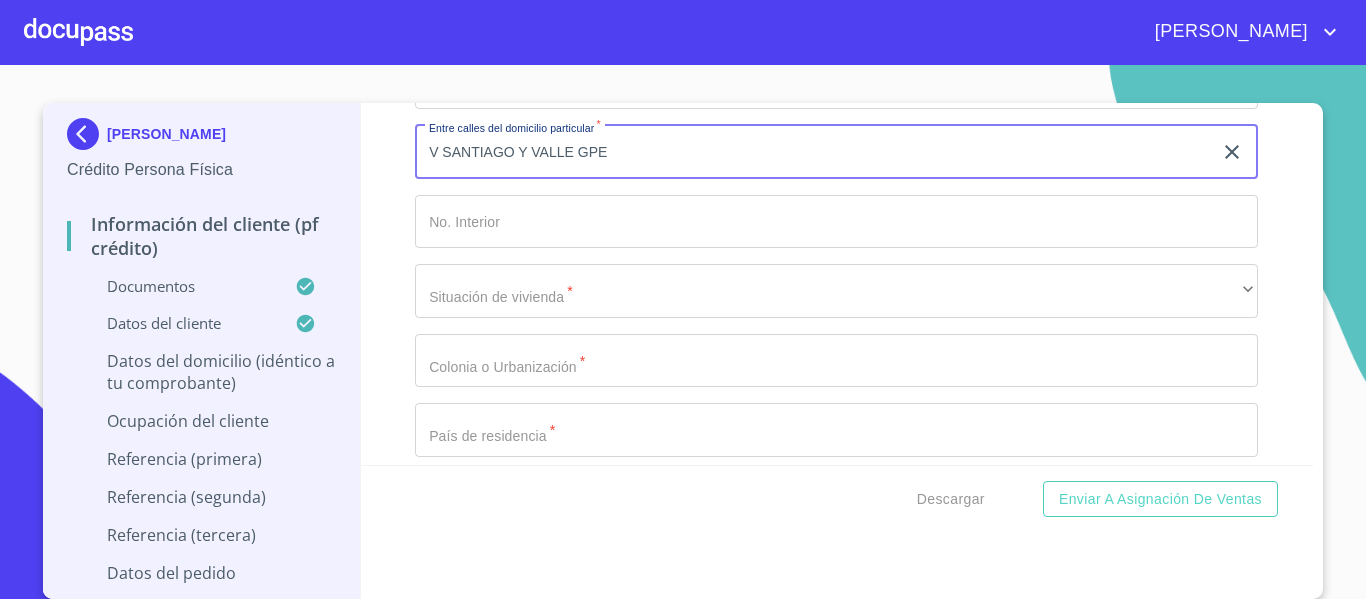 type on "V SANTIAGO Y VALLE GPE" 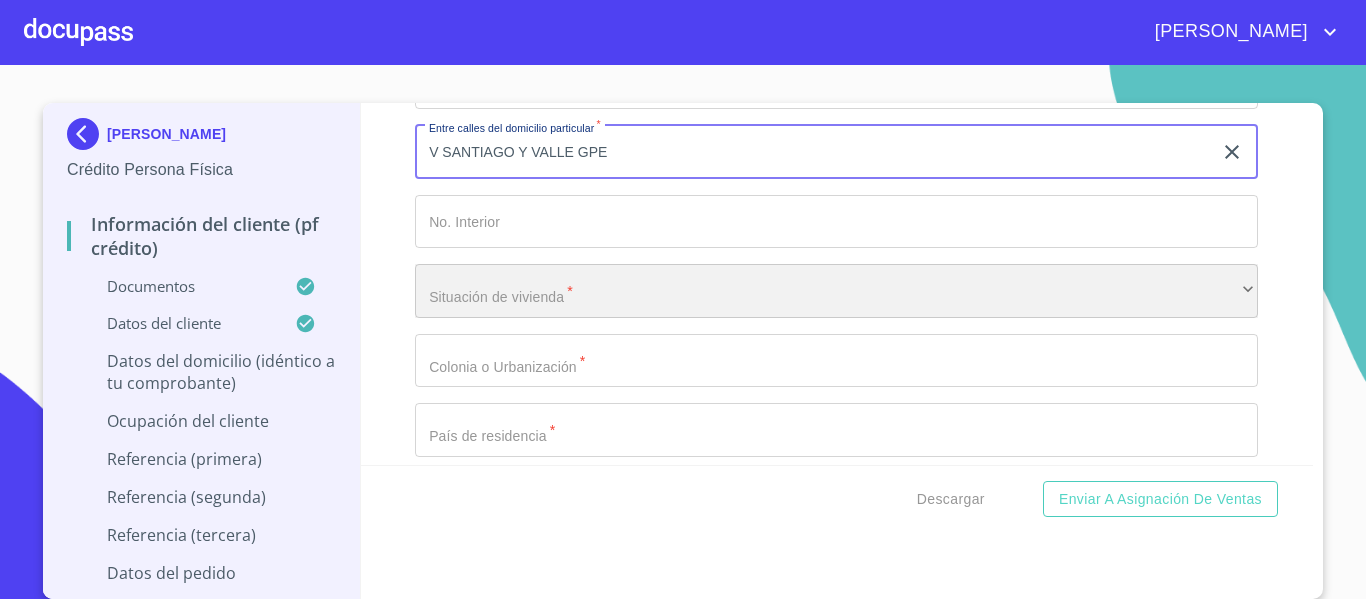 click on "​" at bounding box center [836, 291] 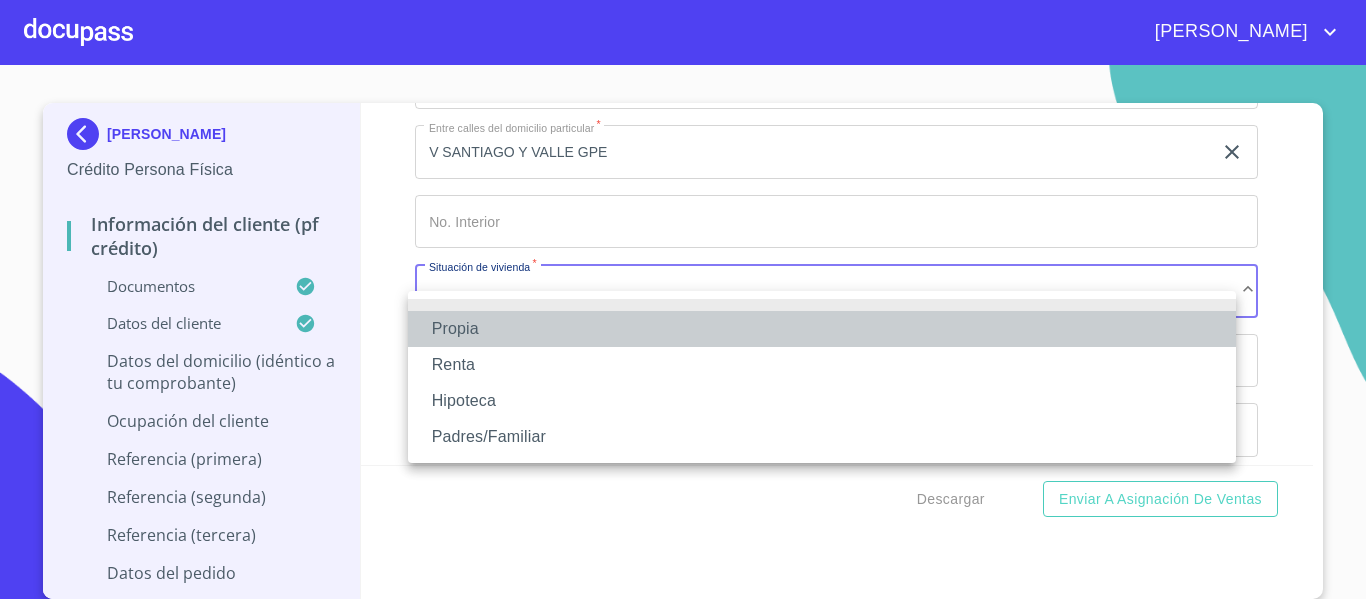 click on "Propia" at bounding box center [822, 329] 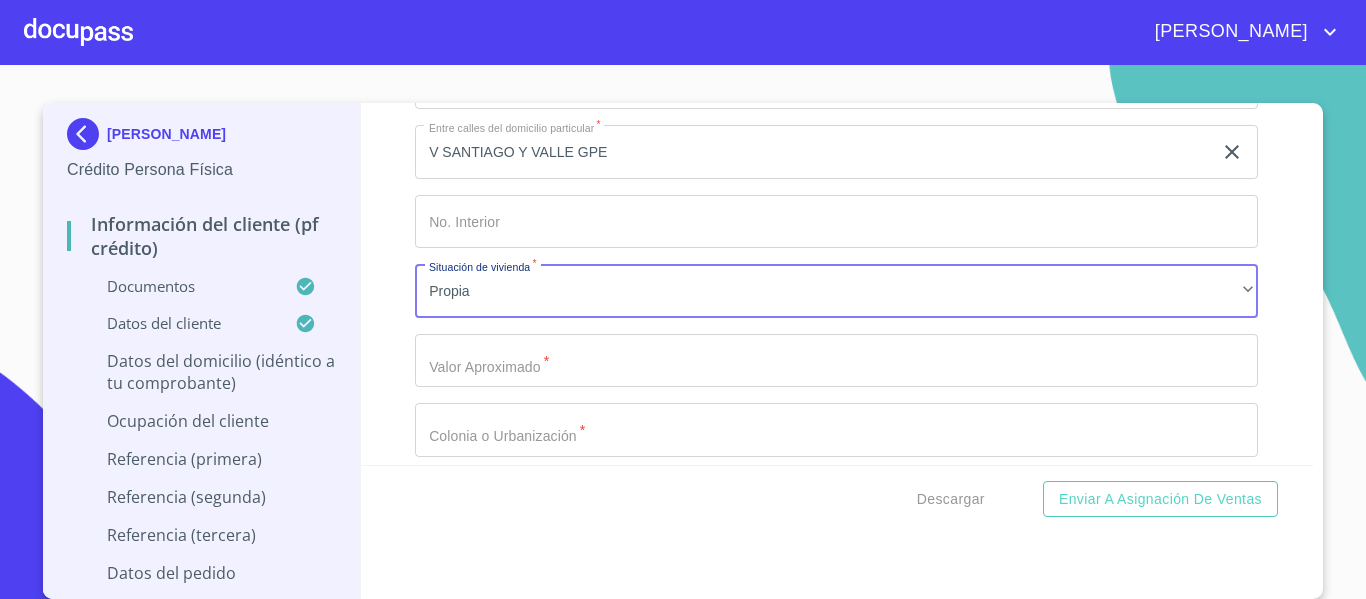 click on "Documento de identificación.   *" at bounding box center [813, -1122] 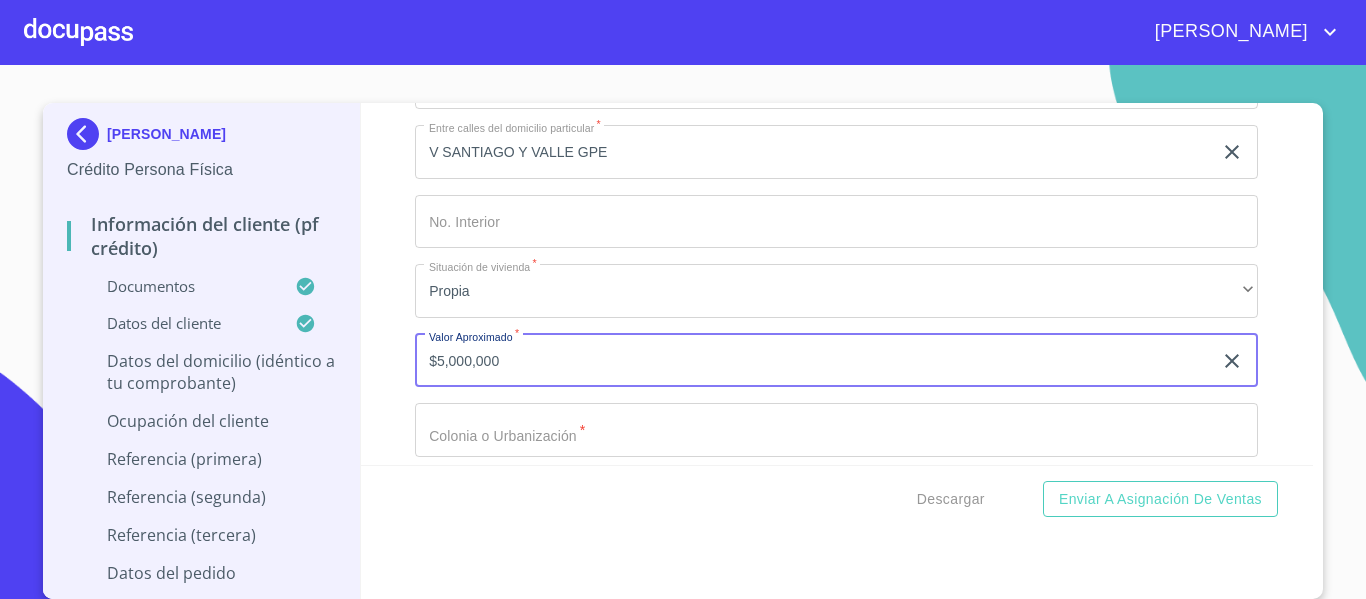 type on "$5,000,000" 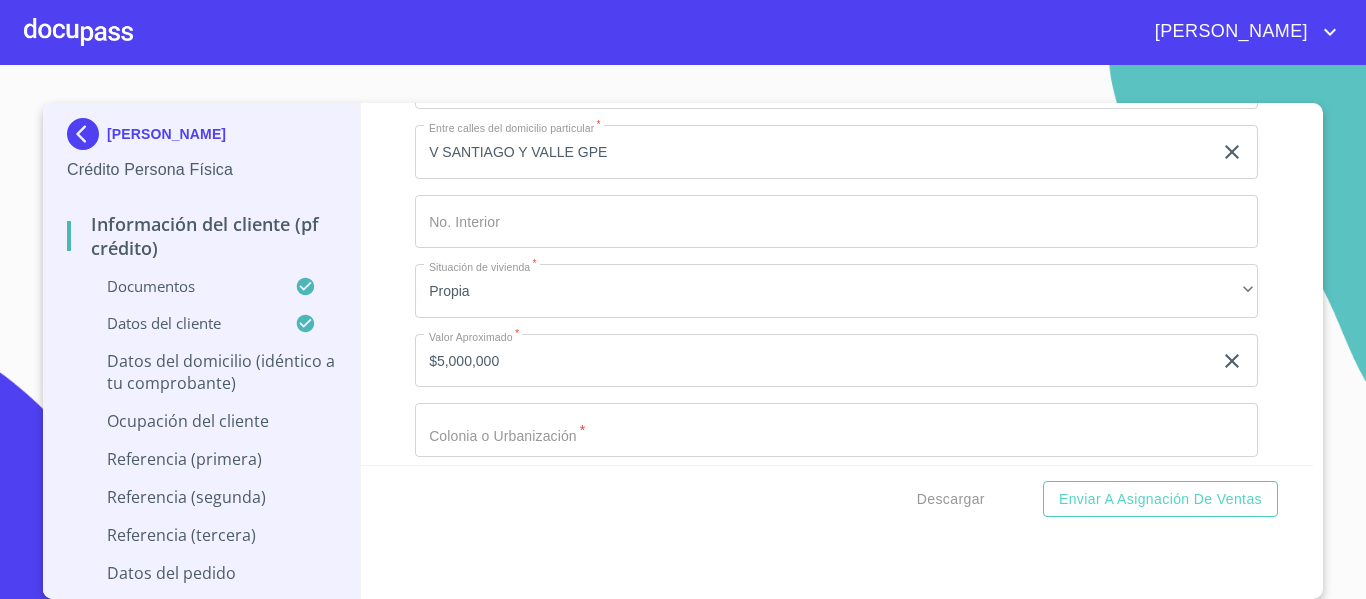 scroll, scrollTop: 7700, scrollLeft: 0, axis: vertical 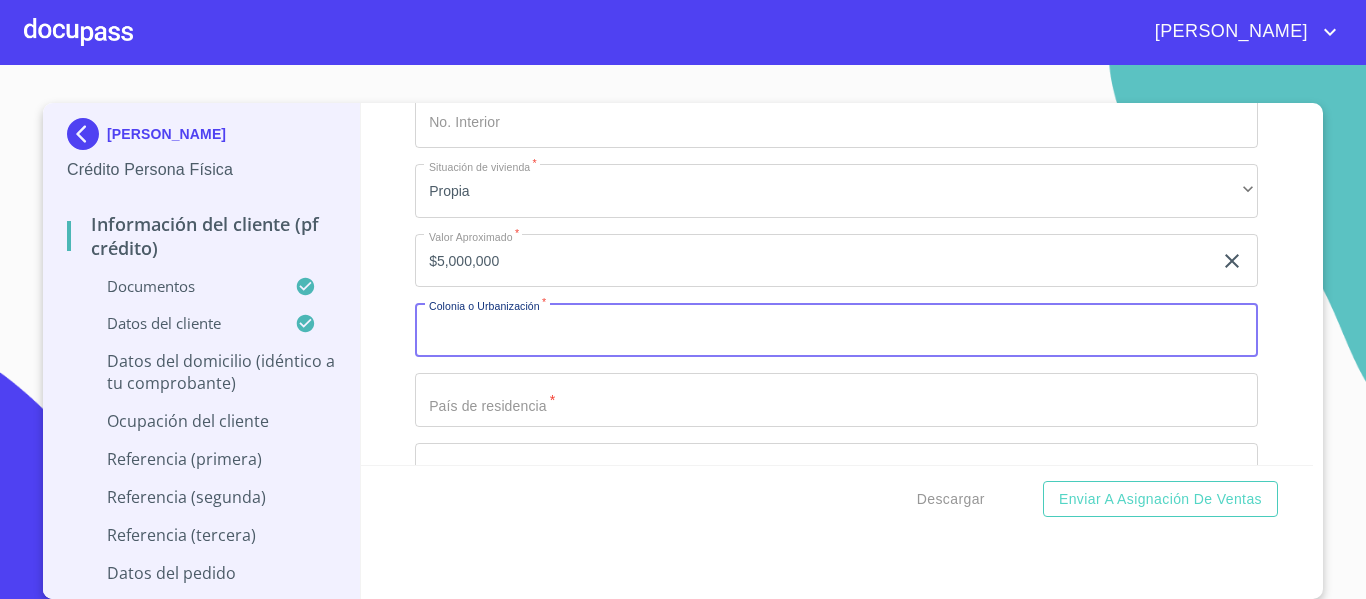 click on "Documento de identificación.   *" at bounding box center [836, 330] 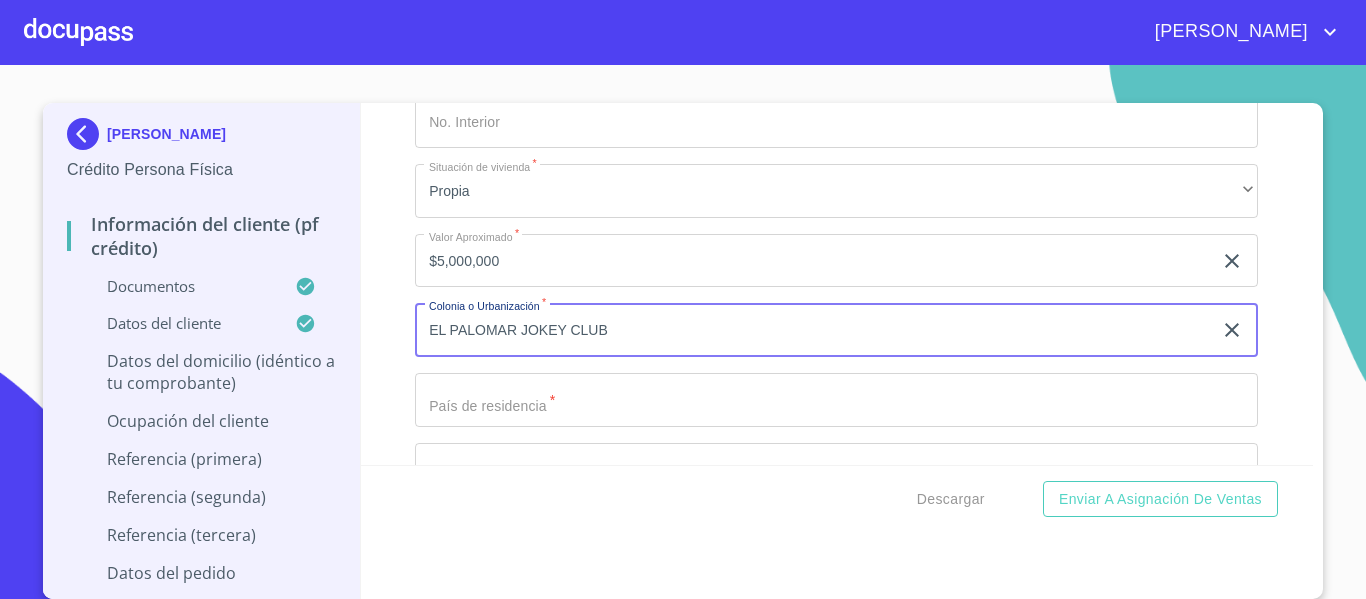 scroll, scrollTop: 7800, scrollLeft: 0, axis: vertical 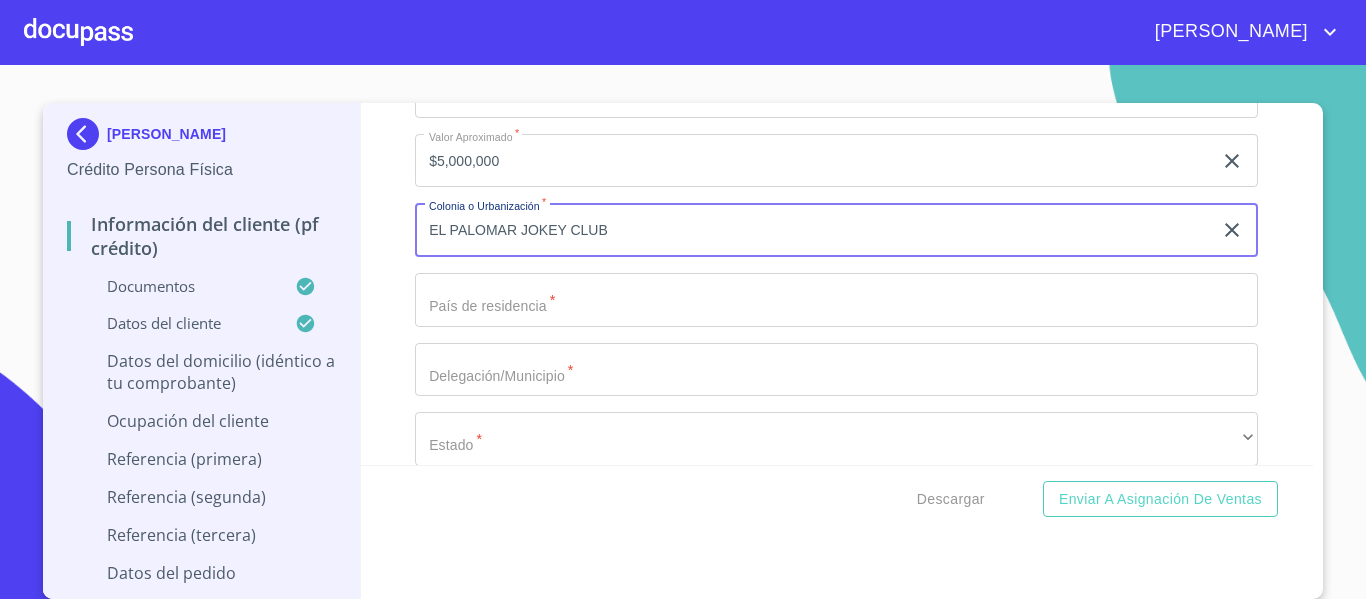 type on "EL PALOMAR JOKEY CLUB" 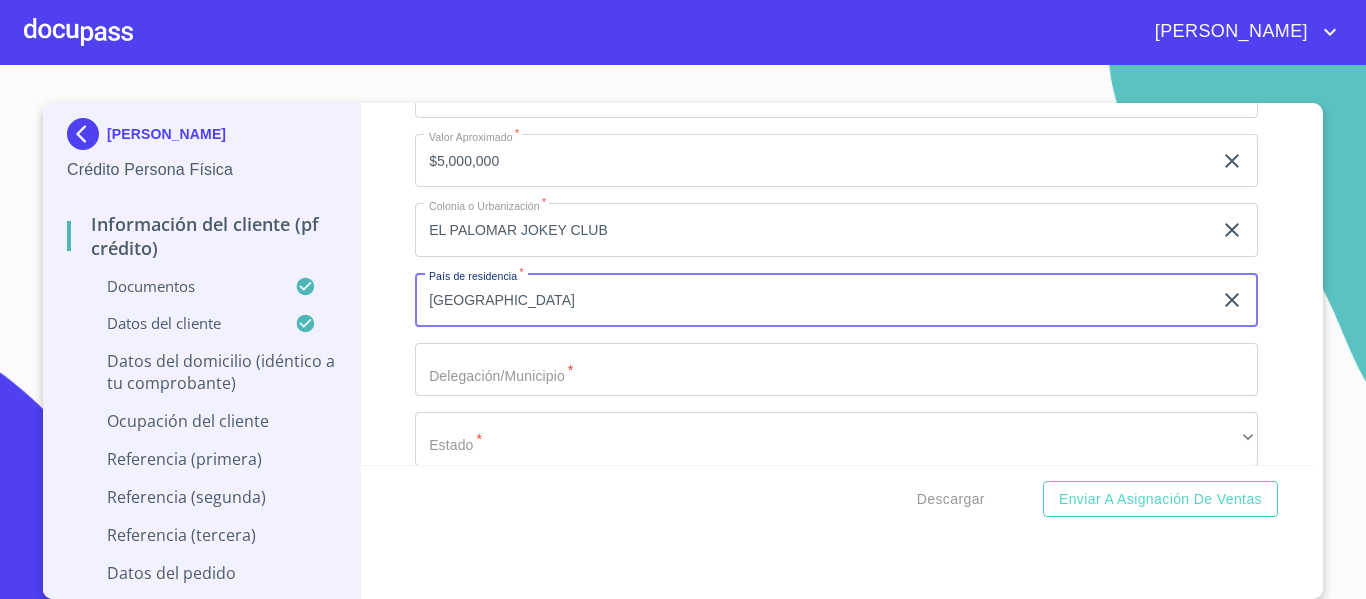 scroll, scrollTop: 7900, scrollLeft: 0, axis: vertical 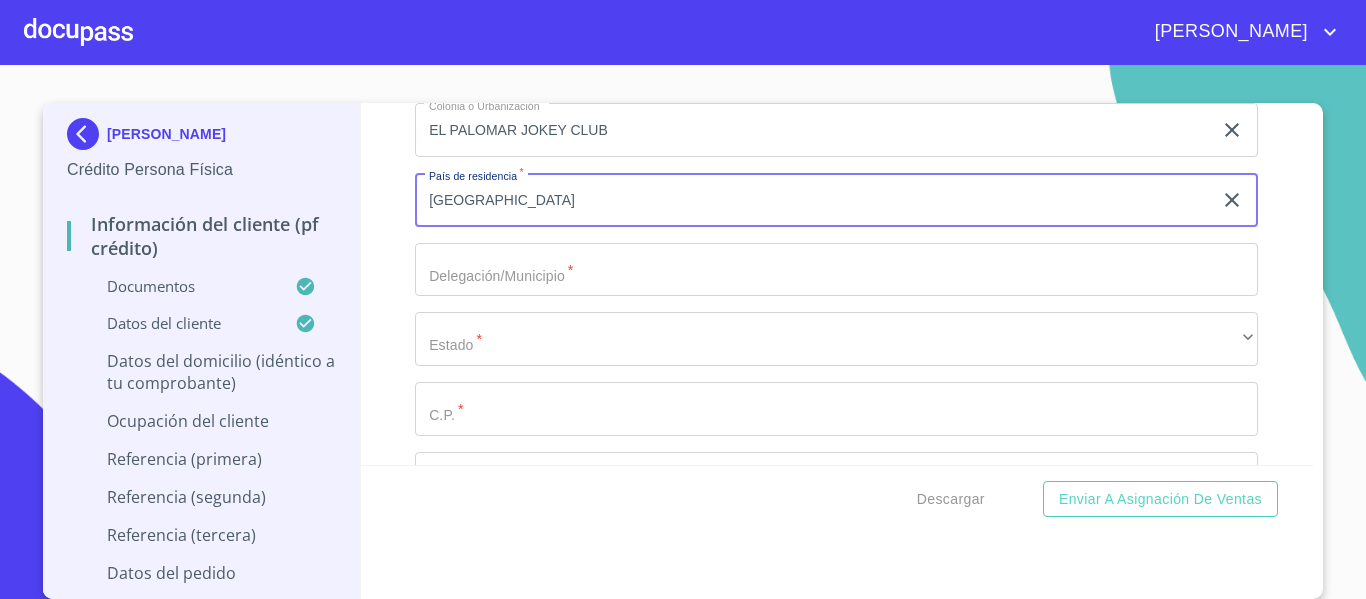 type on "[GEOGRAPHIC_DATA]" 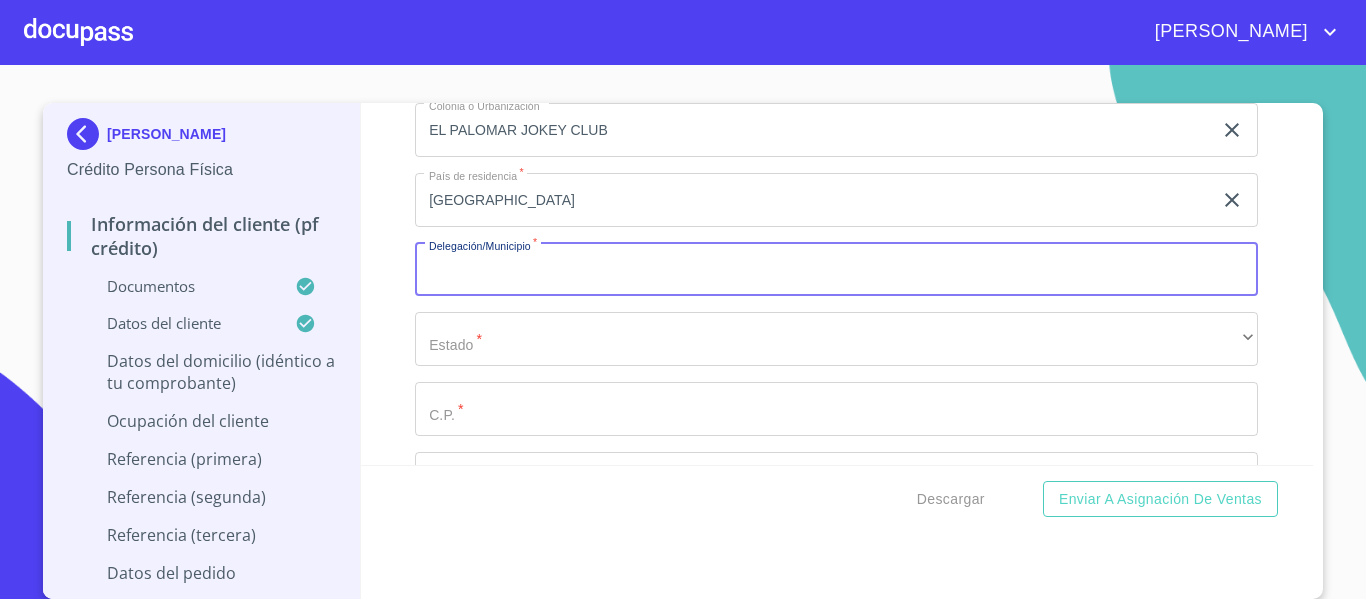 click on "Documento de identificación.   *" at bounding box center [836, 270] 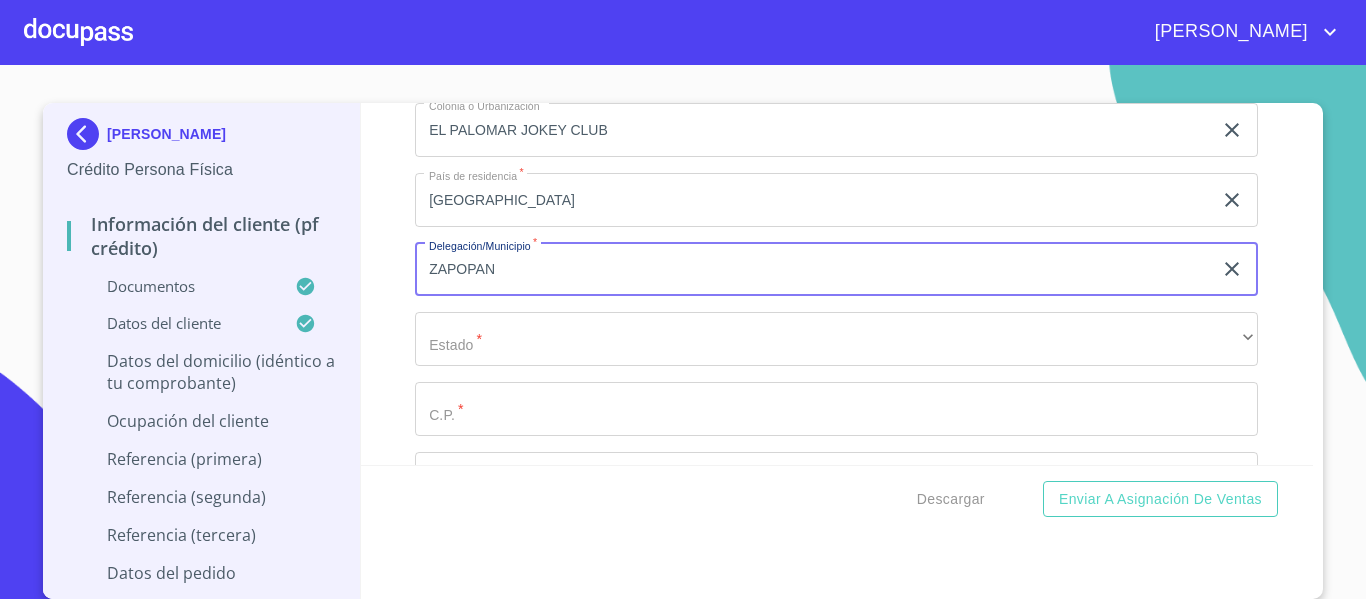 type on "ZAPOPAN" 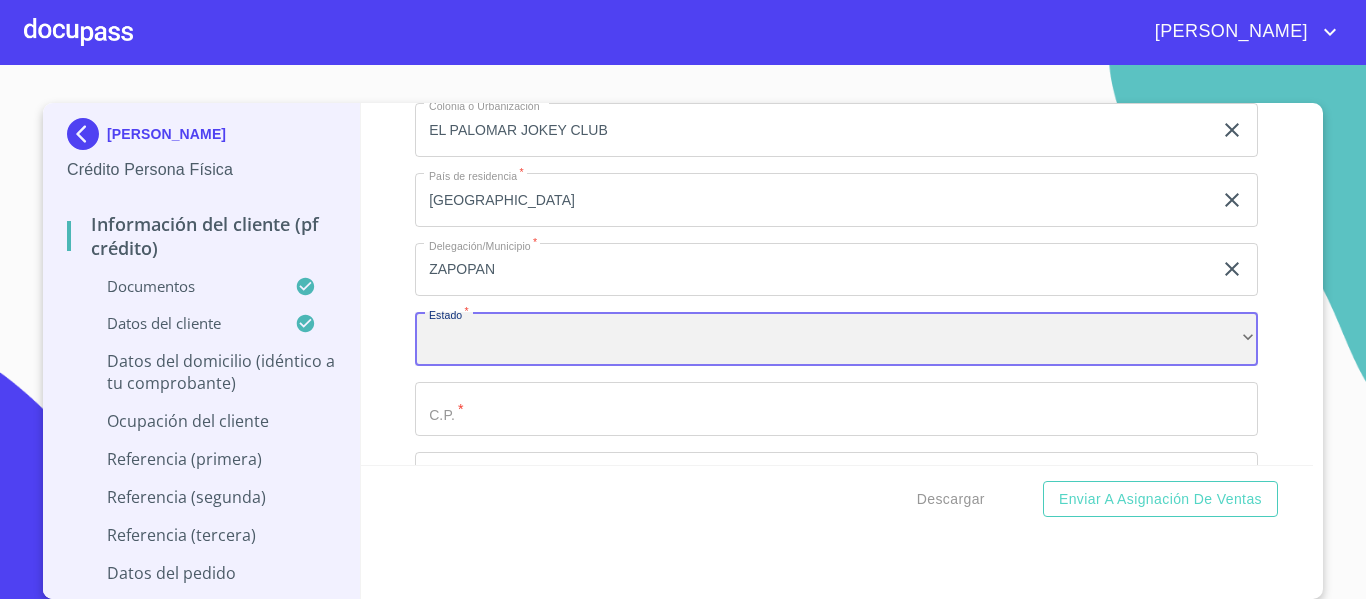 click on "​" at bounding box center [836, 339] 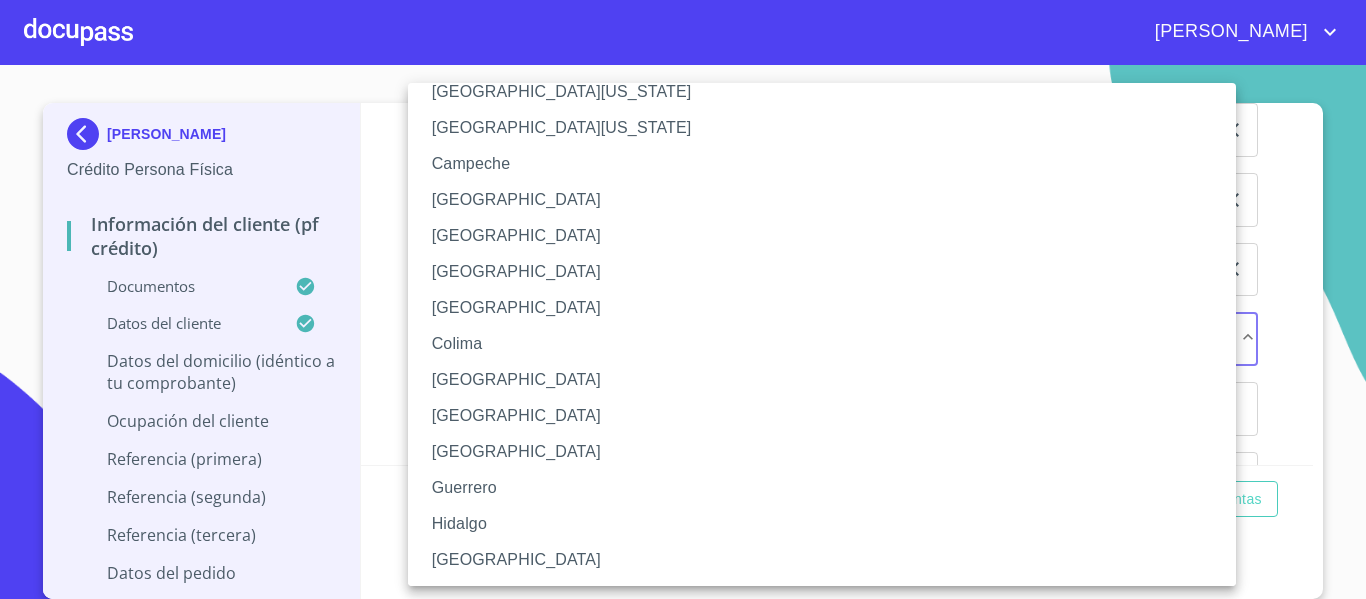 scroll, scrollTop: 100, scrollLeft: 0, axis: vertical 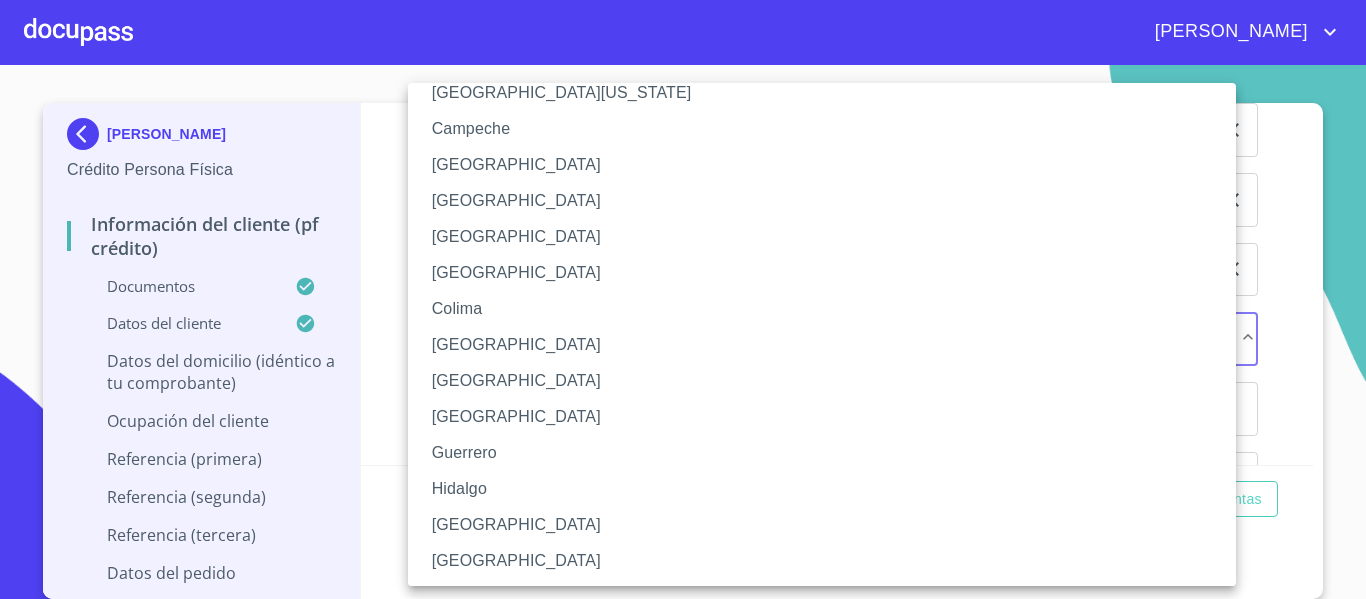 click on "[GEOGRAPHIC_DATA]" at bounding box center (829, 525) 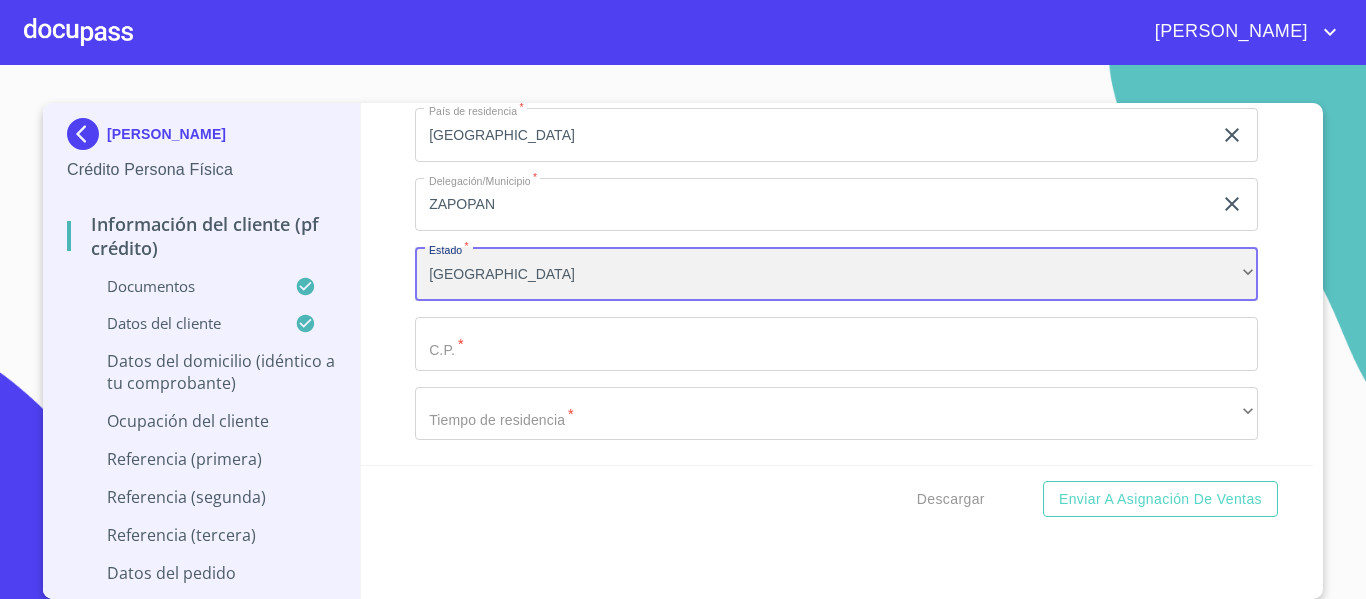 scroll, scrollTop: 8000, scrollLeft: 0, axis: vertical 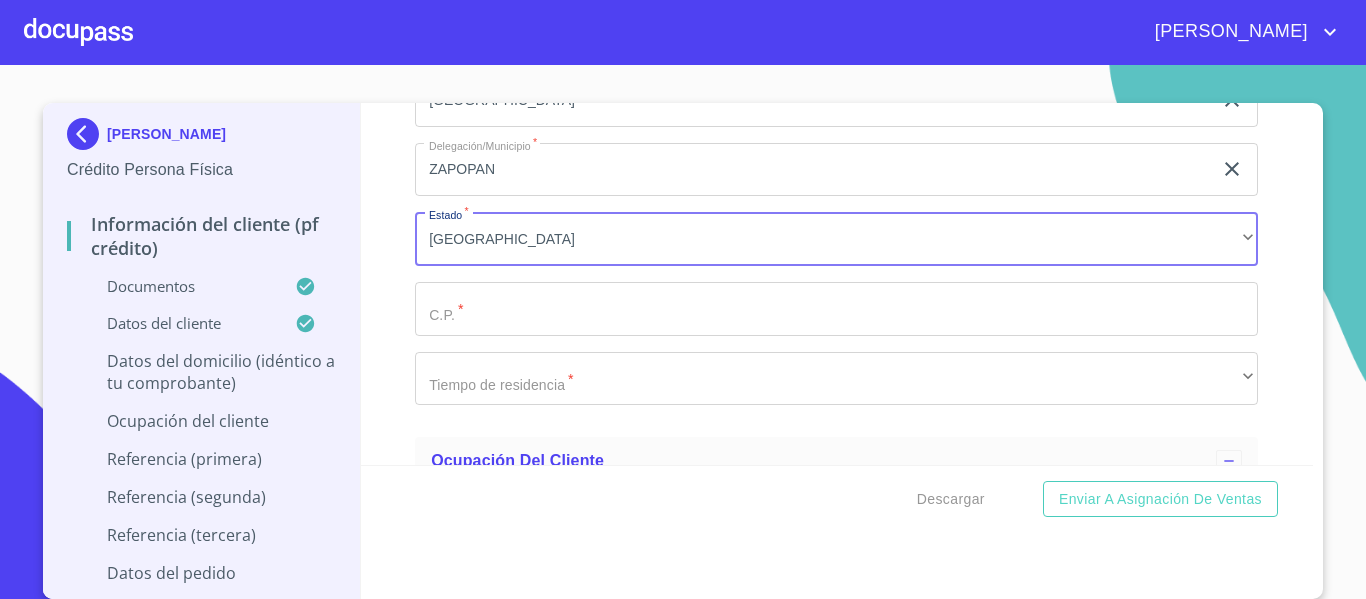 click on "Documento de identificación.   *" at bounding box center (813, -1522) 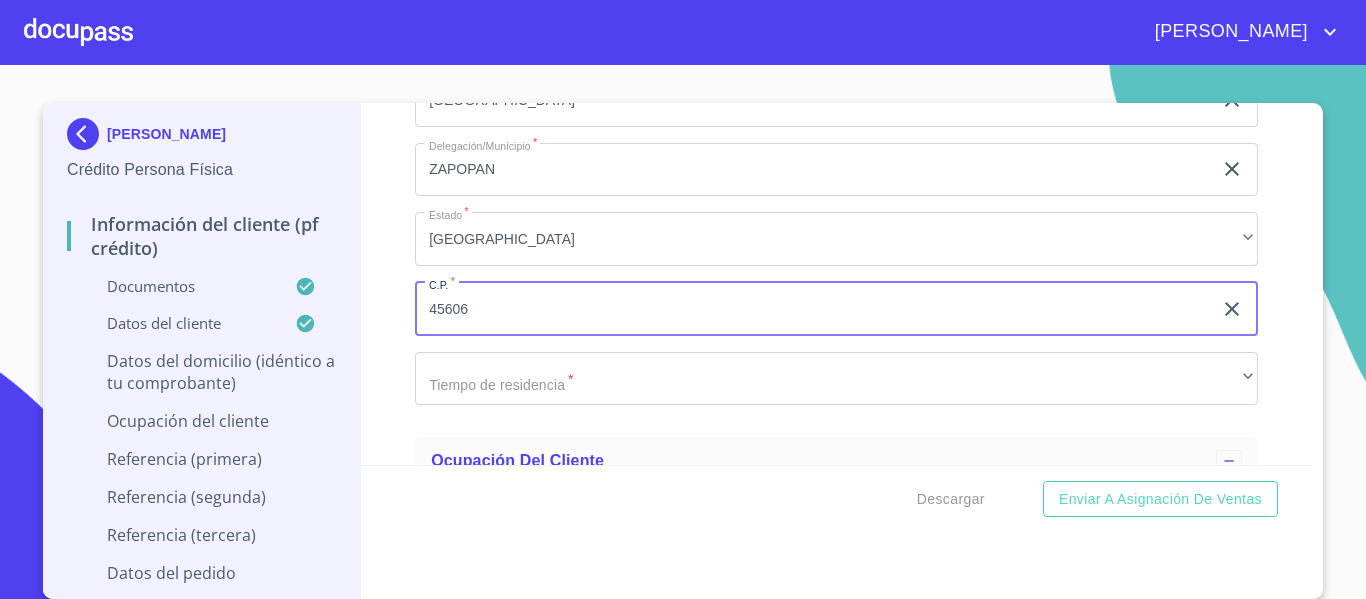 scroll, scrollTop: 8100, scrollLeft: 0, axis: vertical 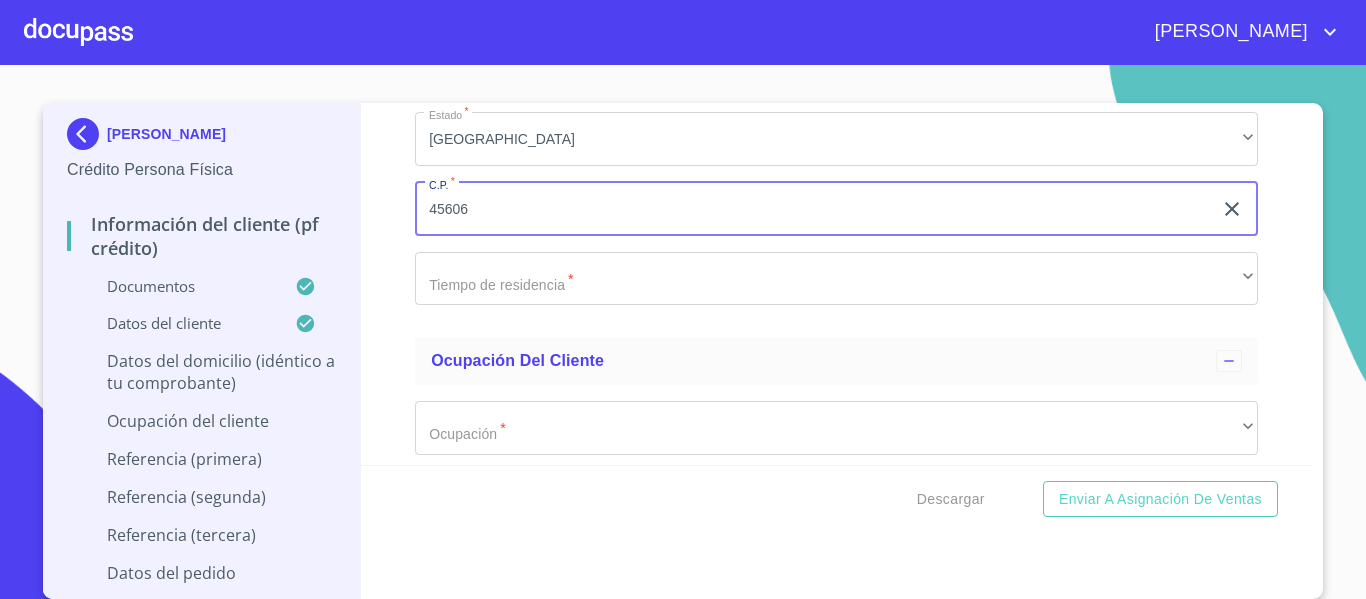 type on "45606" 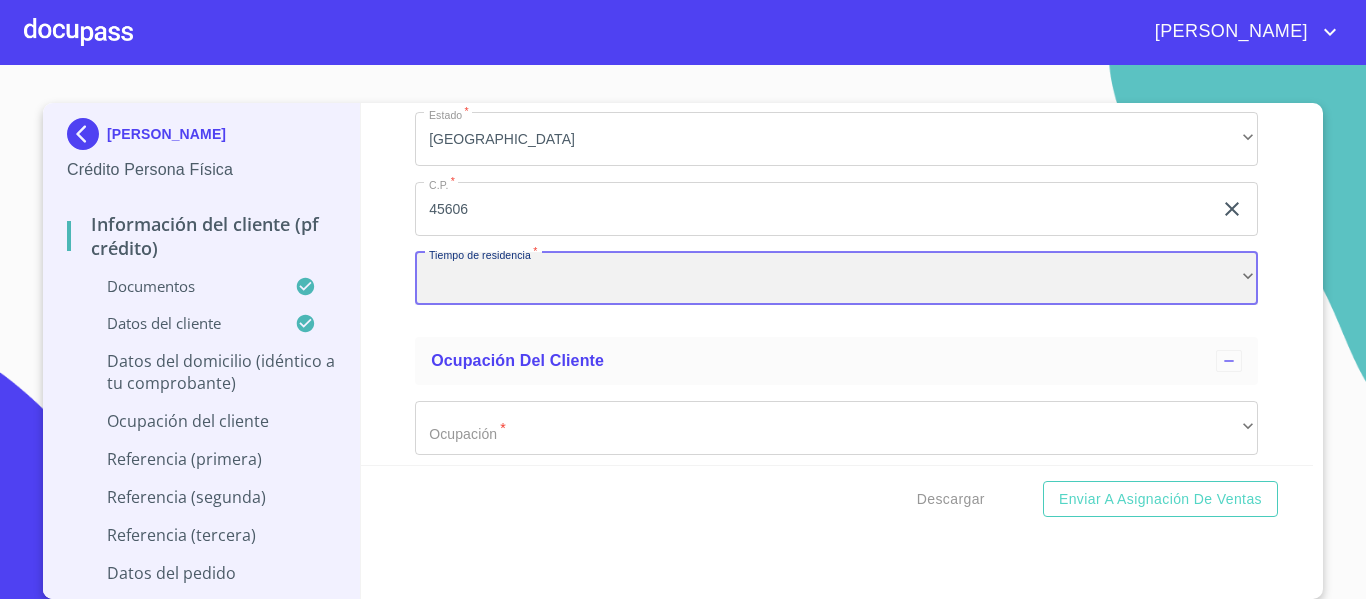 click on "​" at bounding box center (836, 279) 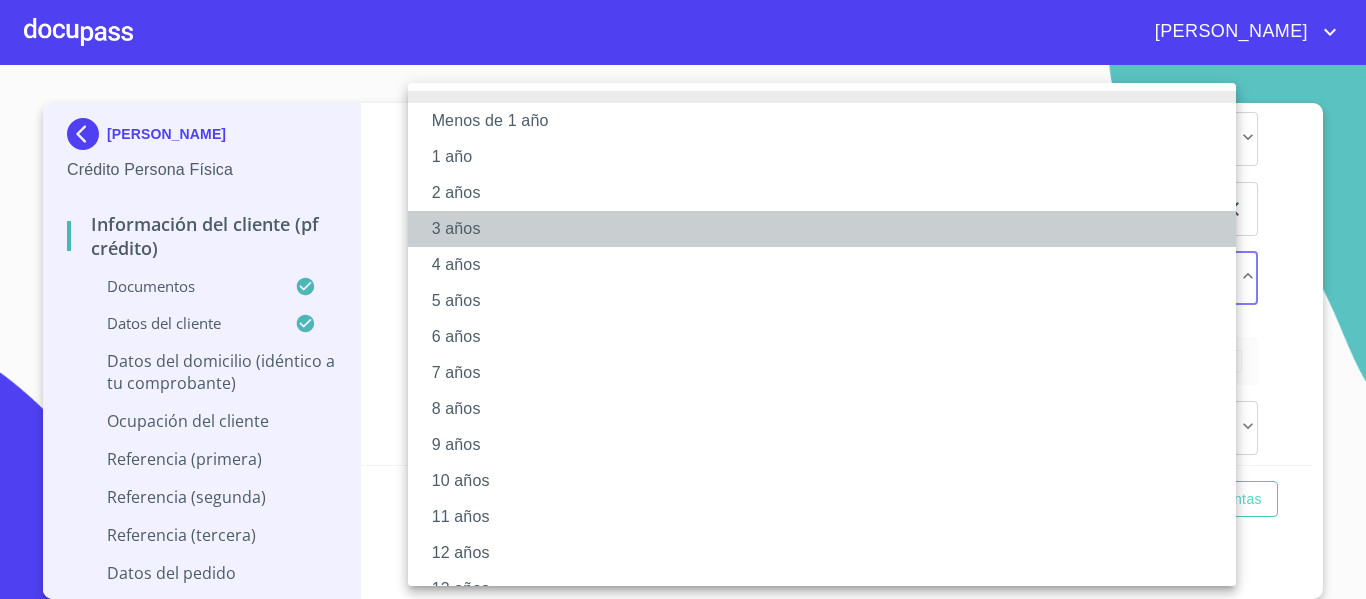 click on "3 años" at bounding box center (829, 229) 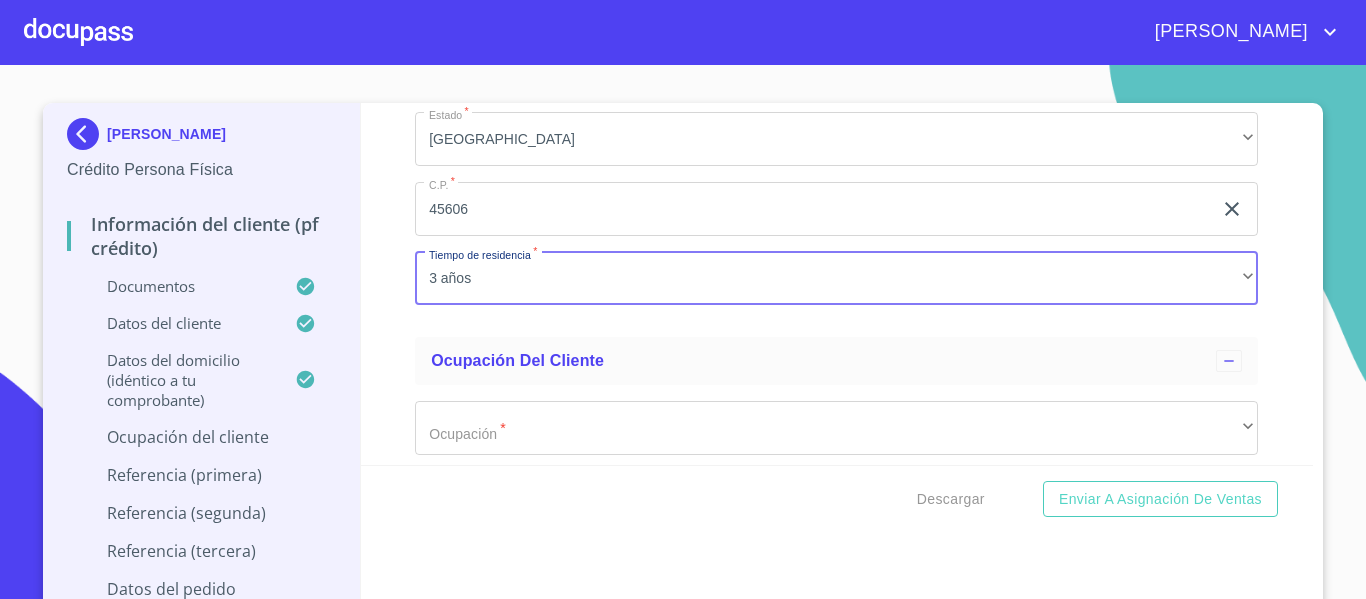 click on "Información del cliente (PF crédito)   Documentos Documento de identificación.   * INE ​ Identificación Oficial * Identificación Oficial Identificación Oficial Identificación Oficial Comprobante de Domicilio * Comprobante de Domicilio Comprobante de [PERSON_NAME] de ingresos   * Independiente/Dueño de negocio/Persona Moral ​ Comprobante de Ingresos mes 1 * Comprobante de Ingresos mes 1 Comprobante de Ingresos mes 1 Comprobante de Ingresos mes 1 Comprobante de Ingresos mes 2 * Comprobante de Ingresos mes 2 Comprobante de Ingresos mes 2 Comprobante de Ingresos mes 2 Comprobante de Ingresos mes 3 * Comprobante de Ingresos mes 3 Comprobante de Ingresos mes 3 Comprobante de Ingresos mes 3 CURP * [PERSON_NAME] Constancia de situación fiscal Constancia de situación fiscal Constancia de situación fiscal Datos del cliente Apellido Paterno   * ACOSTA ​ Apellido Materno   * TORRES ​ Primer nombre   * [PERSON_NAME] Nombre ​ Fecha de nacimiento * [DEMOGRAPHIC_DATA] ​ RFC   * ​ *" at bounding box center (837, 284) 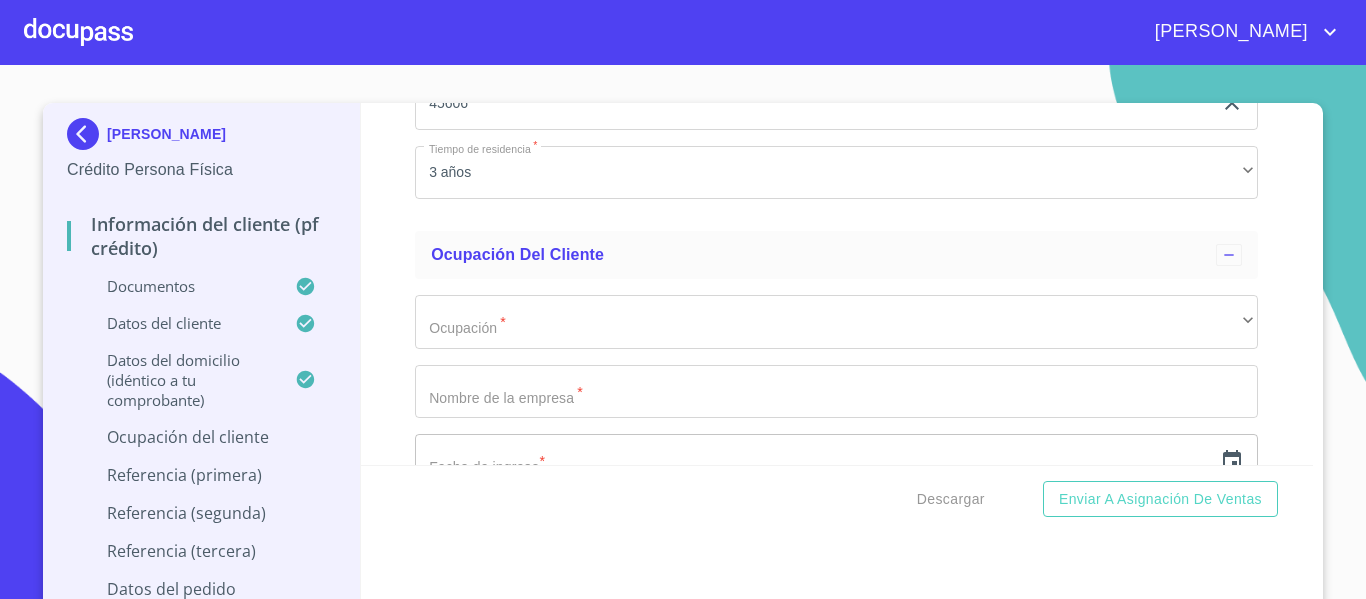 scroll, scrollTop: 8200, scrollLeft: 0, axis: vertical 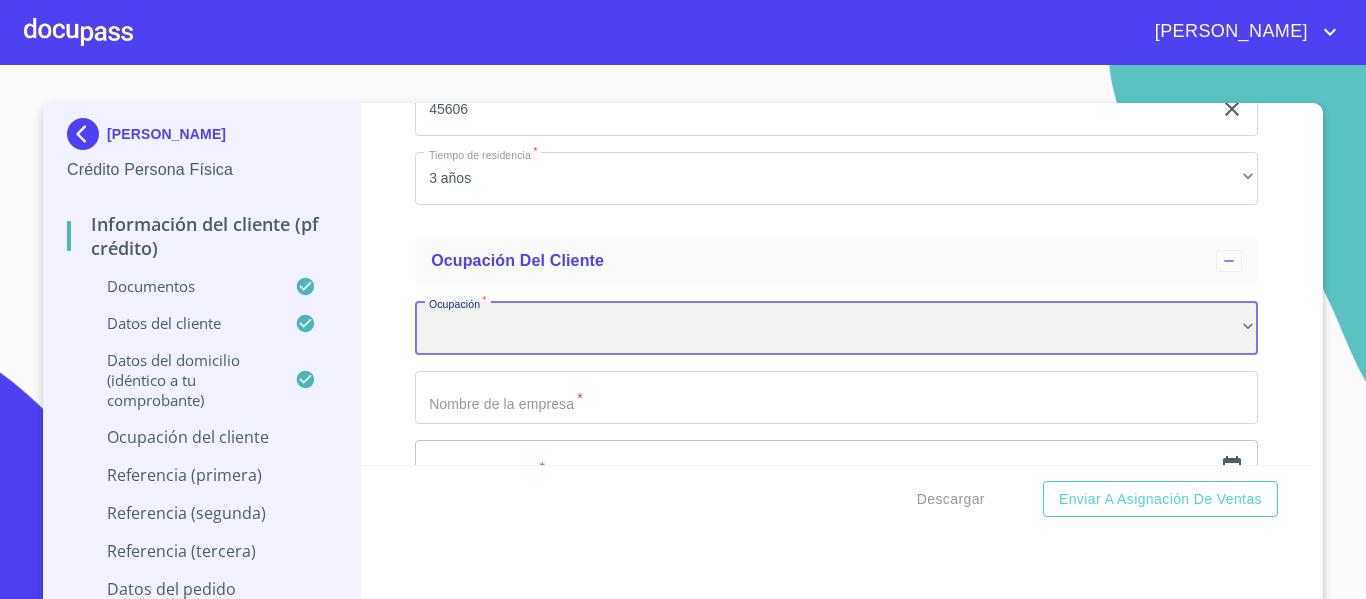 click on "​" at bounding box center (836, 328) 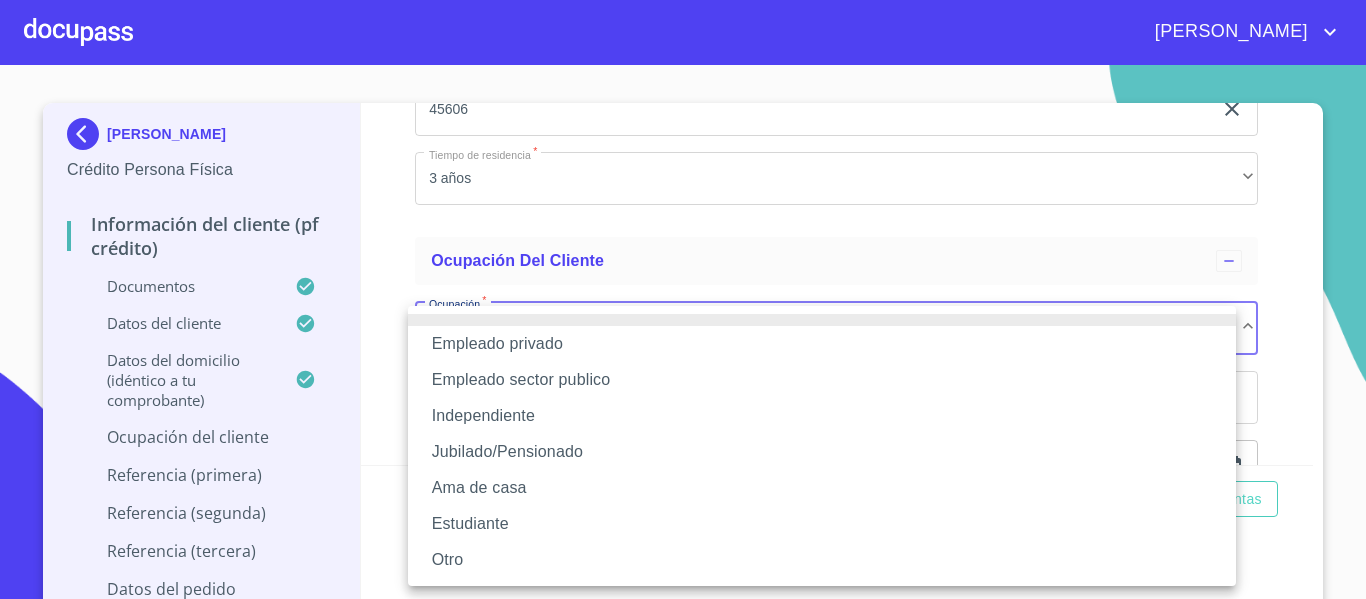 click on "Independiente" at bounding box center [822, 416] 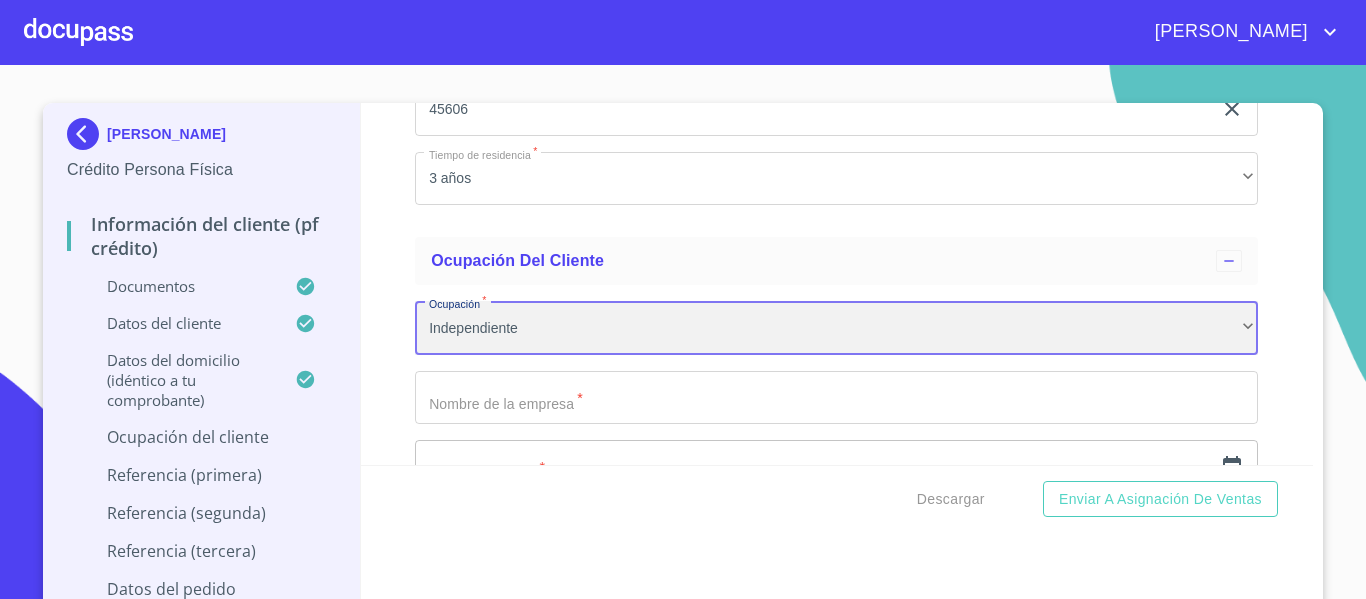 click on "Independiente" at bounding box center [836, 328] 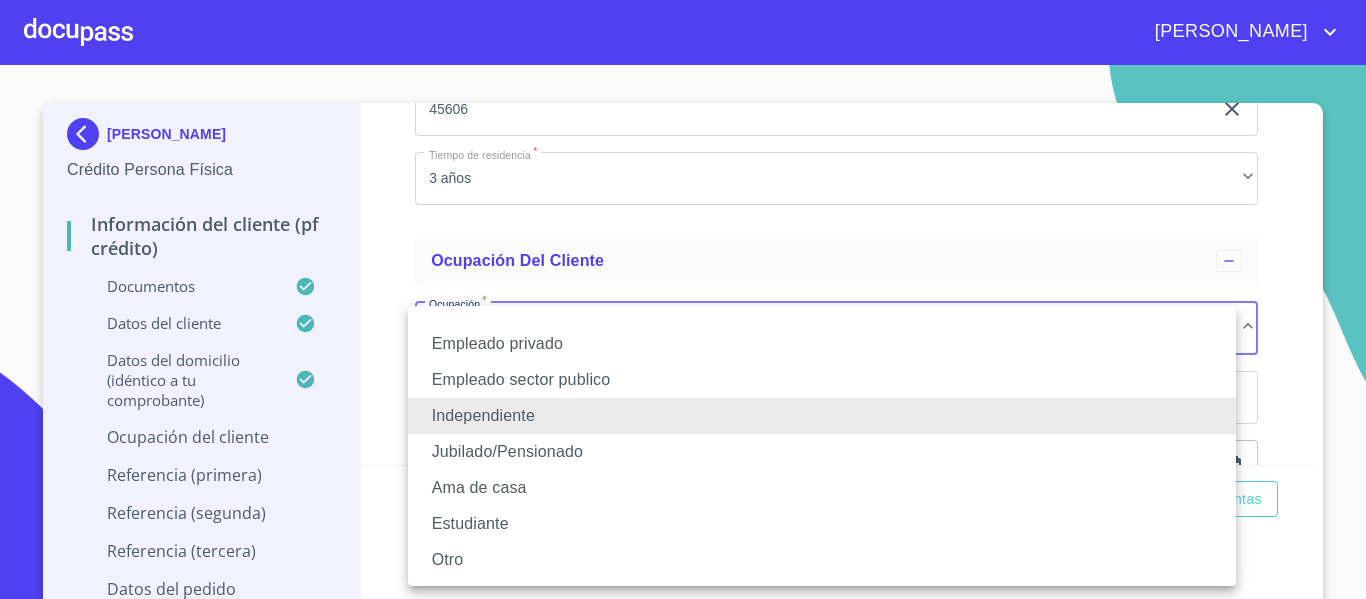 click on "Empleado privado" at bounding box center [822, 344] 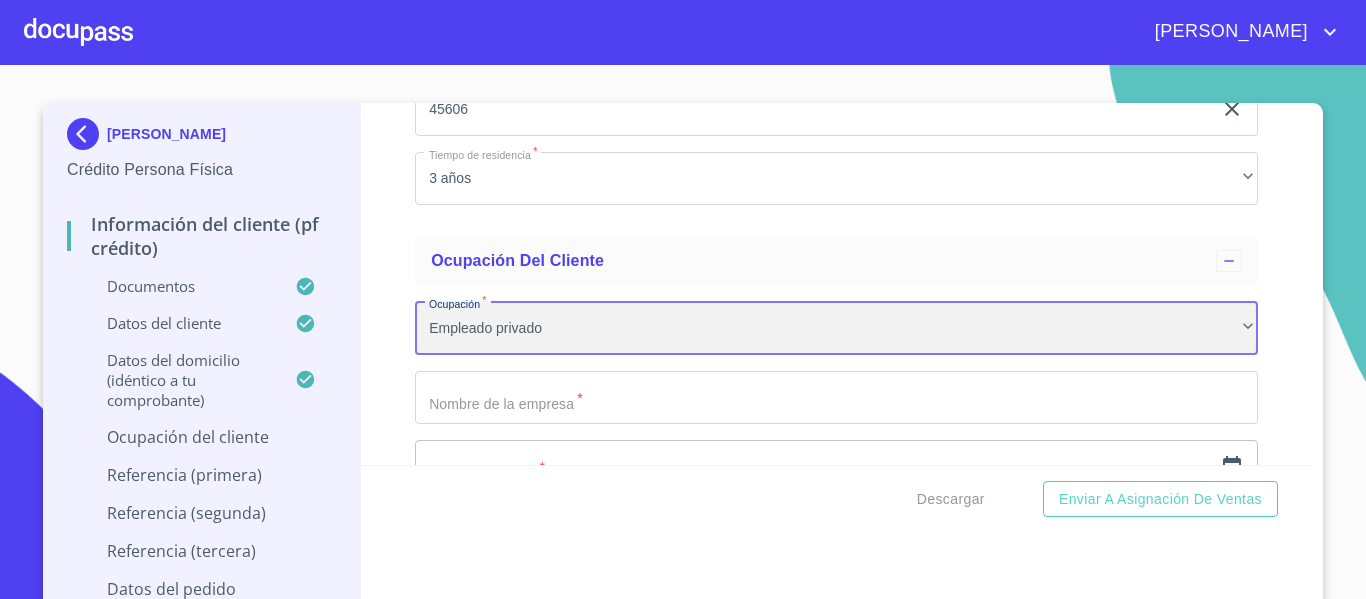 scroll, scrollTop: 8300, scrollLeft: 0, axis: vertical 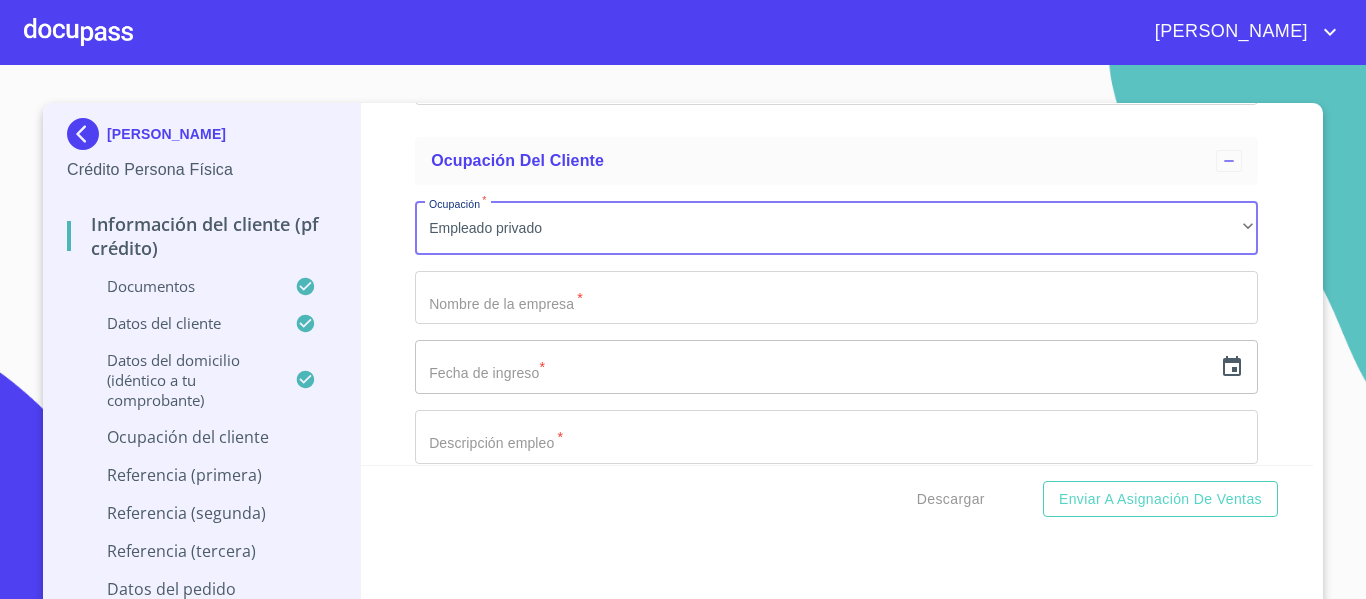 click on "Documento de identificación.   *" at bounding box center [813, -1822] 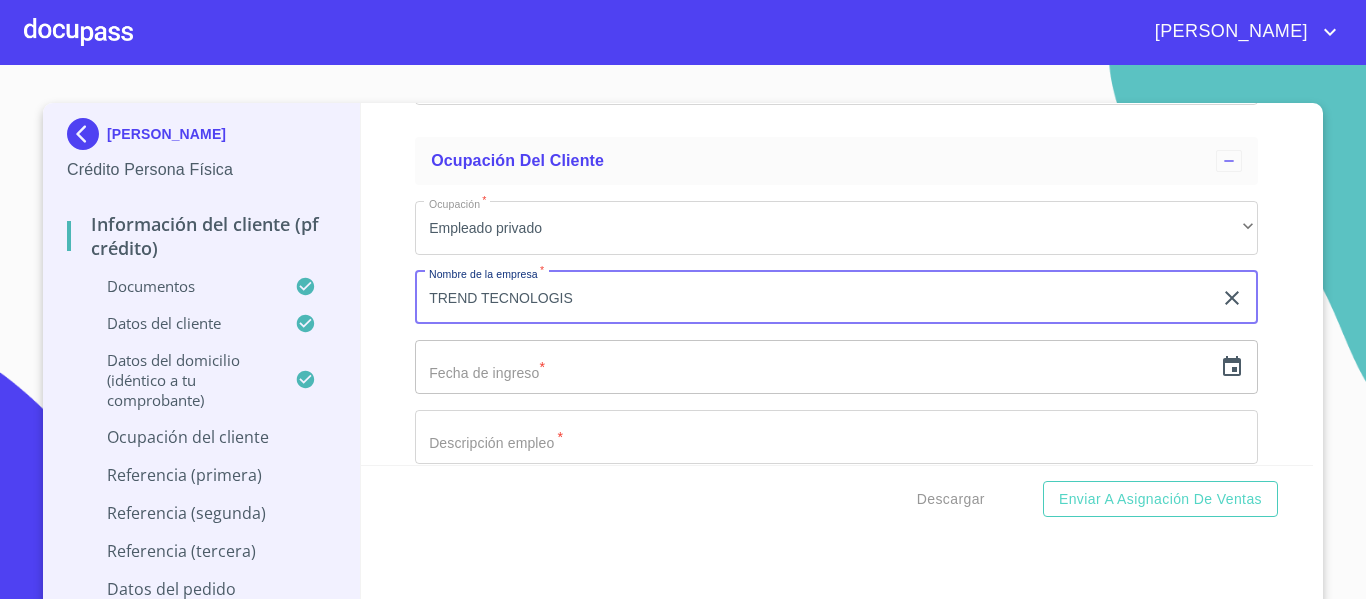 click on "TREND TECNOLOGIS" at bounding box center (813, 298) 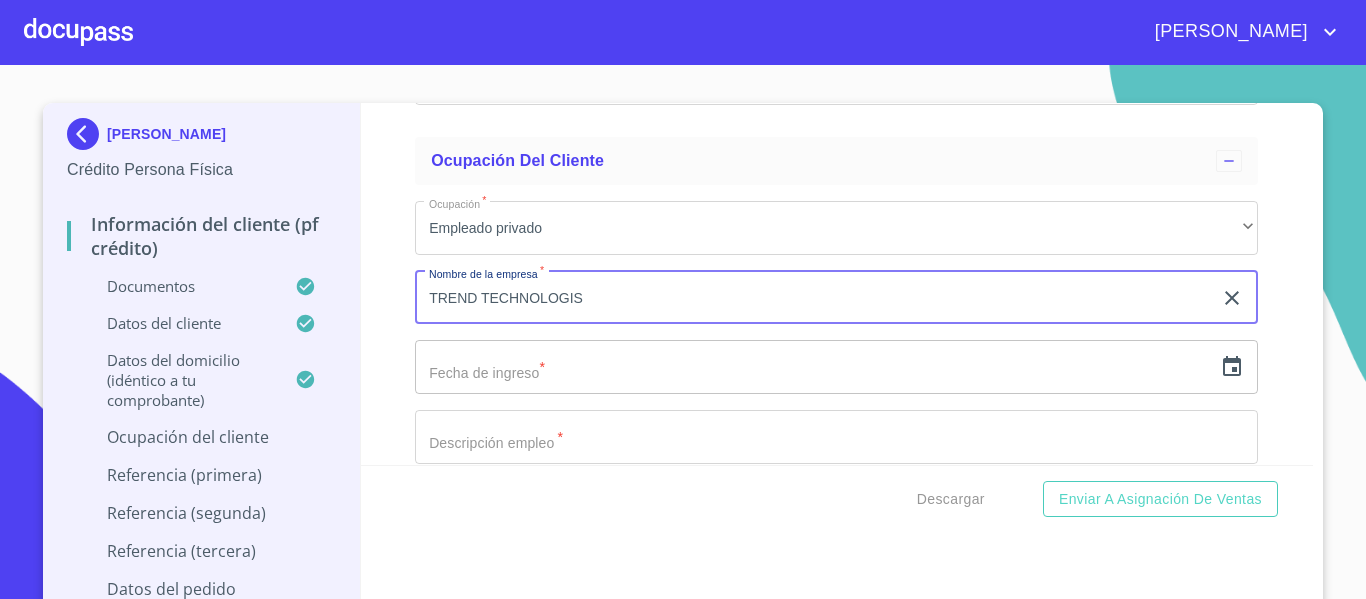 click on "TREND TECHNOLOGIS" at bounding box center [813, 298] 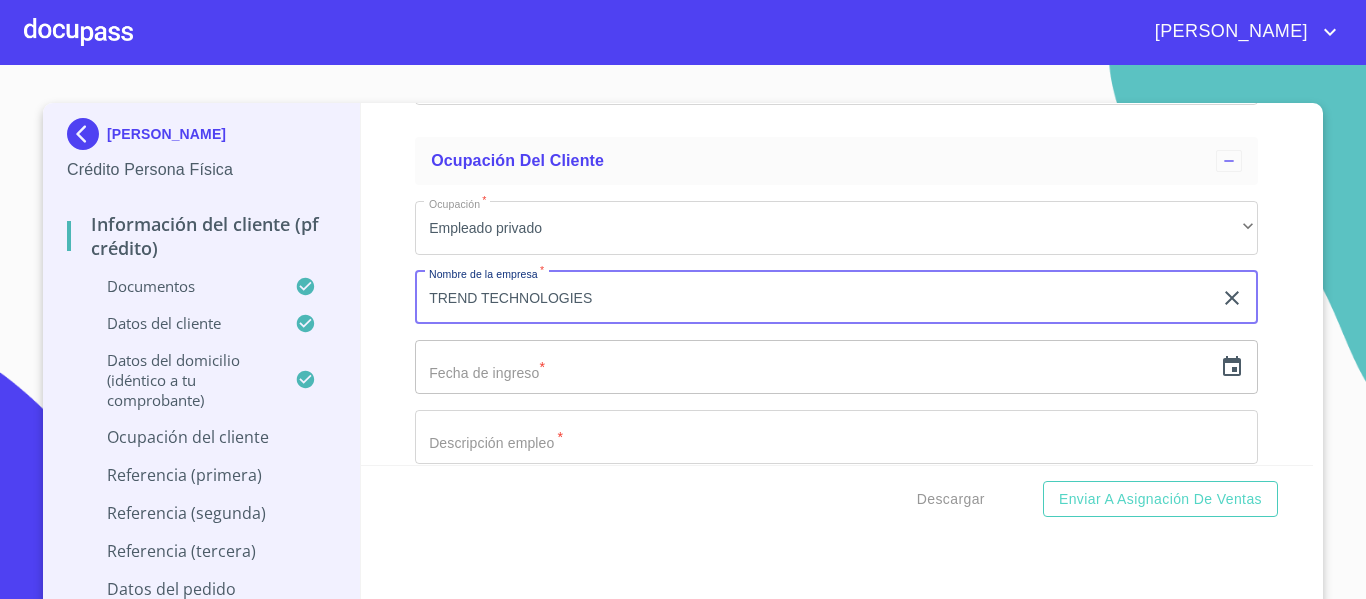type on "TREND TECHNOLOGIES" 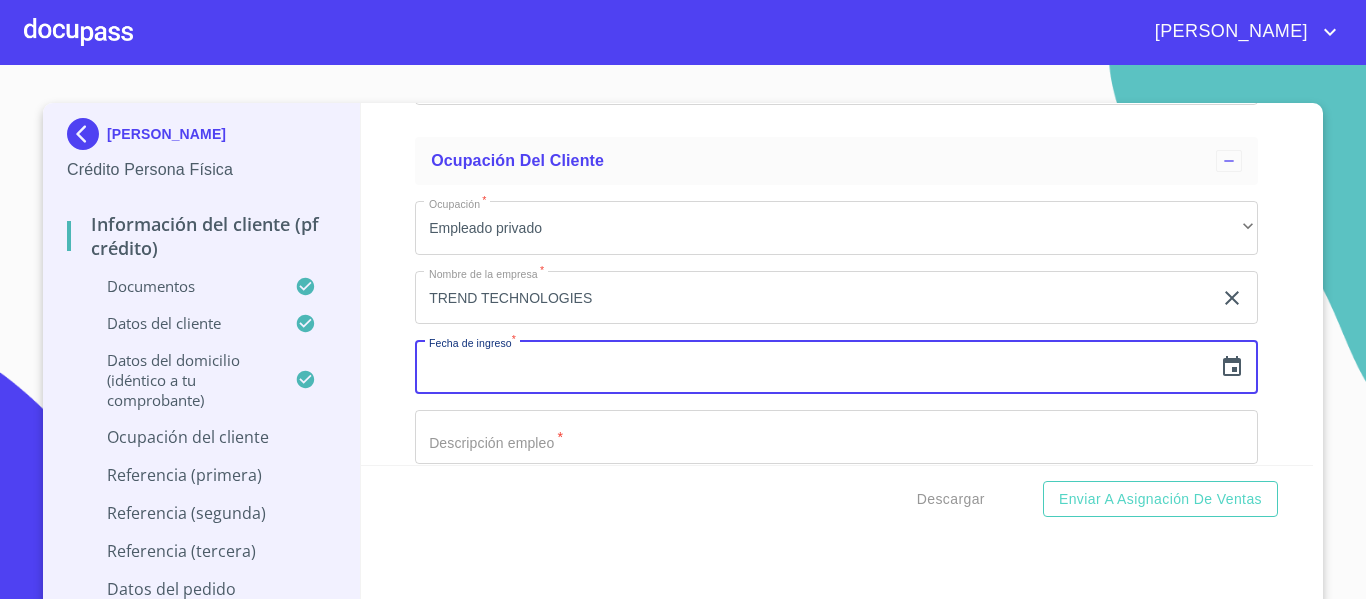 click 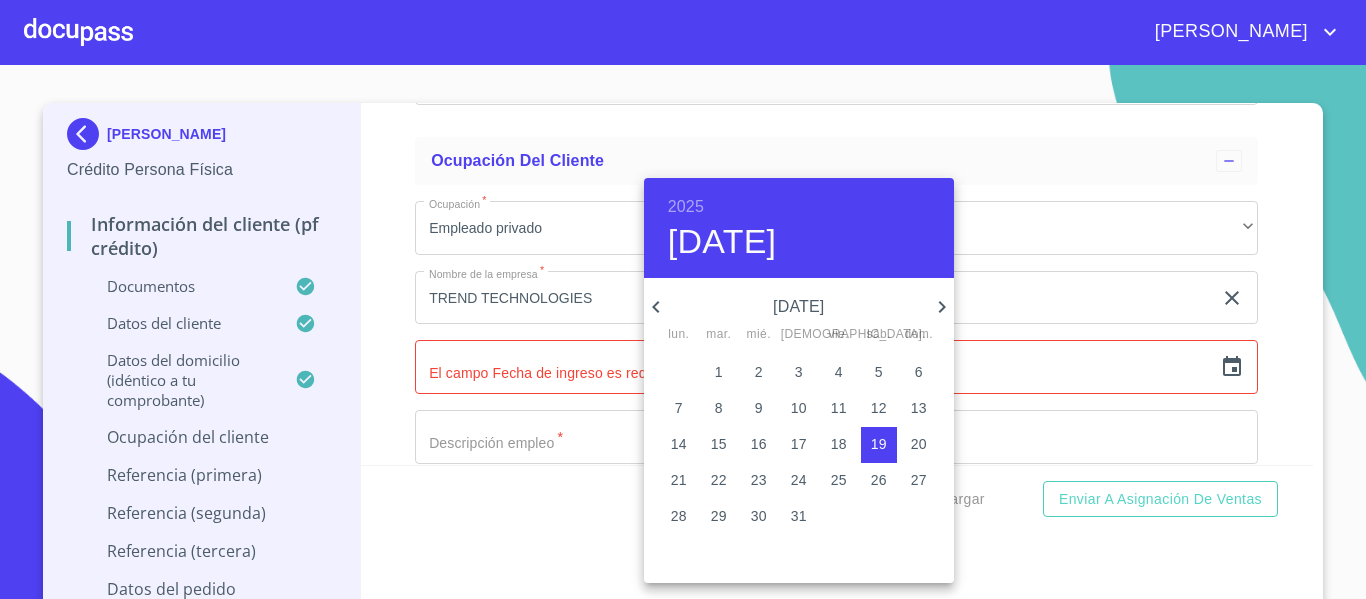 click on "2025" at bounding box center (686, 207) 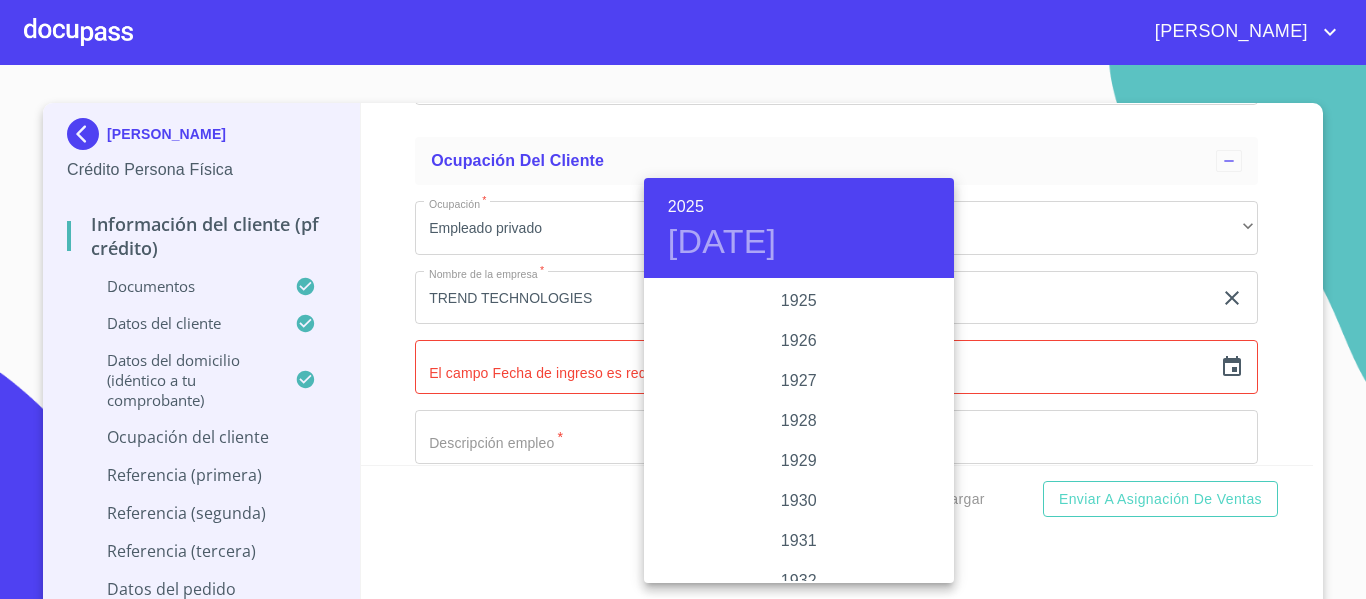 scroll, scrollTop: 3880, scrollLeft: 0, axis: vertical 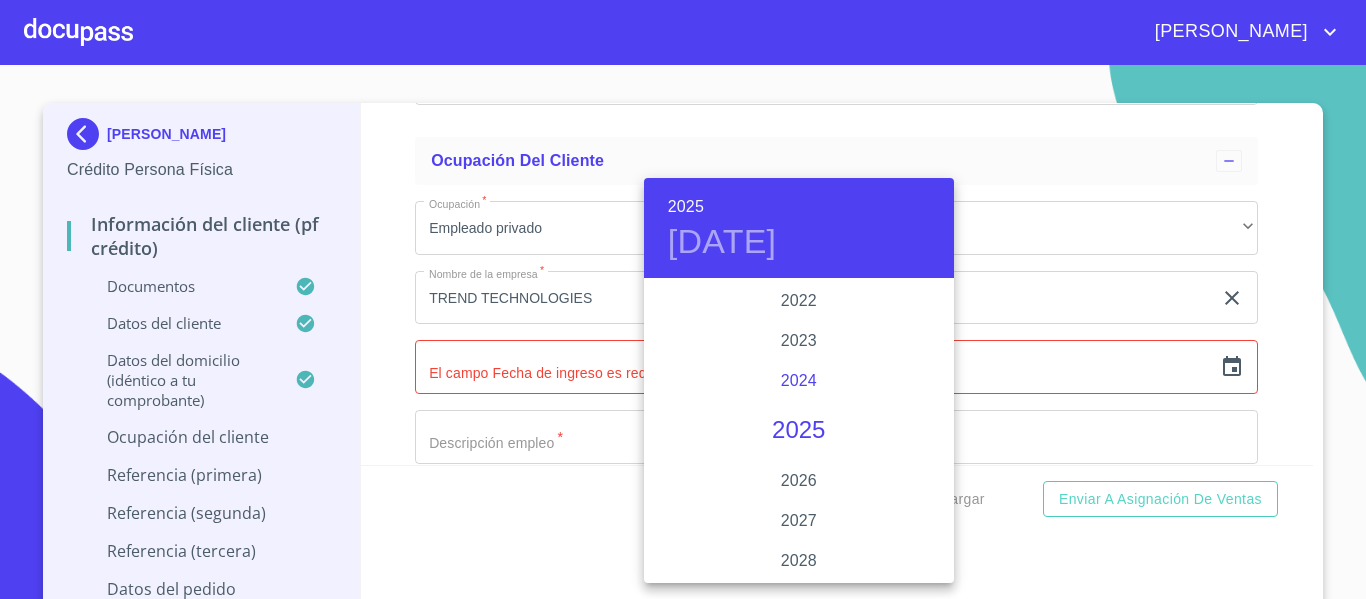 click on "2024" at bounding box center (799, 381) 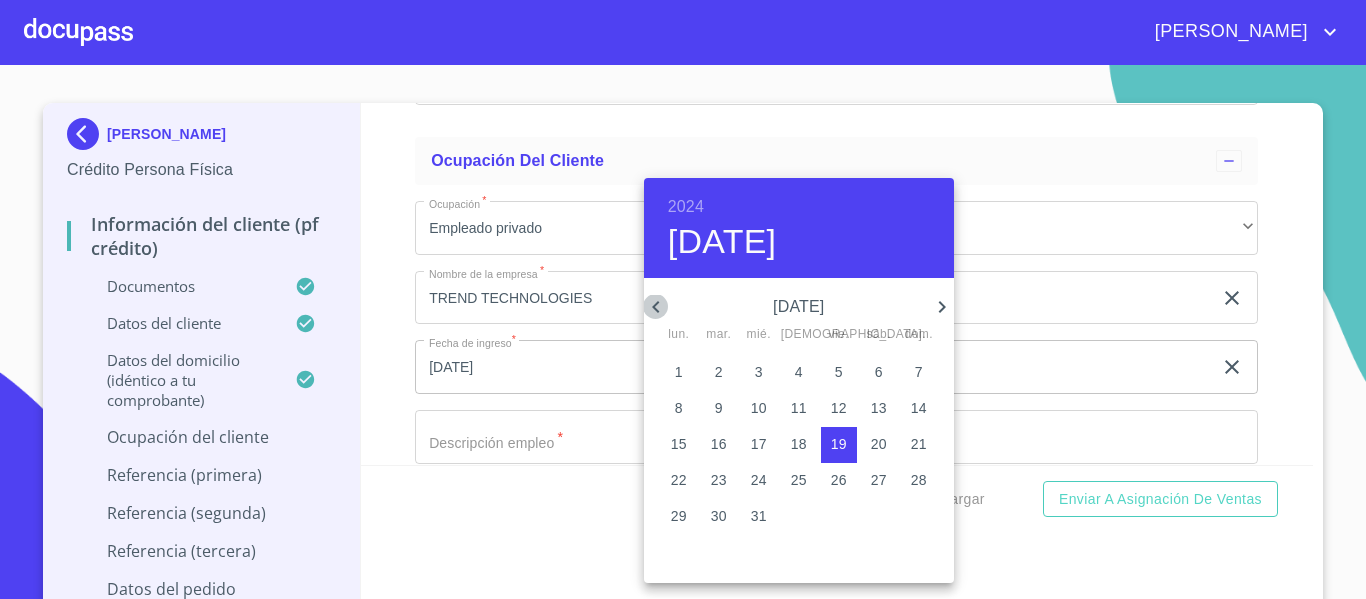 click 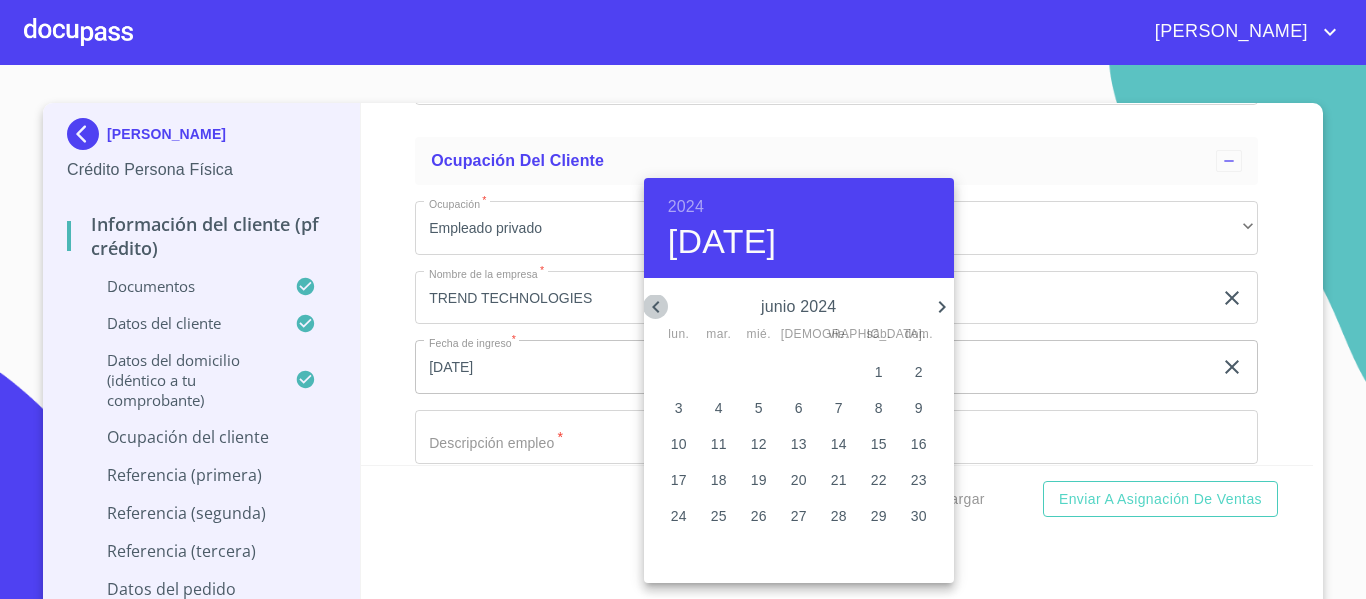 click 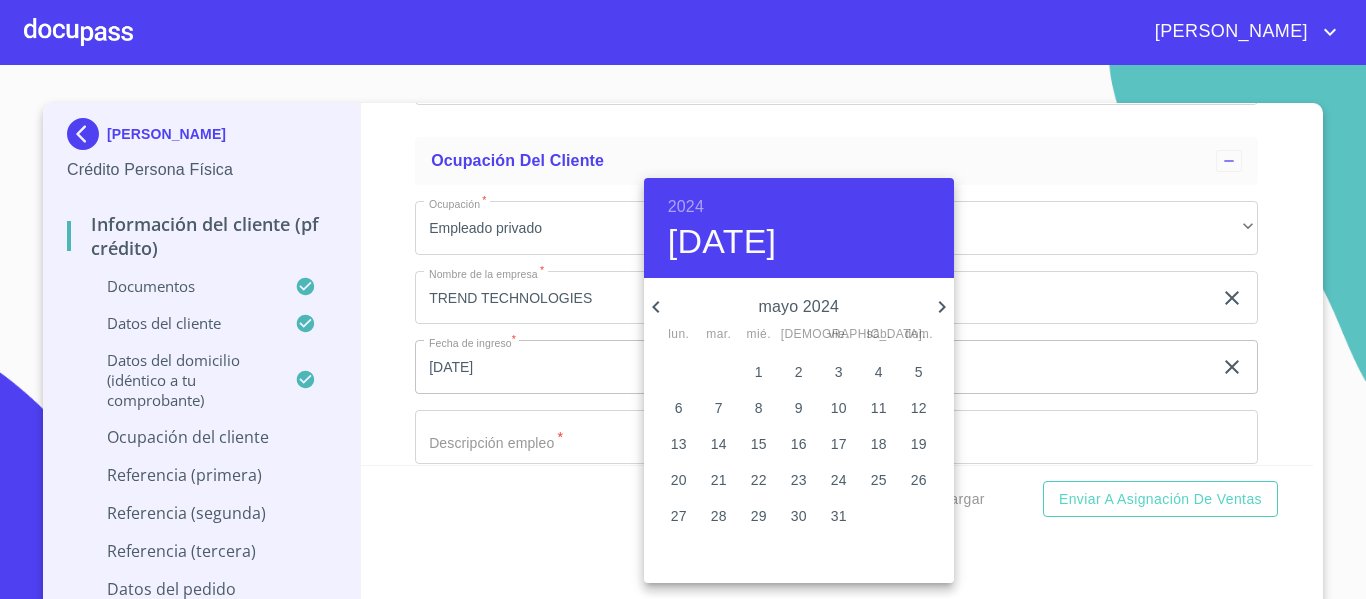 click on "16" at bounding box center (799, 444) 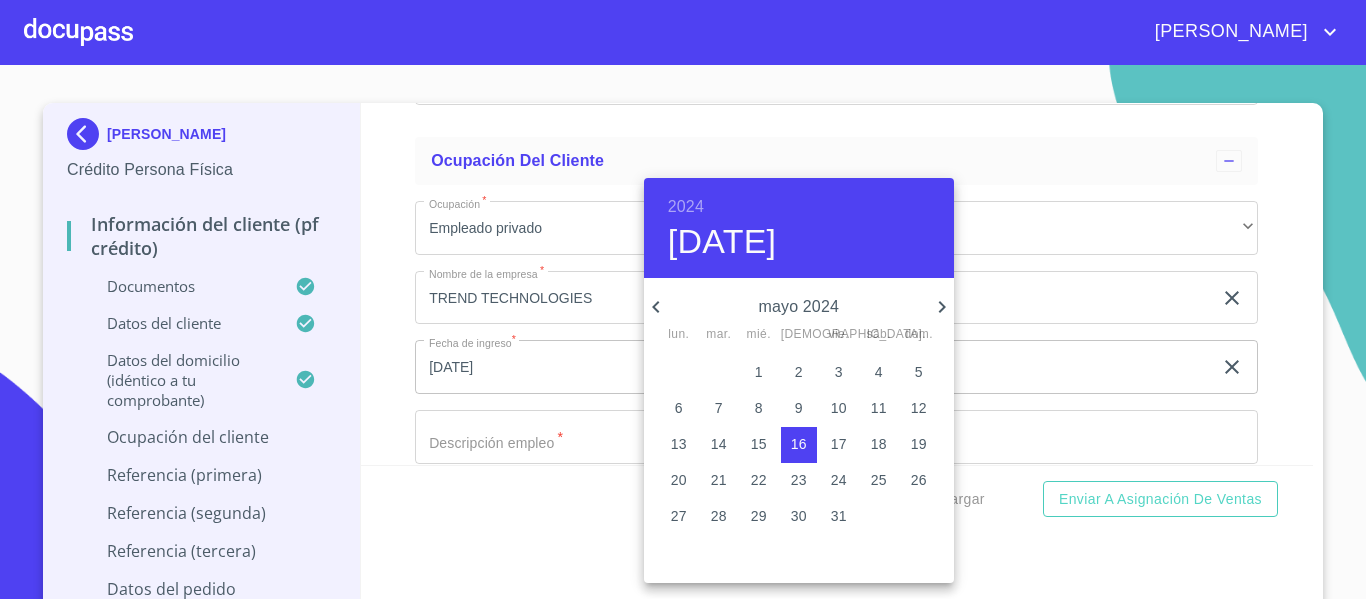 type on "16 de may. de 2024" 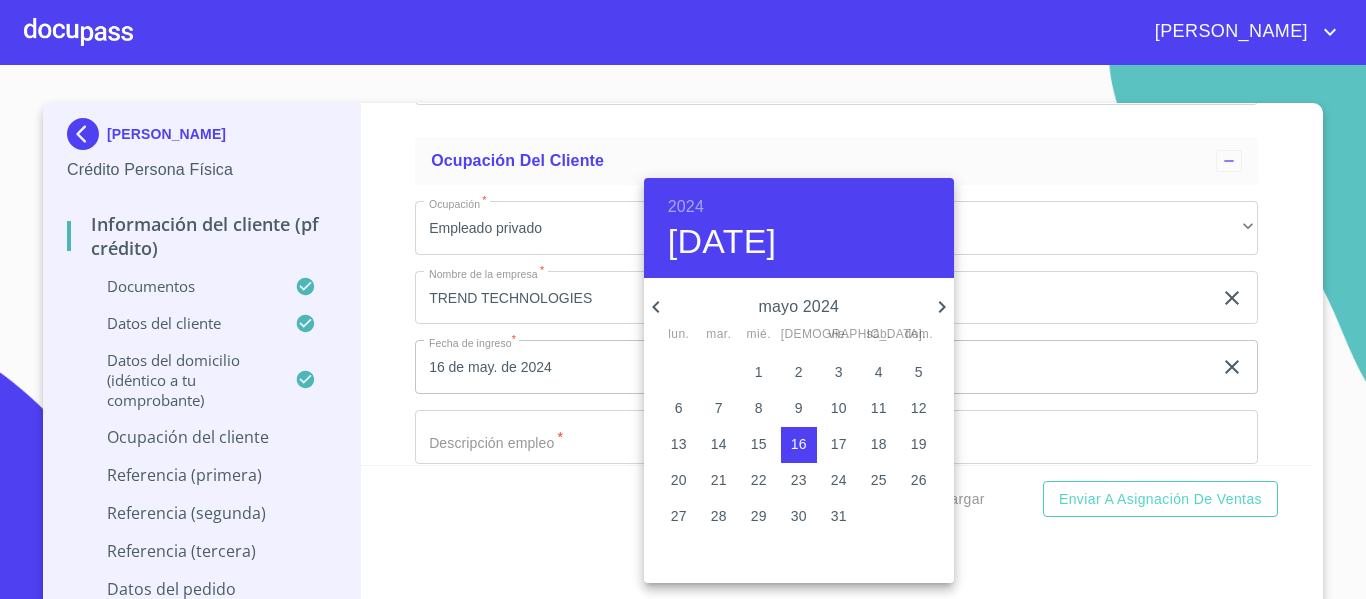 click at bounding box center (683, 299) 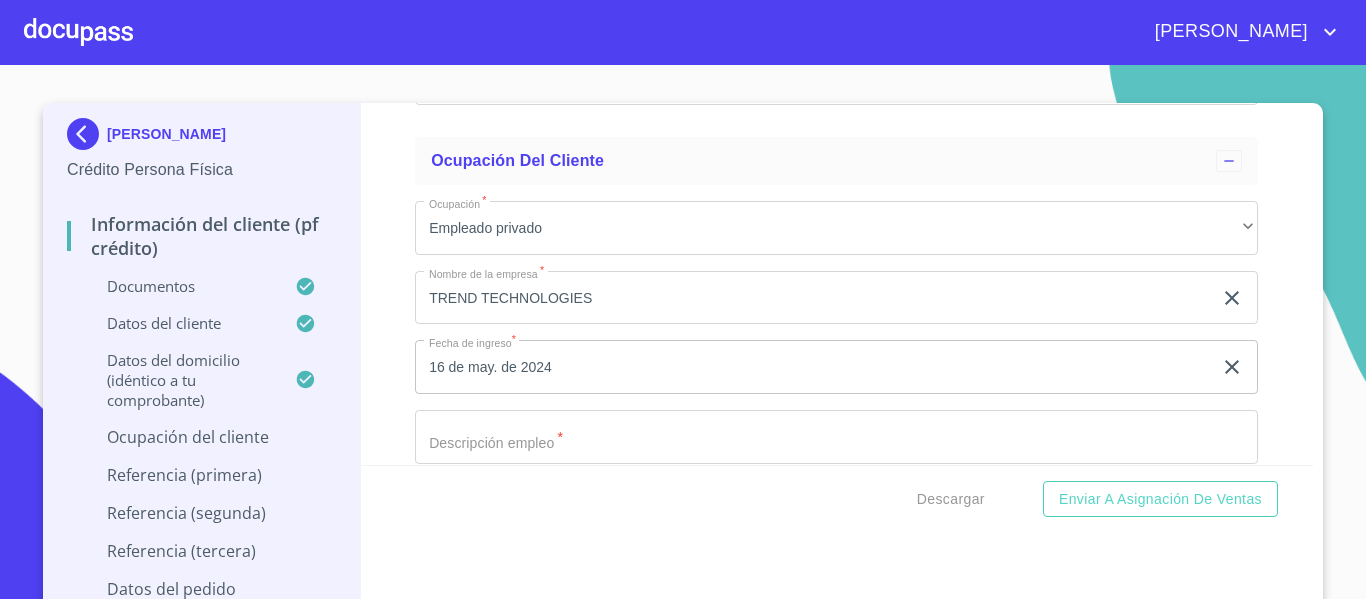 scroll, scrollTop: 8500, scrollLeft: 0, axis: vertical 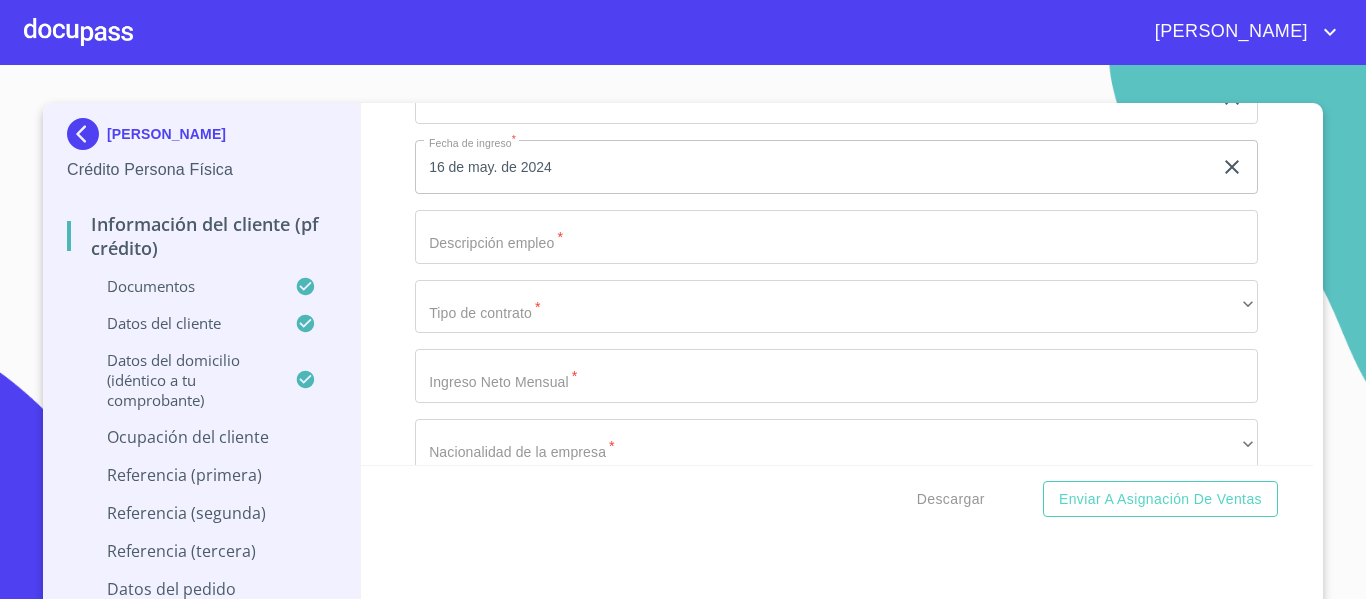 click on "Documento de identificación.   *" at bounding box center (813, -2022) 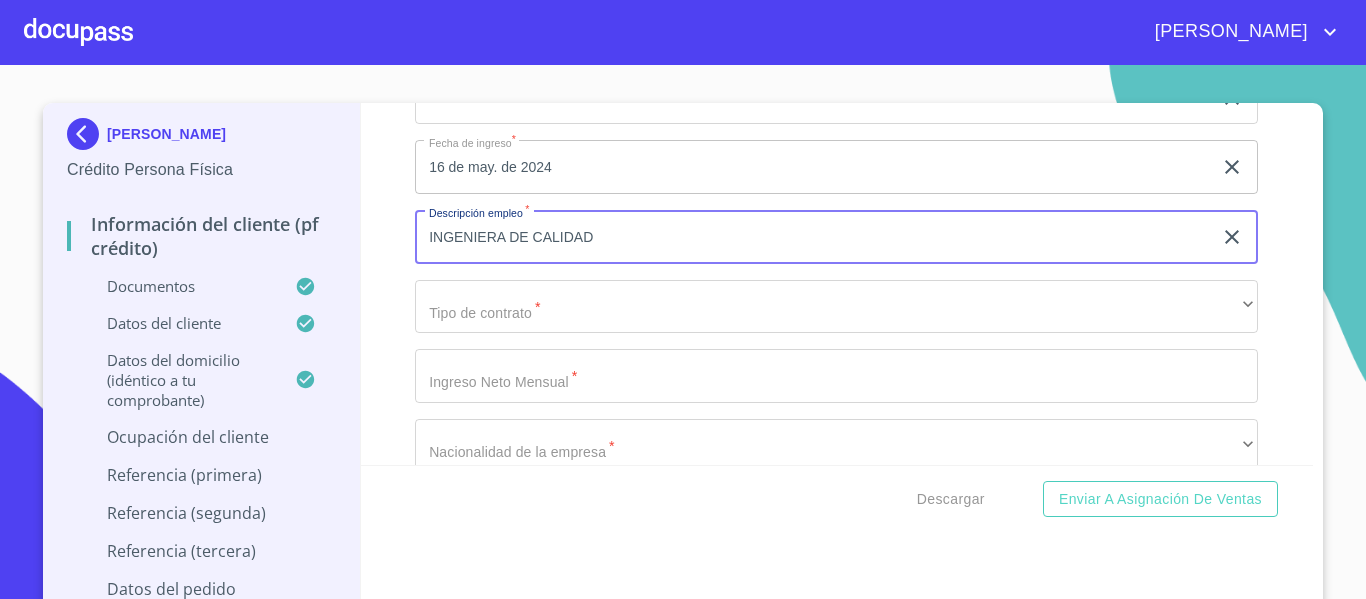 type on "INGENIERA DE CALIDAD" 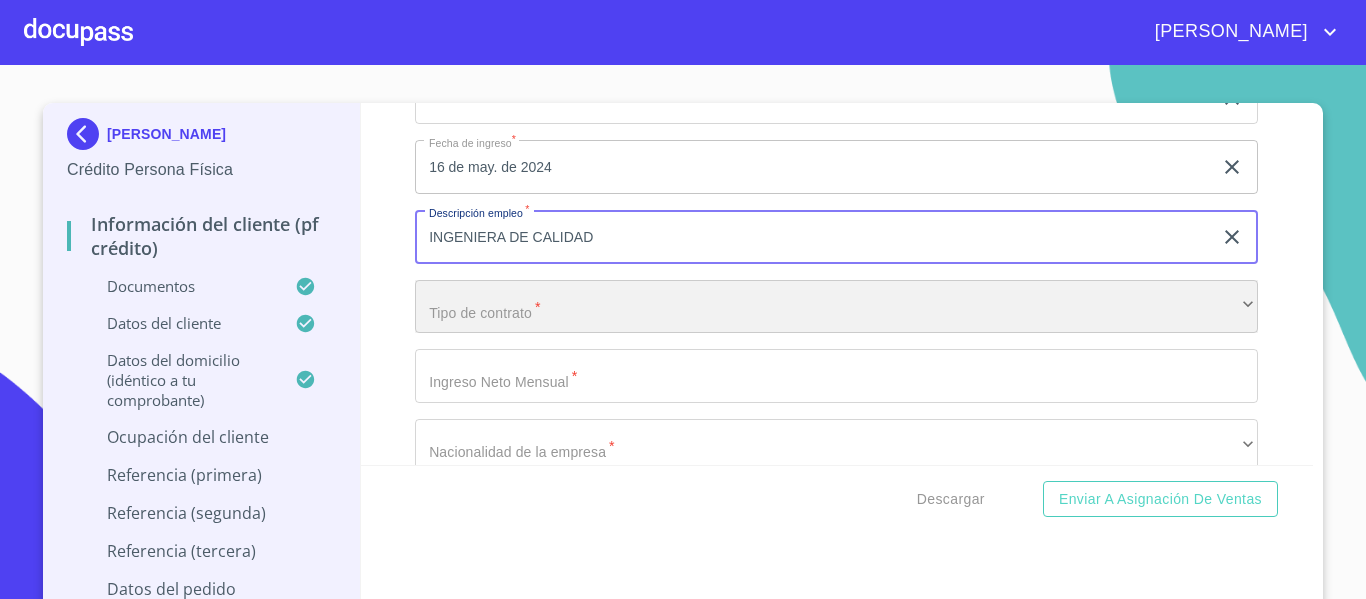 click on "​" at bounding box center [836, 307] 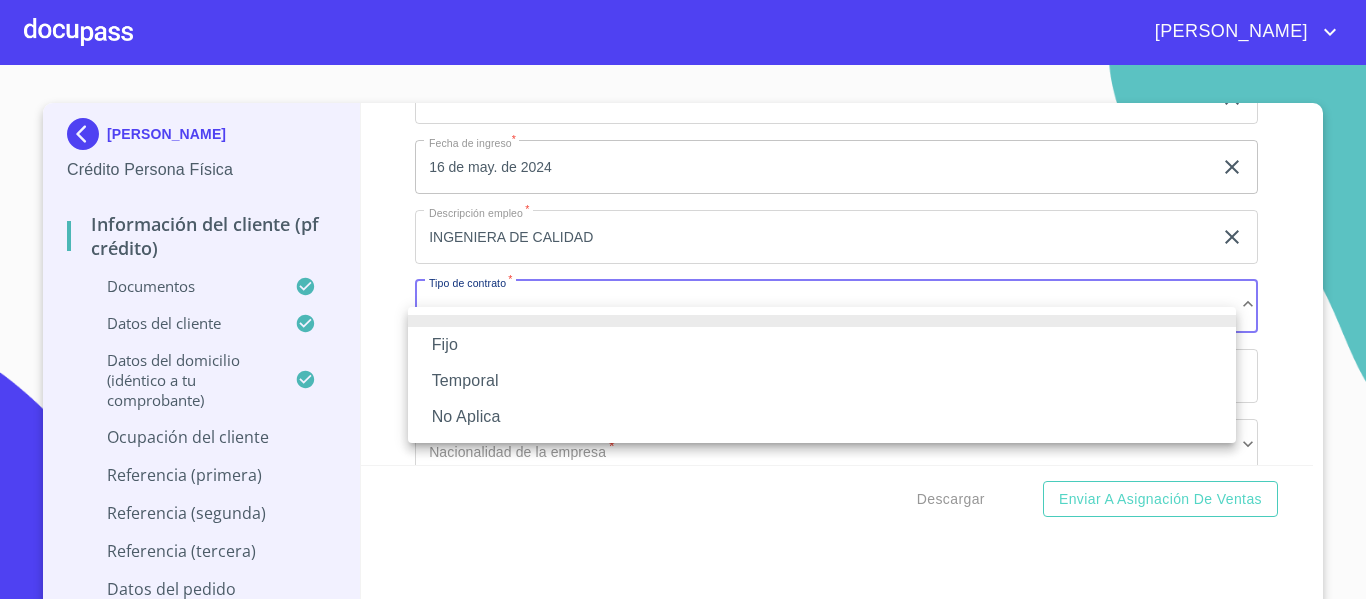 click on "Fijo" at bounding box center (822, 345) 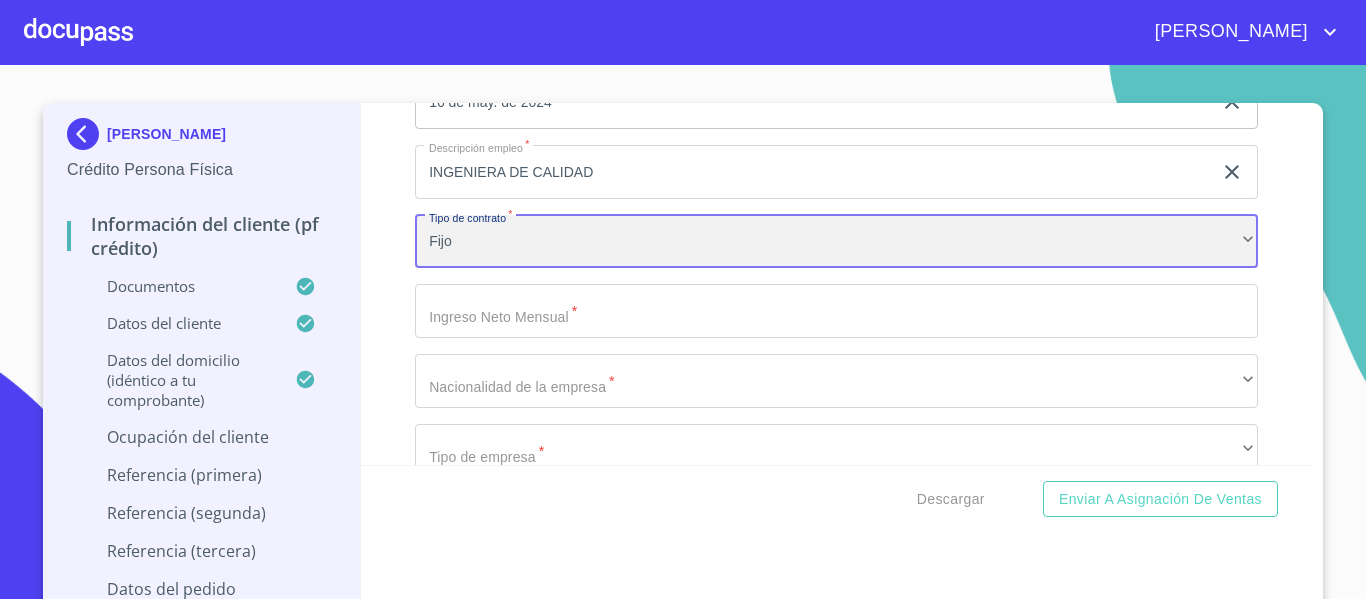 scroll, scrollTop: 8600, scrollLeft: 0, axis: vertical 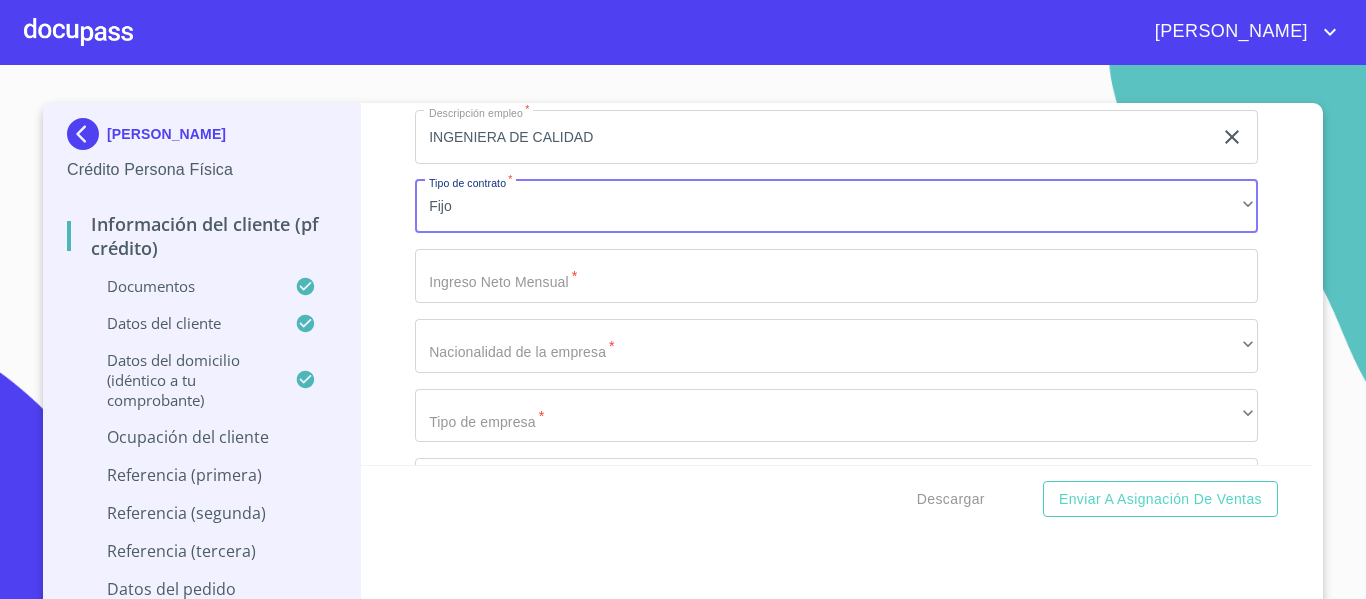 click on "Documento de identificación.   *" at bounding box center [813, -2122] 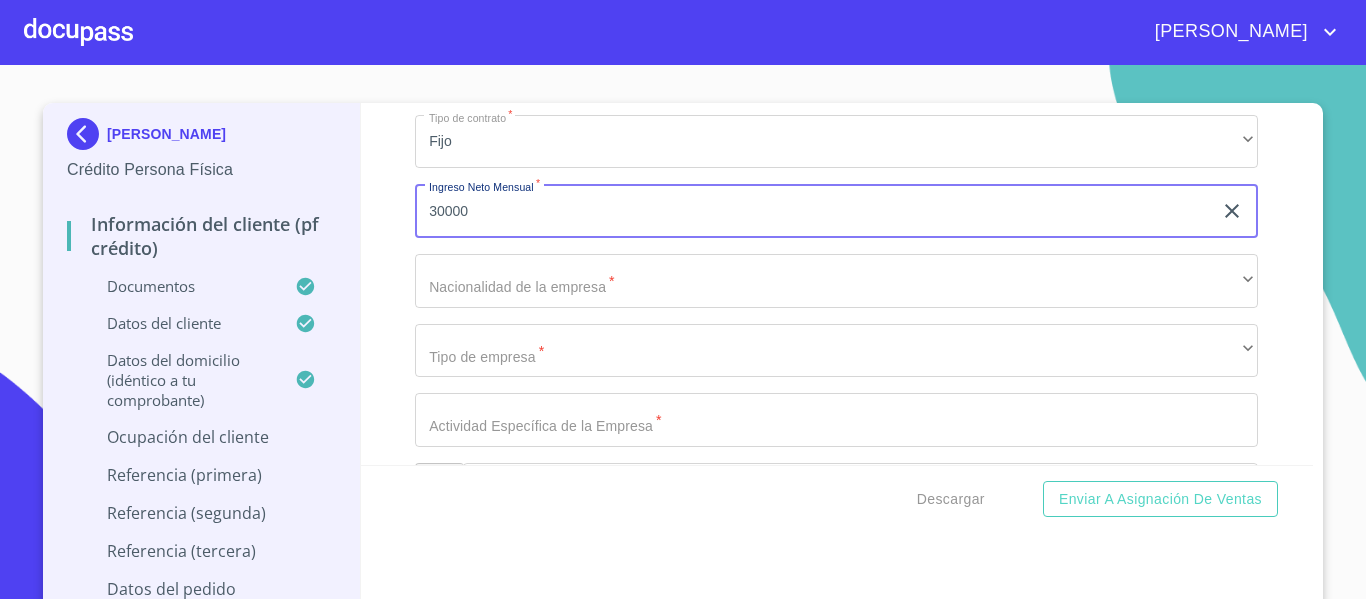scroll, scrollTop: 8700, scrollLeft: 0, axis: vertical 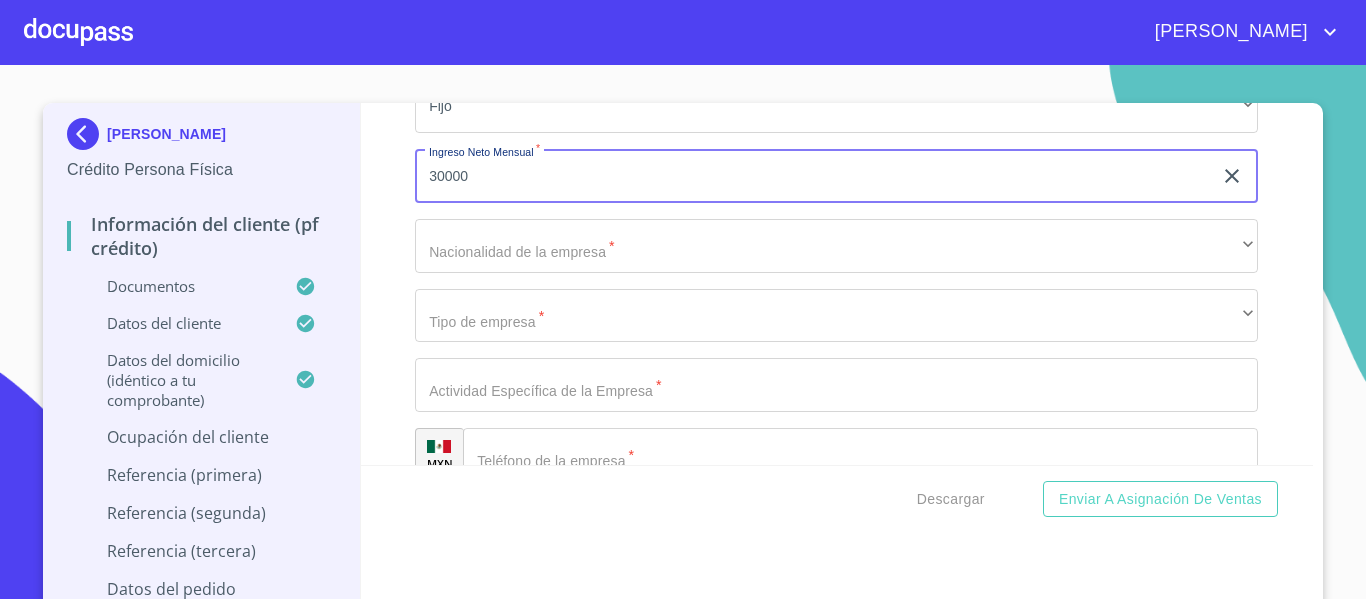 type on "30000" 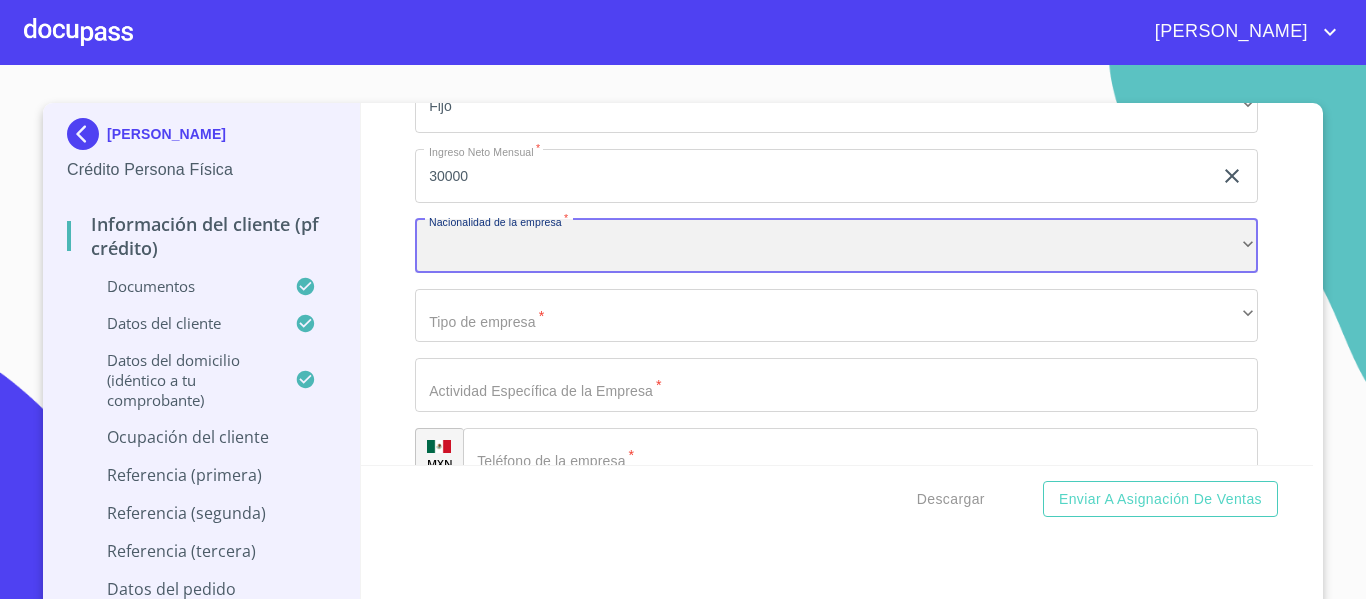 click on "​" at bounding box center [836, 246] 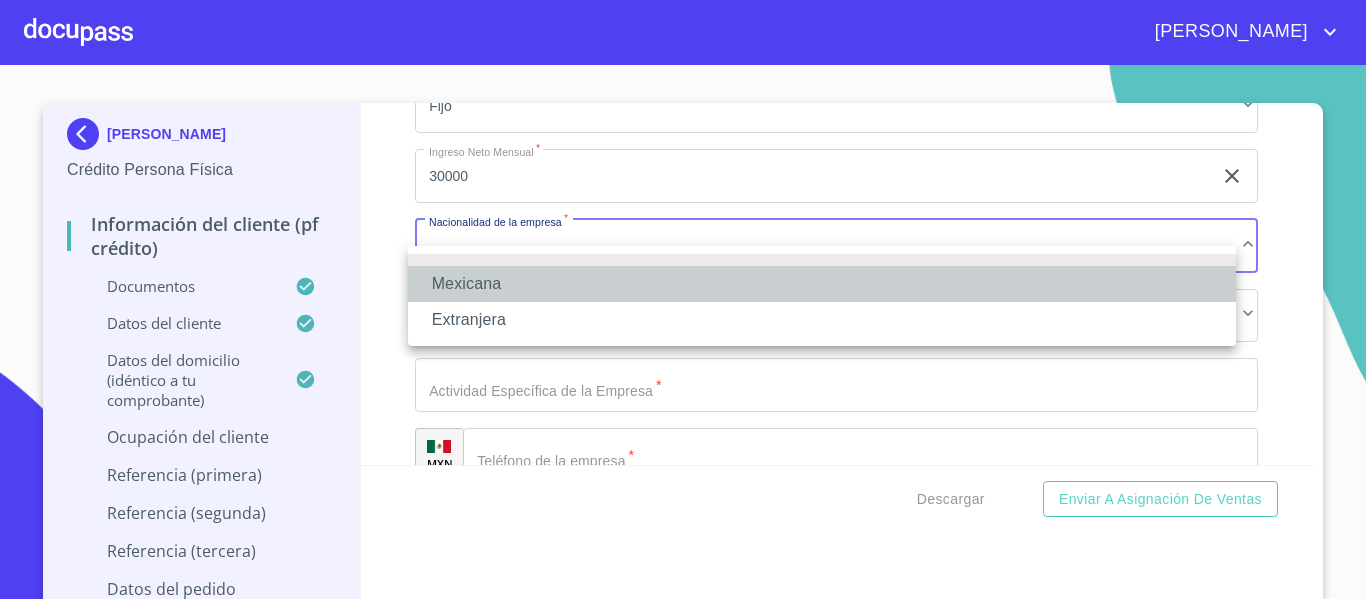 click on "Mexicana" at bounding box center [822, 284] 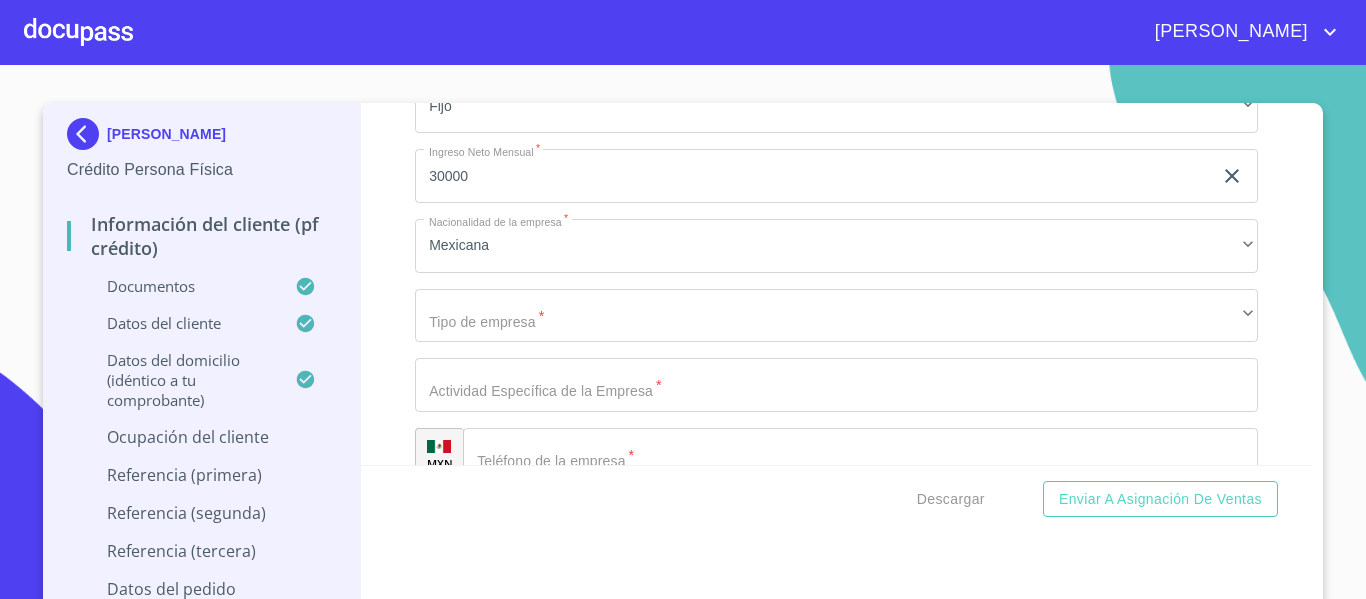 click on "Información del cliente (PF crédito)   Documentos Documento de identificación.   * INE ​ Identificación Oficial * Identificación Oficial Identificación Oficial Identificación Oficial Comprobante de Domicilio * Comprobante de Domicilio Comprobante de [PERSON_NAME] de ingresos   * Independiente/Dueño de negocio/Persona Moral ​ Comprobante de Ingresos mes 1 * Comprobante de Ingresos mes 1 Comprobante de Ingresos mes 1 Comprobante de Ingresos mes 1 Comprobante de Ingresos mes 2 * Comprobante de Ingresos mes 2 Comprobante de Ingresos mes 2 Comprobante de Ingresos mes 2 Comprobante de Ingresos mes 3 * Comprobante de Ingresos mes 3 Comprobante de Ingresos mes 3 Comprobante de Ingresos mes 3 CURP * [PERSON_NAME] Constancia de situación fiscal Constancia de situación fiscal Constancia de situación fiscal Datos del cliente Apellido Paterno   * ACOSTA ​ Apellido Materno   * TORRES ​ Primer nombre   * [PERSON_NAME] Nombre ​ Fecha de nacimiento * [DEMOGRAPHIC_DATA] ​ RFC   * ​ *" at bounding box center [837, 284] 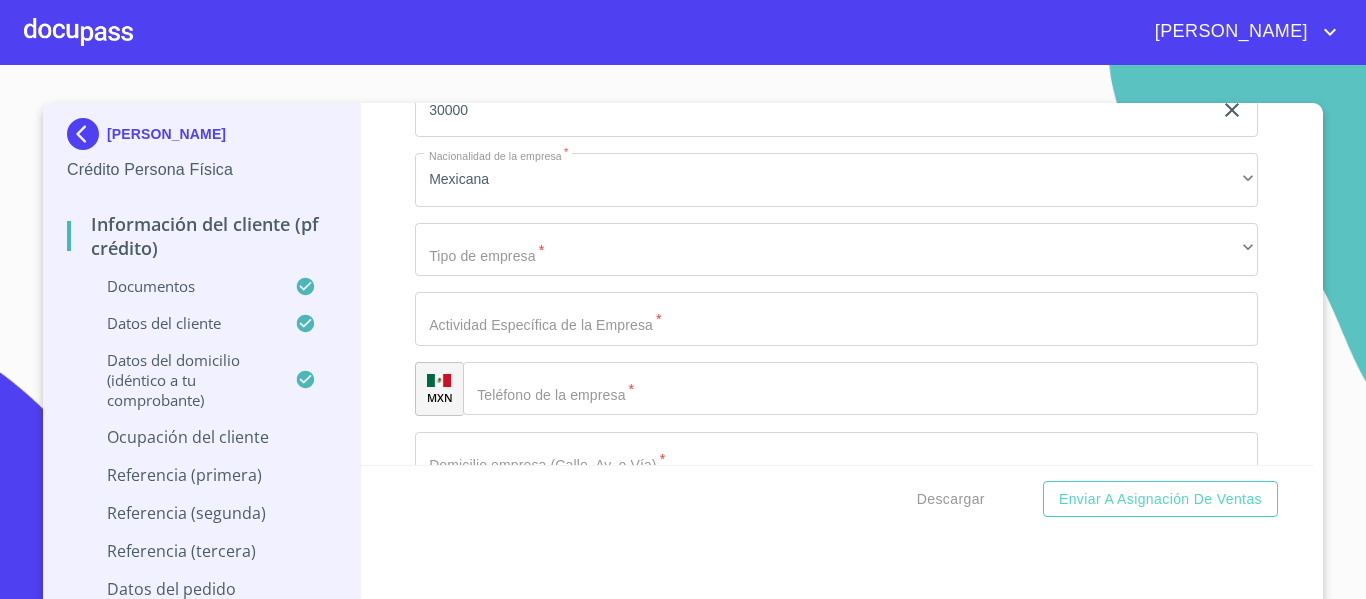 scroll, scrollTop: 8800, scrollLeft: 0, axis: vertical 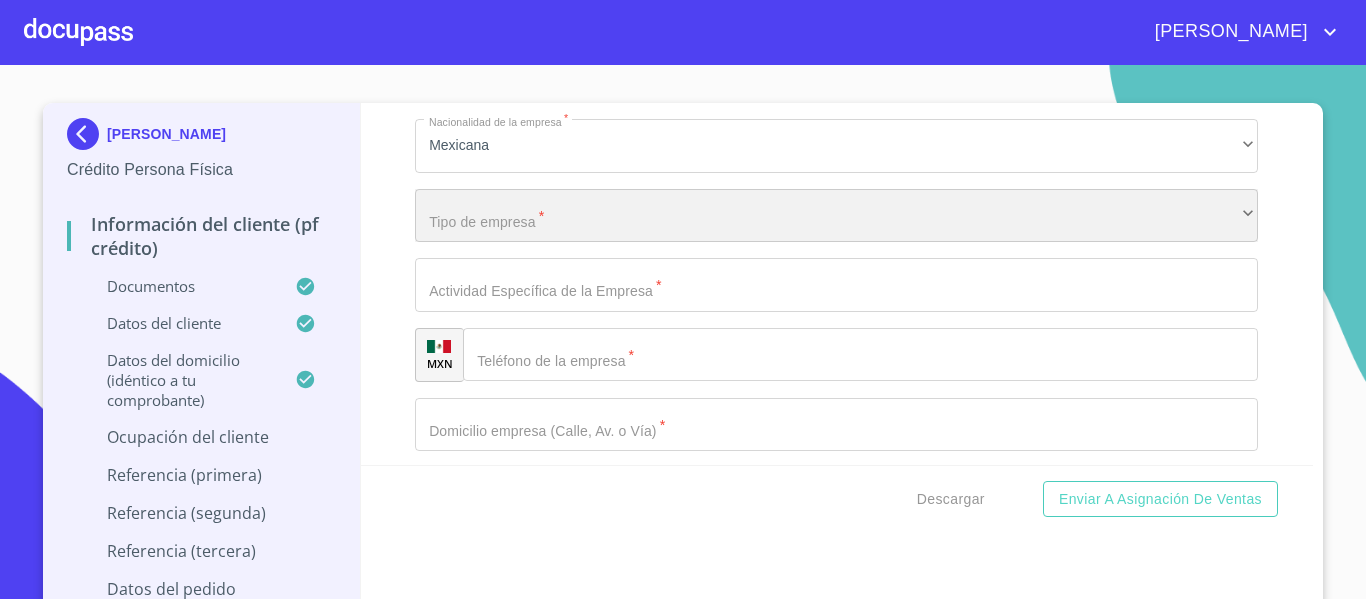 click on "​" at bounding box center [836, 216] 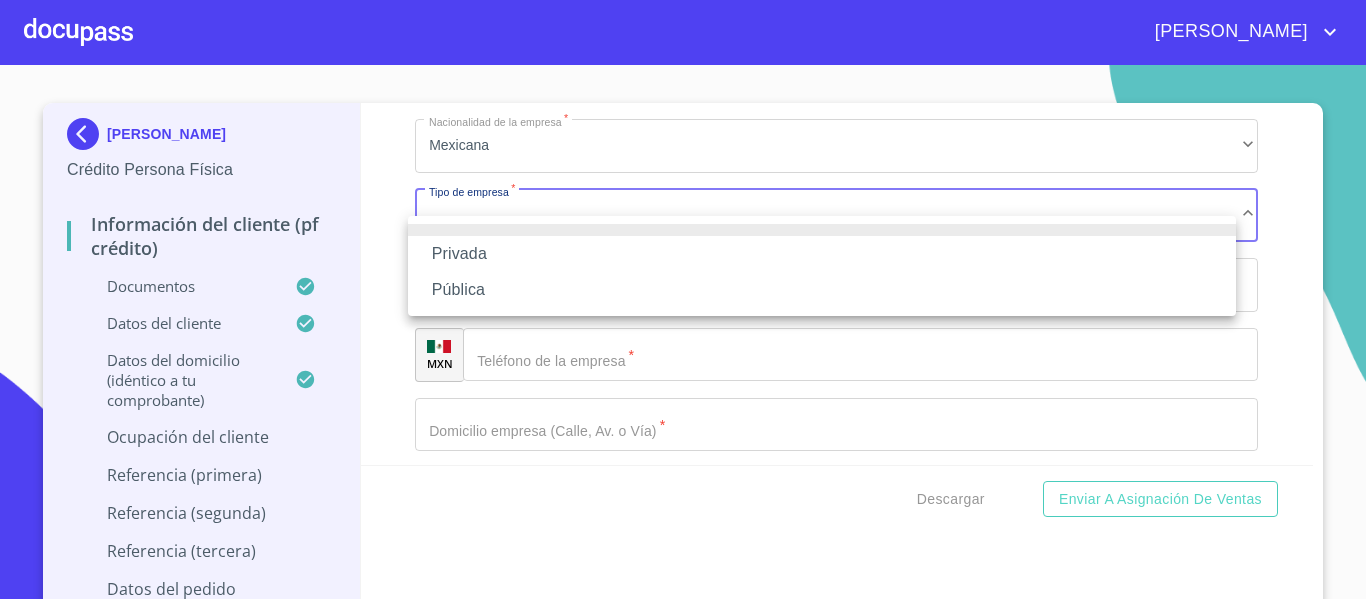 click on "Privada" at bounding box center (822, 254) 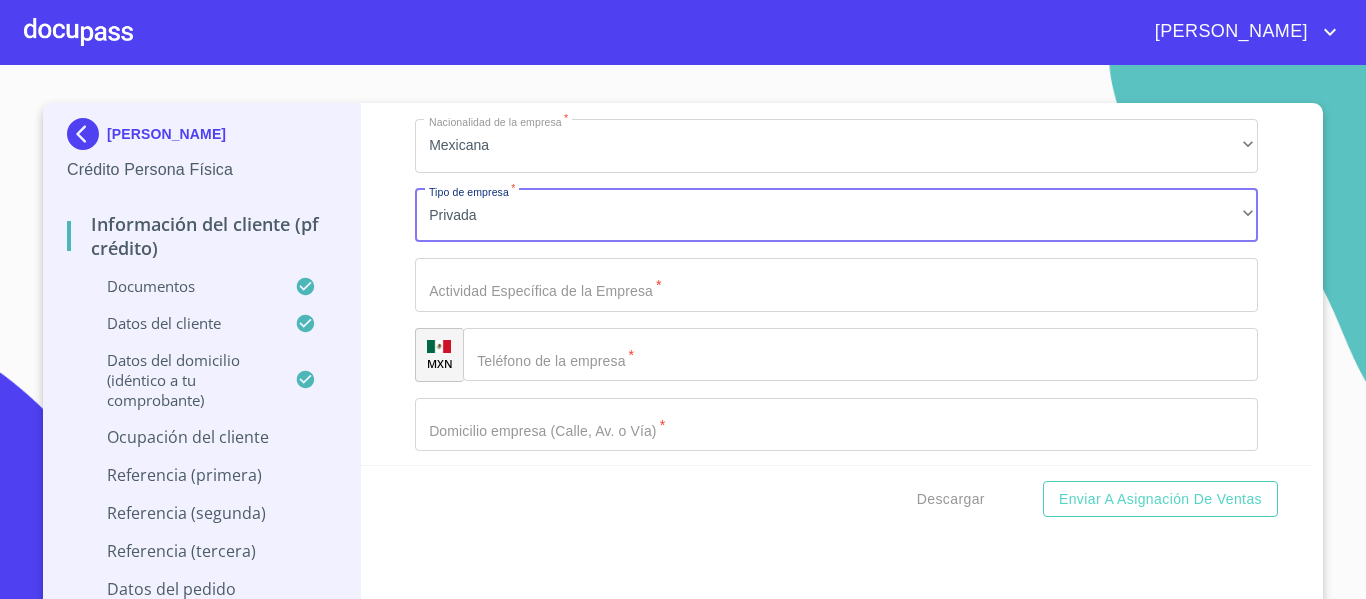 click on "Documento de identificación.   *" at bounding box center [813, -2322] 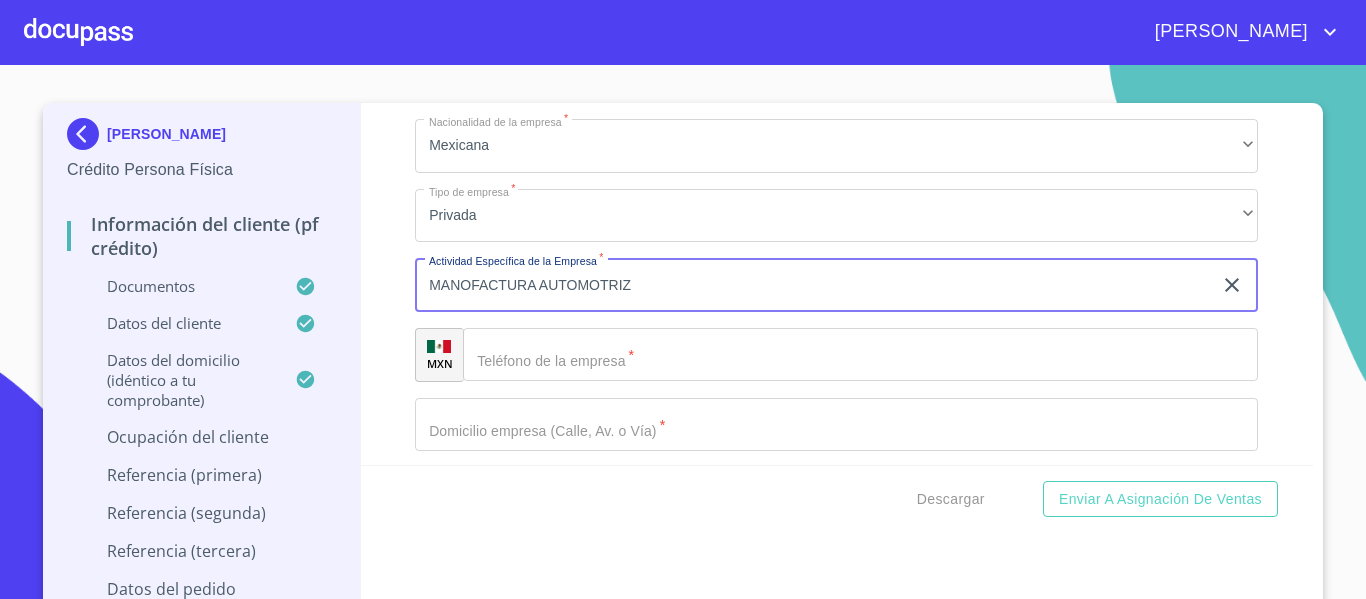 click on "Documento de identificación.   *" 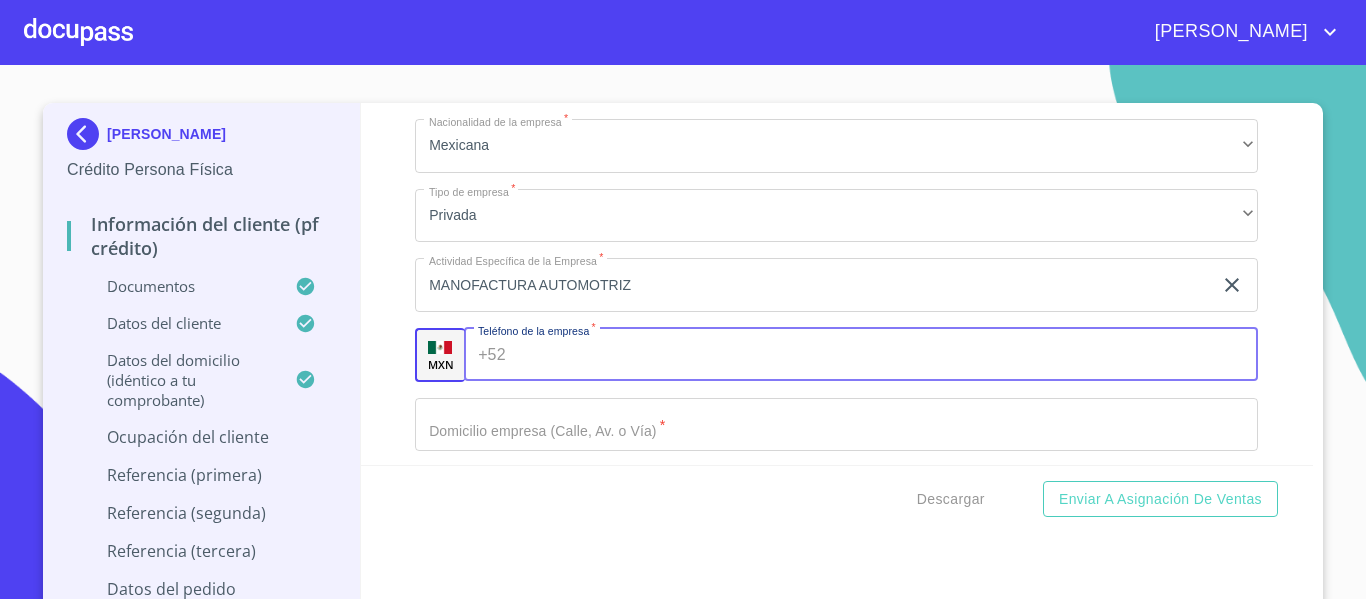 click on "MANOFACTURA AUTOMOTRIZ" at bounding box center (813, -2322) 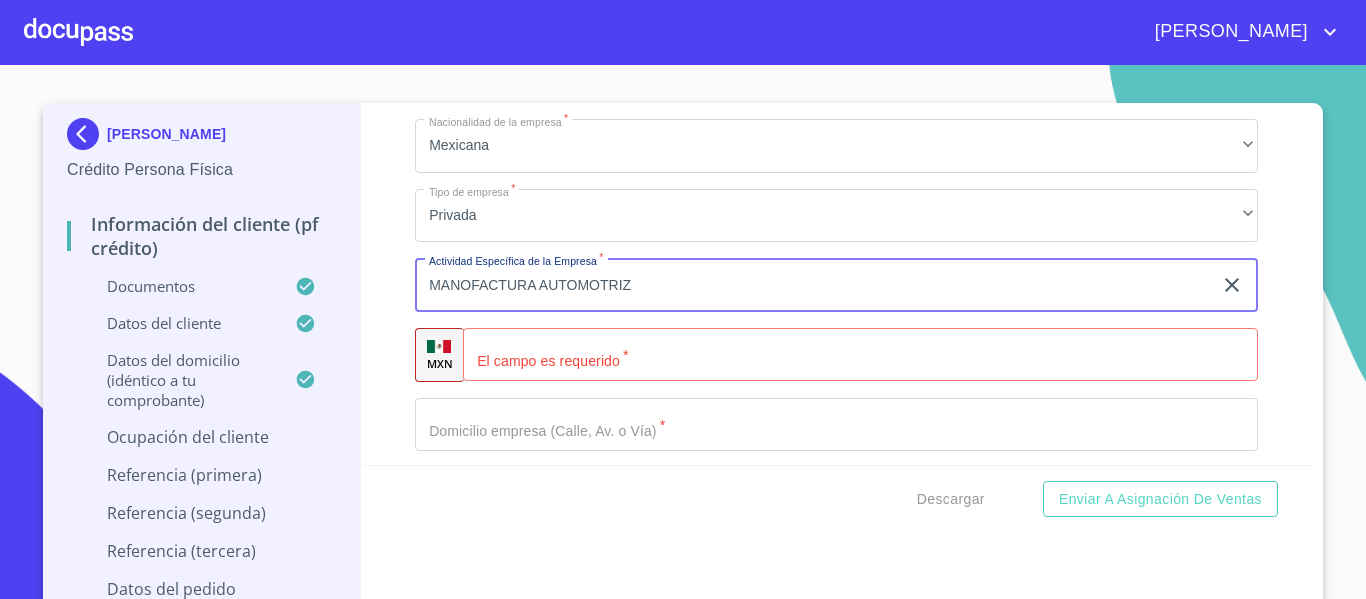 click on "MANOFACTURA AUTOMOTRIZ" at bounding box center [813, 285] 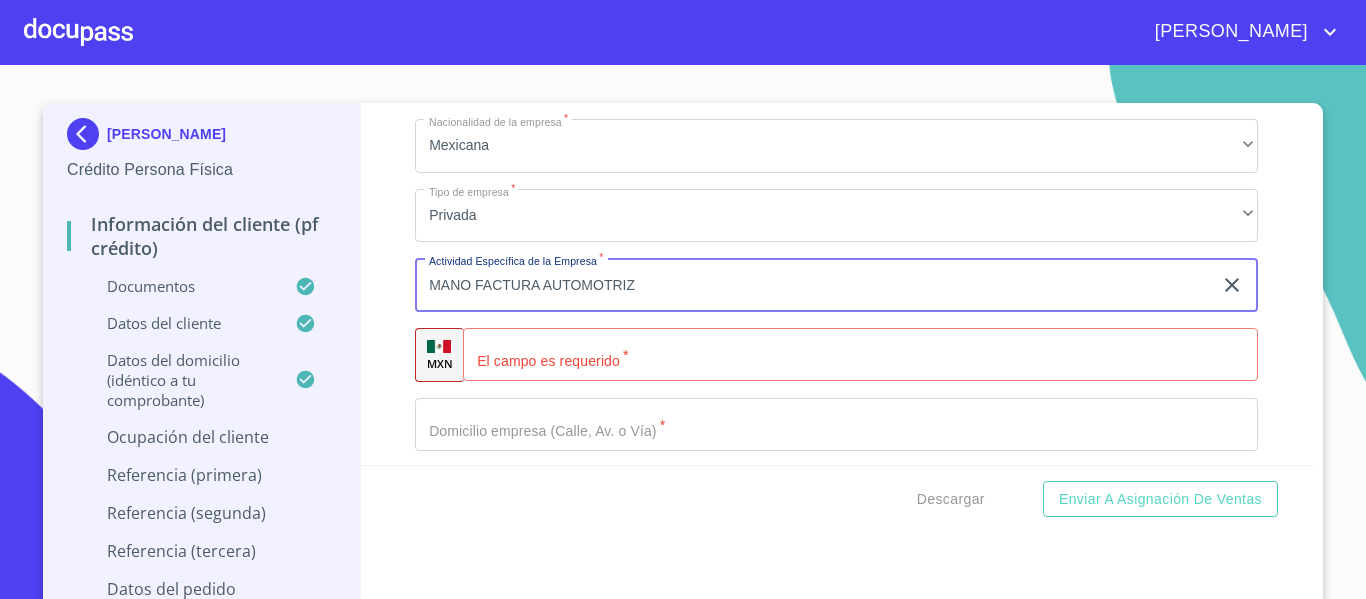 type on "MANO FACTURA AUTOMOTRIZ" 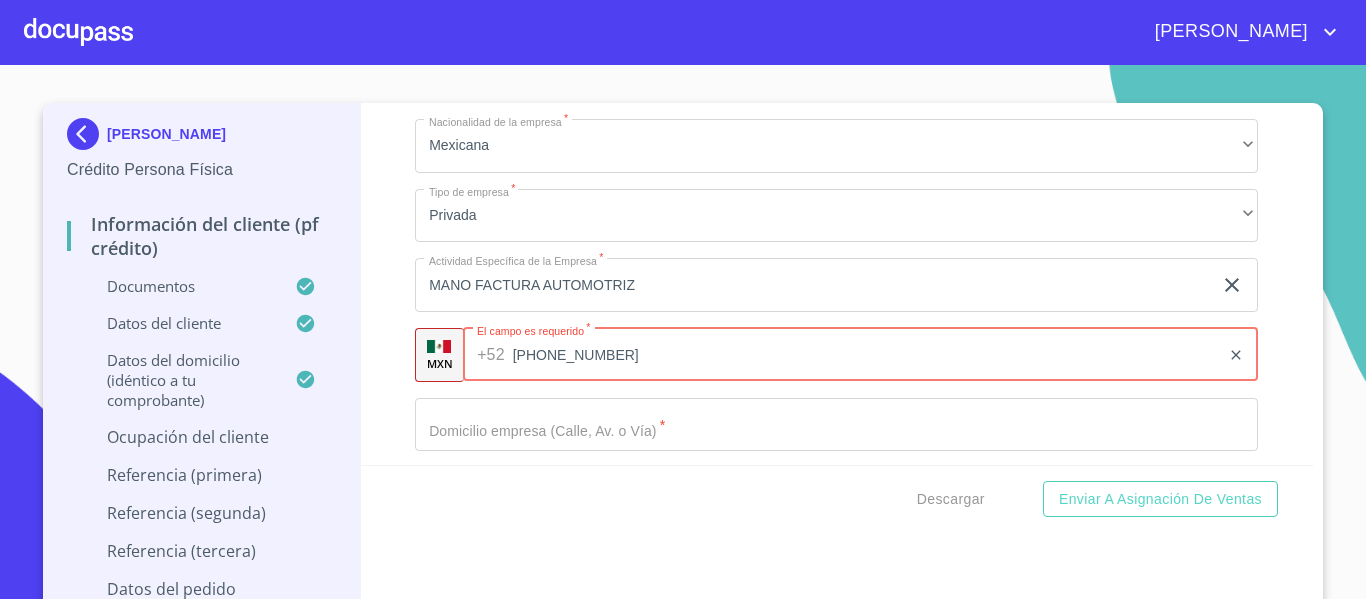 type on "[PHONE_NUMBER]" 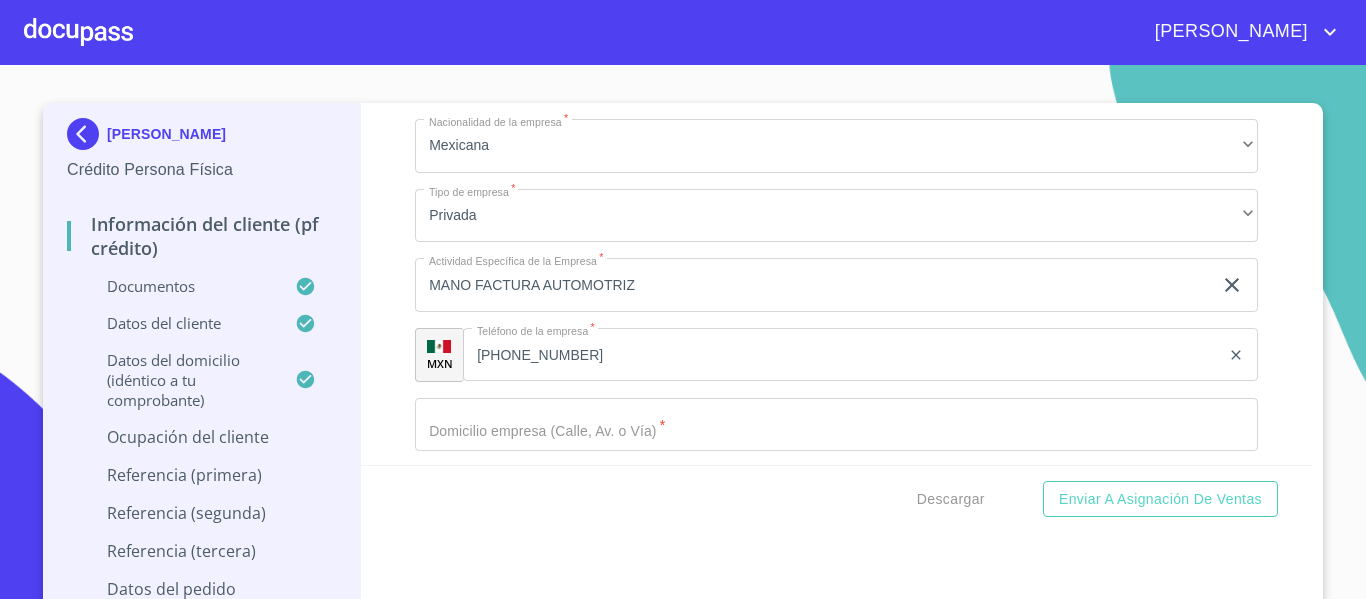 click on "Información del cliente (PF crédito)   Documentos Documento de identificación.   * INE ​ Identificación Oficial * Identificación Oficial Identificación Oficial Identificación Oficial Comprobante de Domicilio * Comprobante de Domicilio Comprobante de [PERSON_NAME] de ingresos   * Independiente/Dueño de negocio/Persona Moral ​ Comprobante de Ingresos mes 1 * Comprobante de Ingresos mes 1 Comprobante de Ingresos mes 1 Comprobante de Ingresos mes 1 Comprobante de Ingresos mes 2 * Comprobante de Ingresos mes 2 Comprobante de Ingresos mes 2 Comprobante de Ingresos mes 2 Comprobante de Ingresos mes 3 * Comprobante de Ingresos mes 3 Comprobante de Ingresos mes 3 Comprobante de Ingresos mes 3 CURP * [PERSON_NAME] Constancia de situación fiscal Constancia de situación fiscal Constancia de situación fiscal Datos del cliente Apellido Paterno   * ACOSTA ​ Apellido Materno   * TORRES ​ Primer nombre   * [PERSON_NAME] Nombre ​ Fecha de nacimiento * [DEMOGRAPHIC_DATA] ​ RFC   * ​ *" at bounding box center (837, 284) 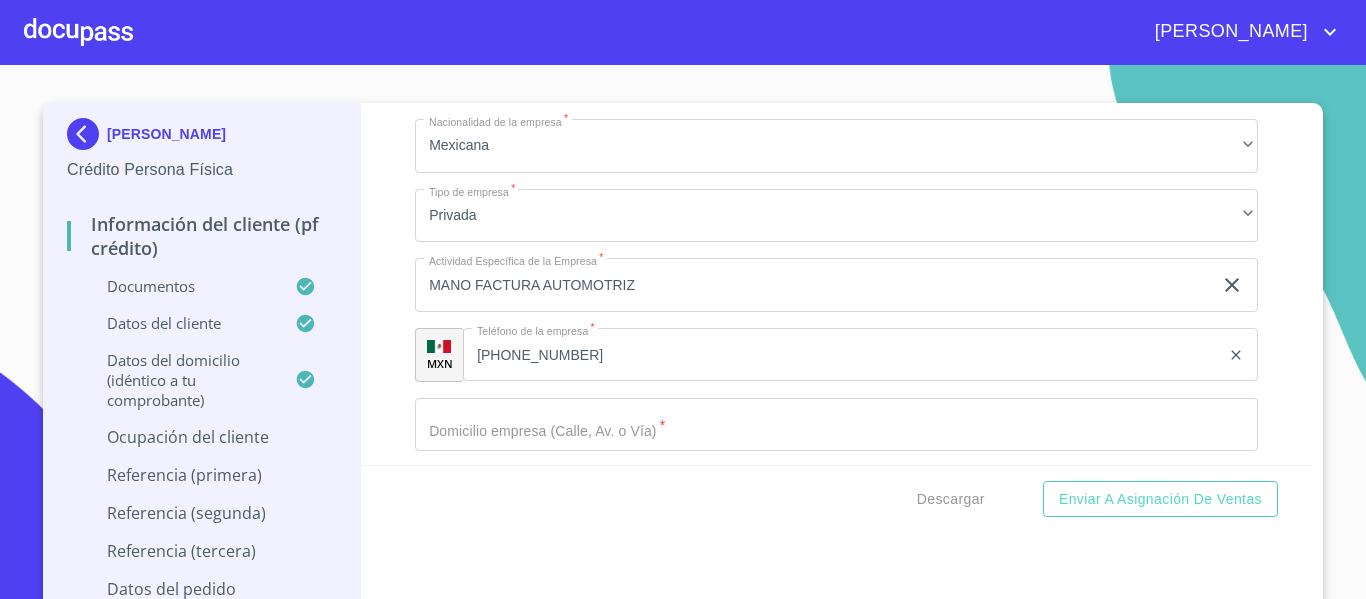 scroll, scrollTop: 9000, scrollLeft: 0, axis: vertical 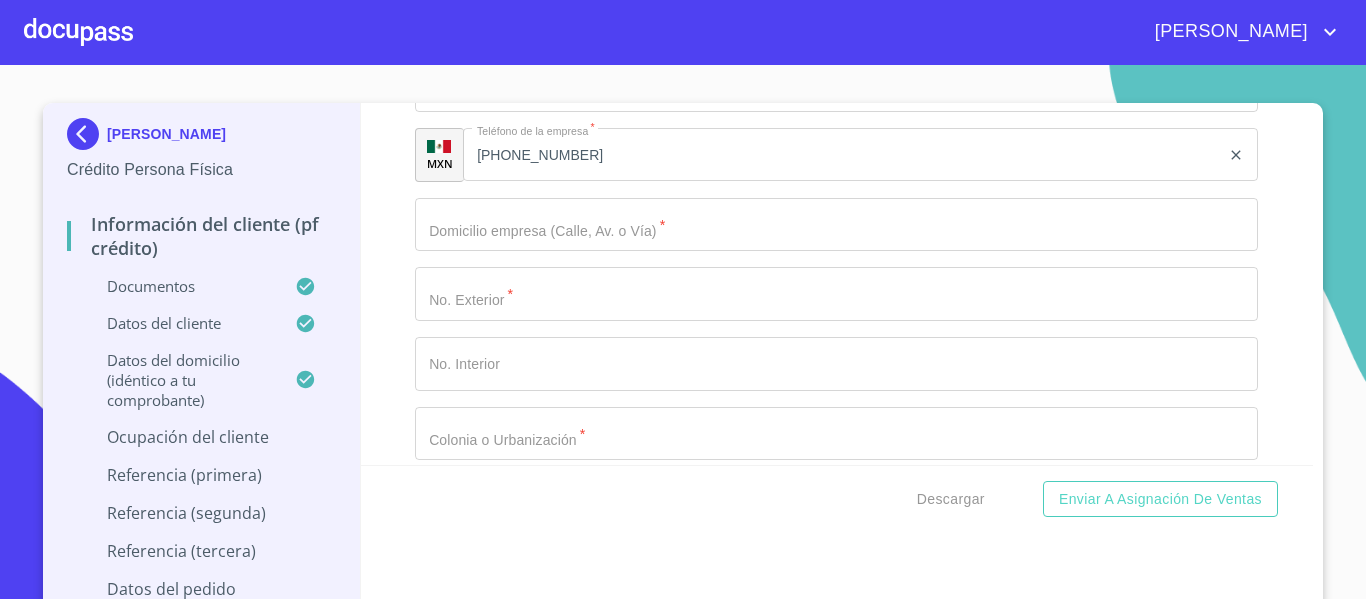 click on "Documento de identificación.   *" at bounding box center [813, -2522] 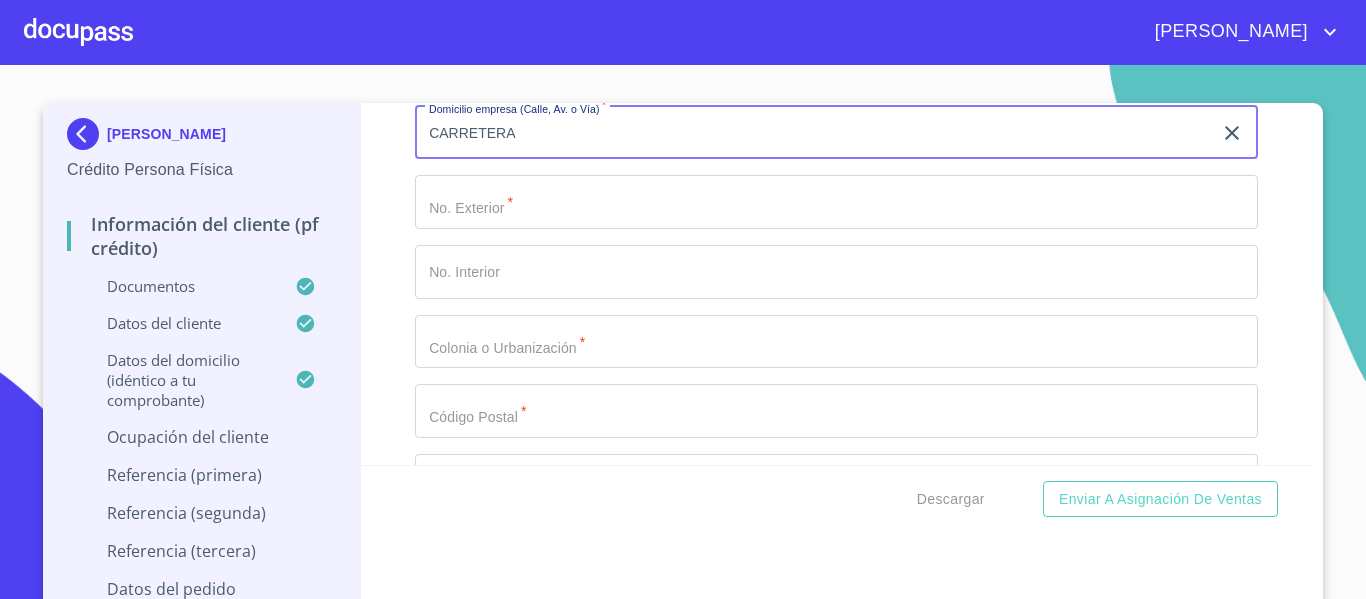 scroll, scrollTop: 9100, scrollLeft: 0, axis: vertical 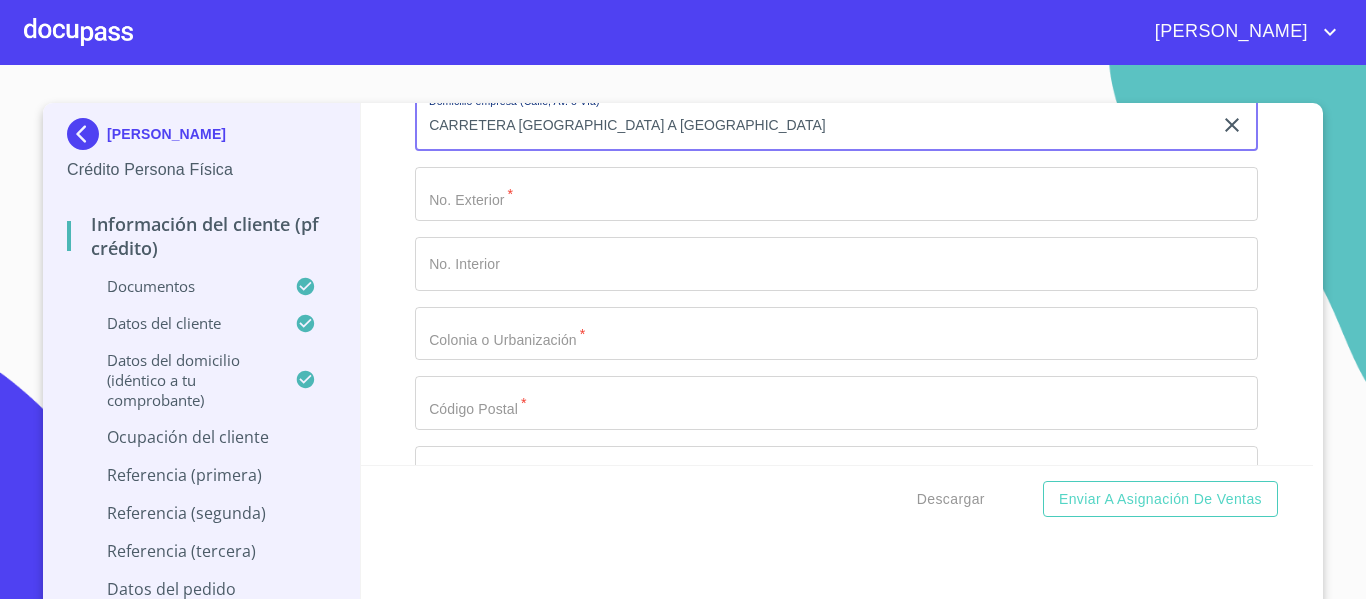 type on "CARRETERA [GEOGRAPHIC_DATA] A [GEOGRAPHIC_DATA]" 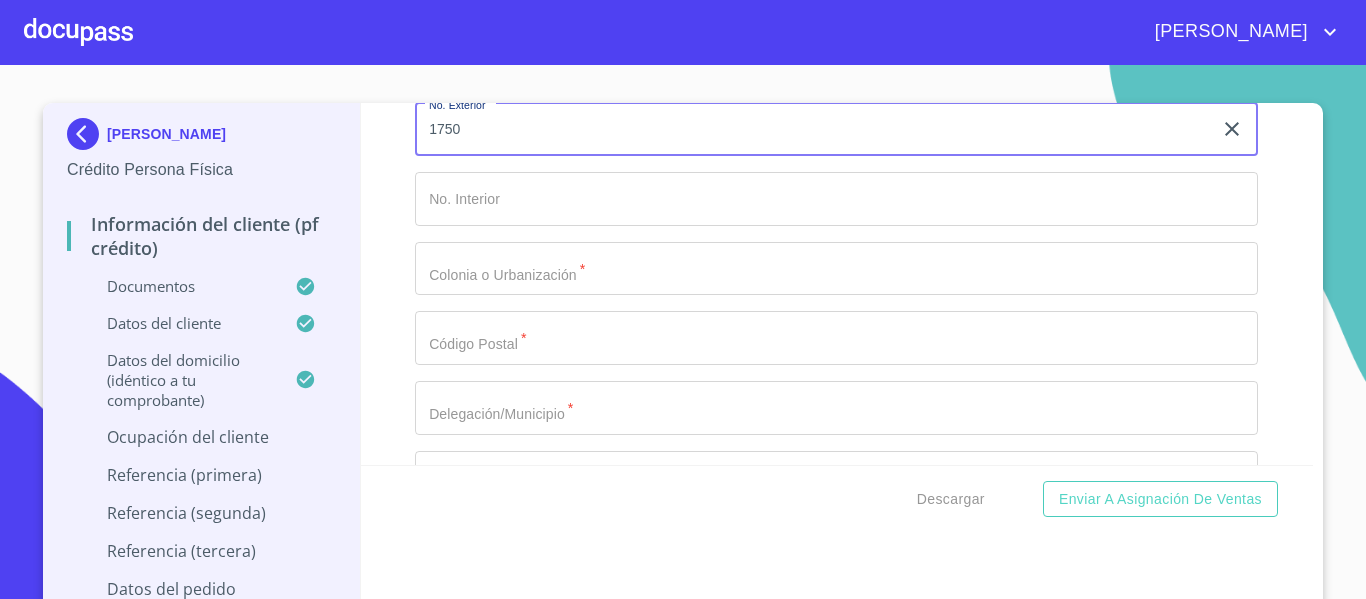 scroll, scrollTop: 9200, scrollLeft: 0, axis: vertical 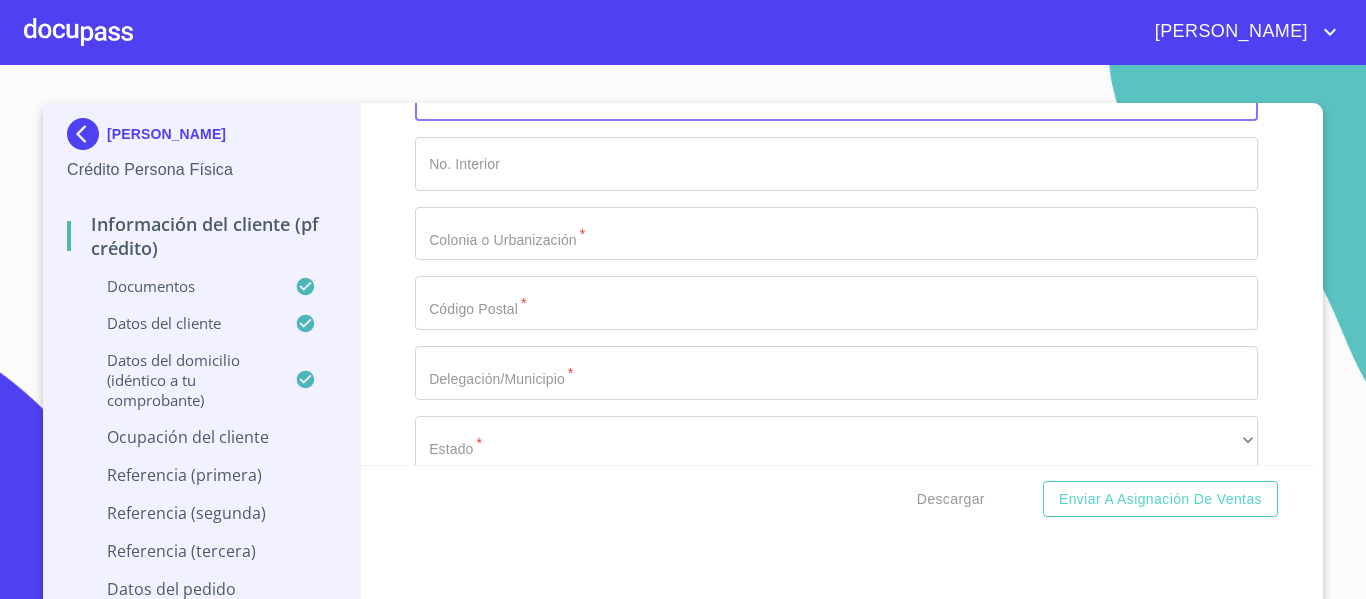 type on "1750" 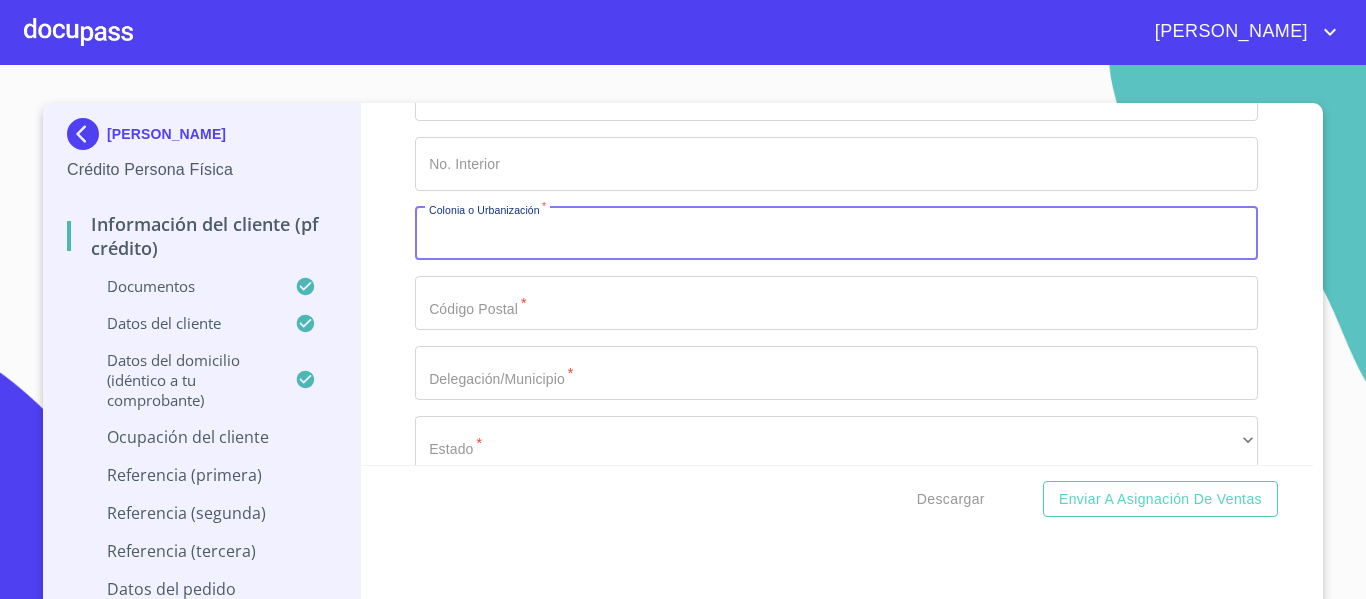 click on "Documento de identificación.   *" at bounding box center (836, 234) 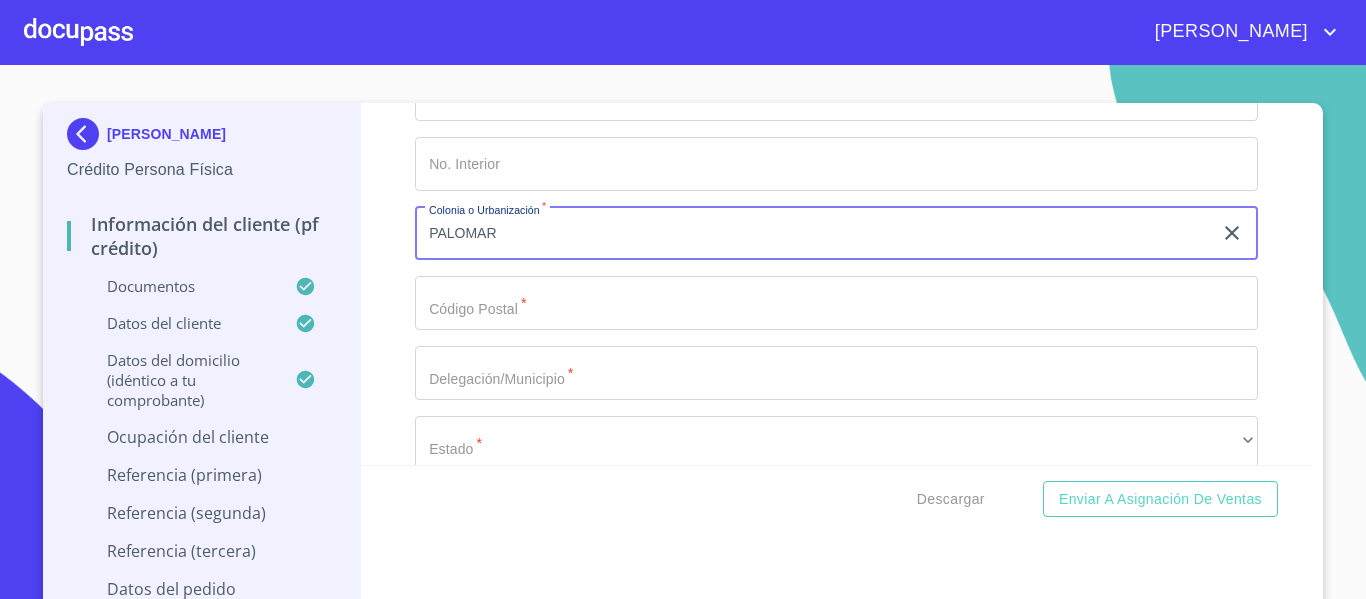 type on "PALOMAR" 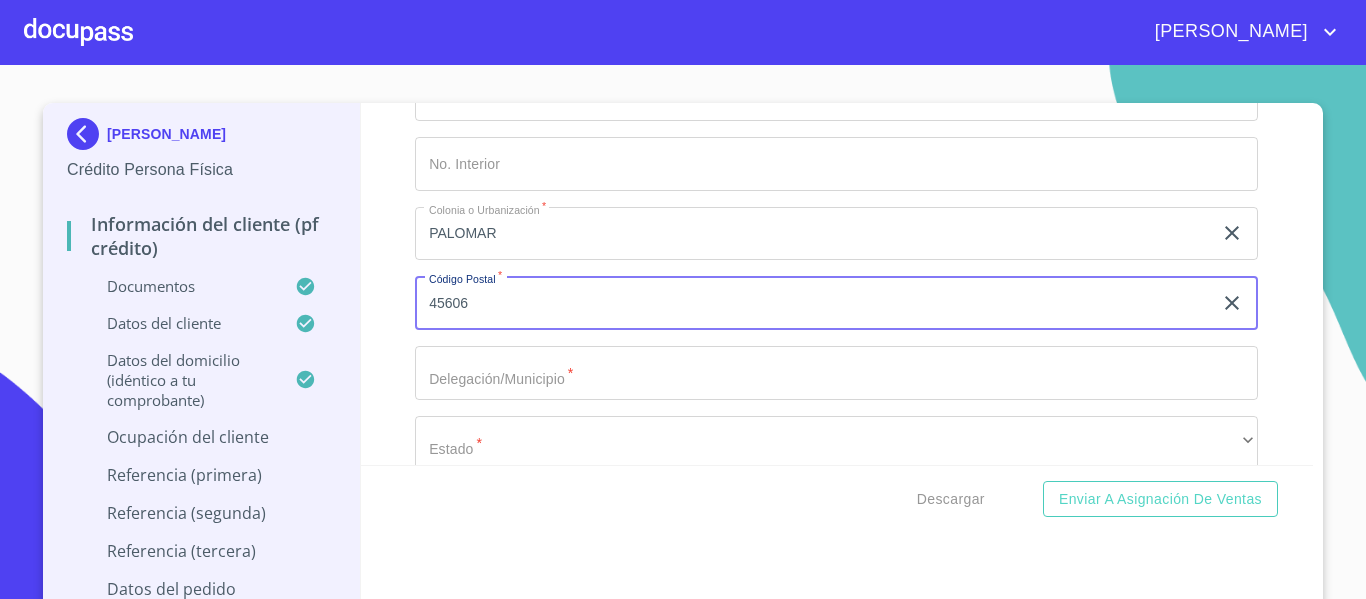 click on "Información del cliente (PF crédito)   Documentos Documento de identificación.   * INE ​ Identificación Oficial * Identificación Oficial Identificación Oficial Identificación Oficial Comprobante de Domicilio * Comprobante de Domicilio Comprobante de [PERSON_NAME] de ingresos   * Independiente/Dueño de negocio/Persona Moral ​ Comprobante de Ingresos mes 1 * Comprobante de Ingresos mes 1 Comprobante de Ingresos mes 1 Comprobante de Ingresos mes 1 Comprobante de Ingresos mes 2 * Comprobante de Ingresos mes 2 Comprobante de Ingresos mes 2 Comprobante de Ingresos mes 2 Comprobante de Ingresos mes 3 * Comprobante de Ingresos mes 3 Comprobante de Ingresos mes 3 Comprobante de Ingresos mes 3 CURP * [PERSON_NAME] Constancia de situación fiscal Constancia de situación fiscal Constancia de situación fiscal Datos del cliente Apellido Paterno   * ACOSTA ​ Apellido Materno   * TORRES ​ Primer nombre   * [PERSON_NAME] Nombre ​ Fecha de nacimiento * [DEMOGRAPHIC_DATA] ​ RFC   * ​ *" at bounding box center (837, 284) 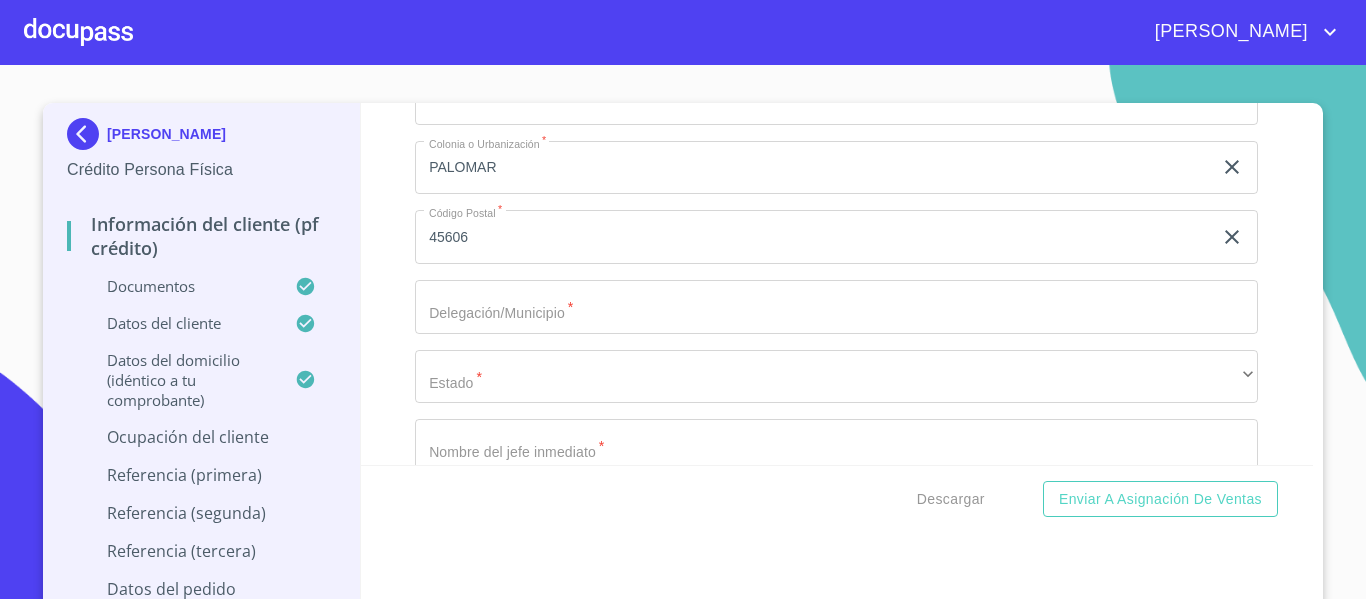 scroll, scrollTop: 9300, scrollLeft: 0, axis: vertical 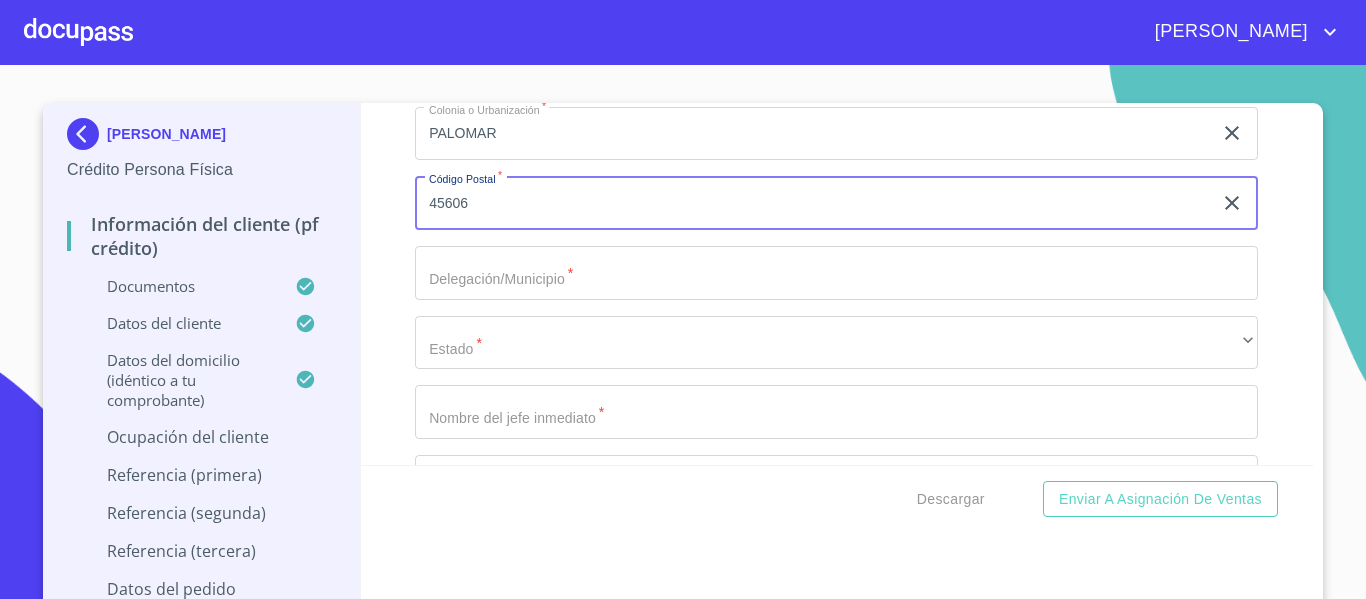 click on "45606" at bounding box center (813, 203) 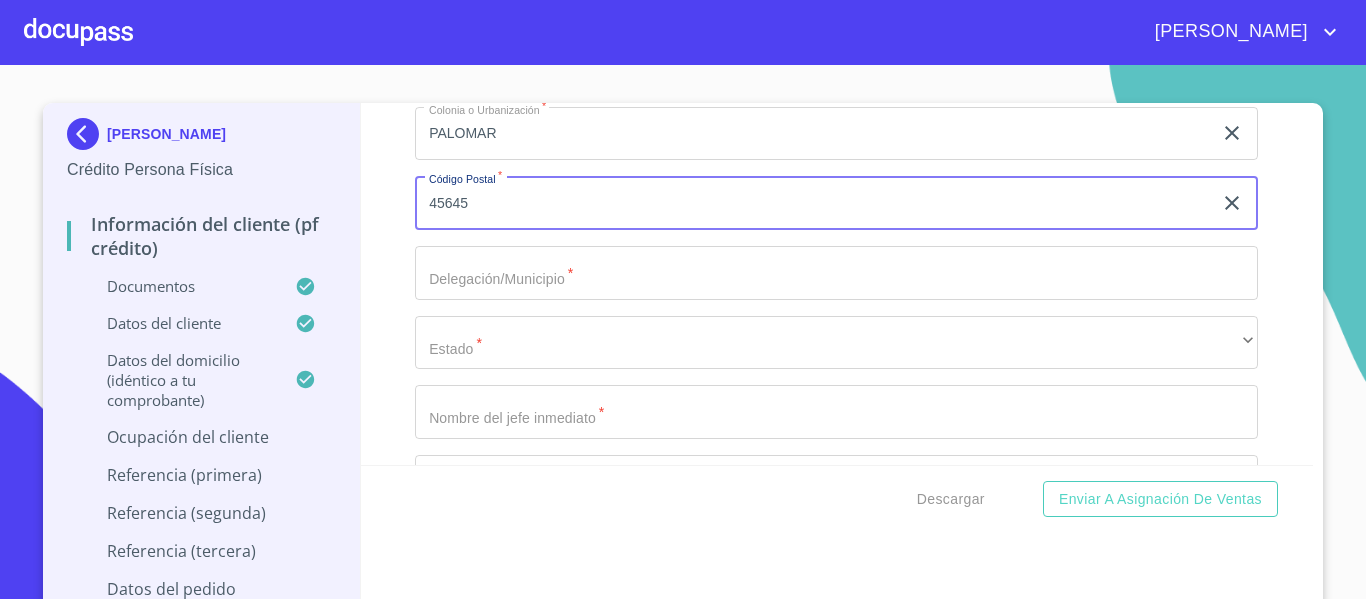 type on "45645" 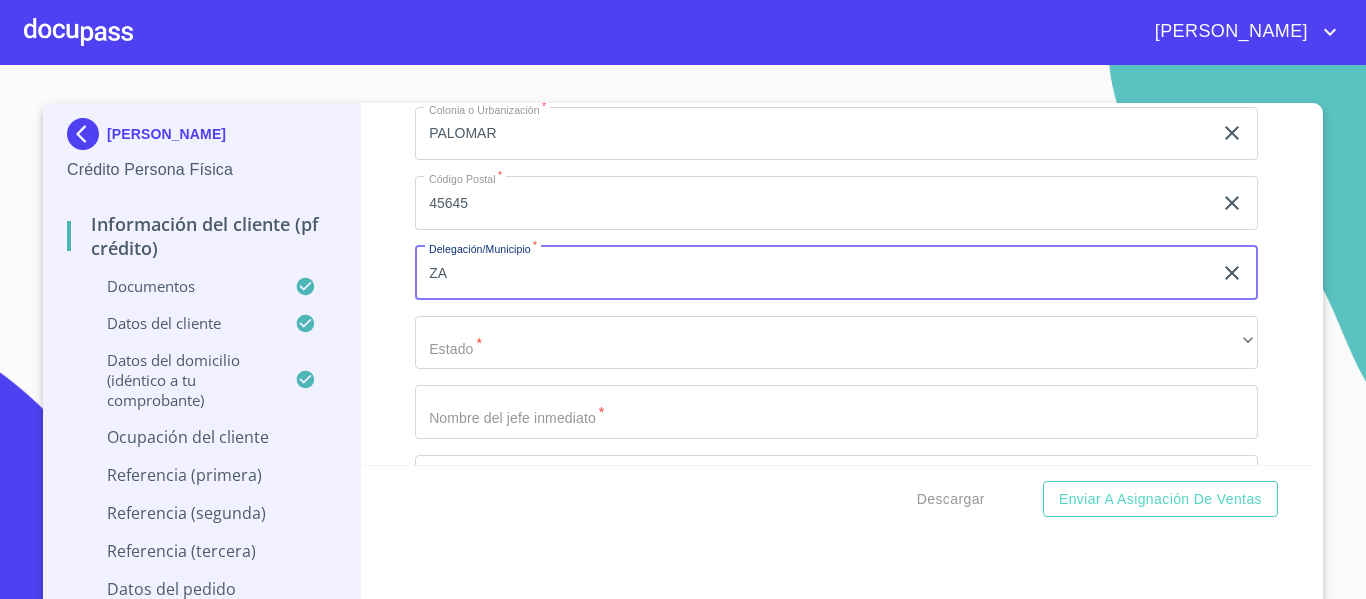 type on "Z" 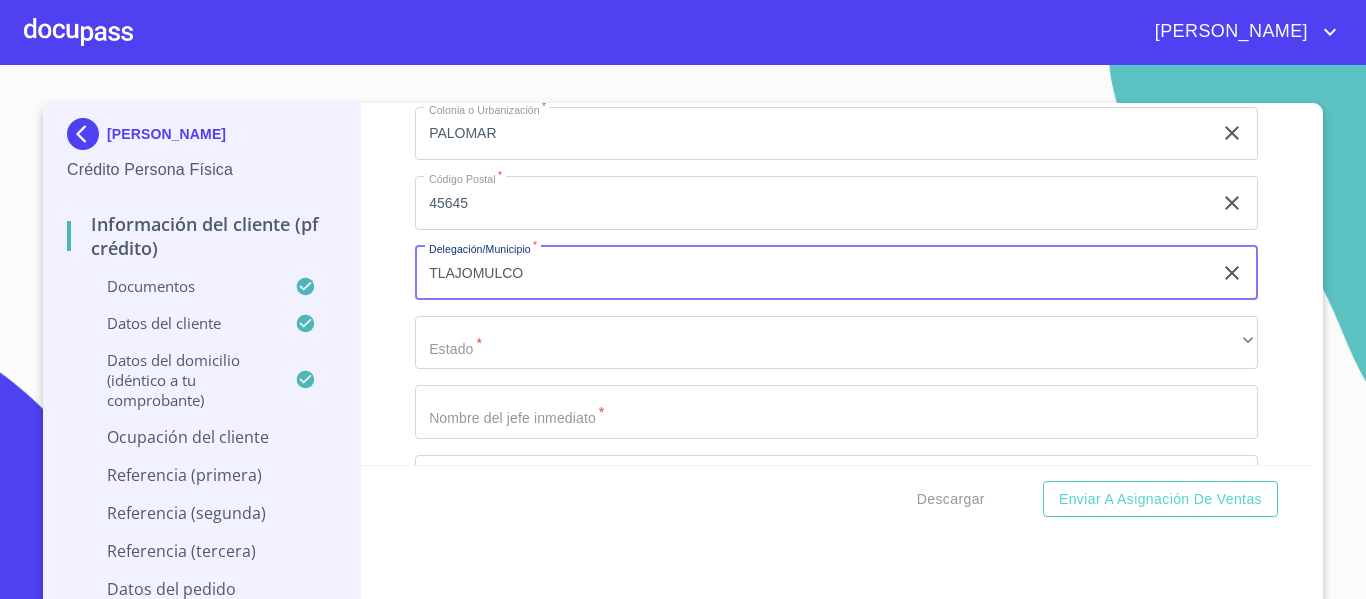 type on "TLAJOMULCO" 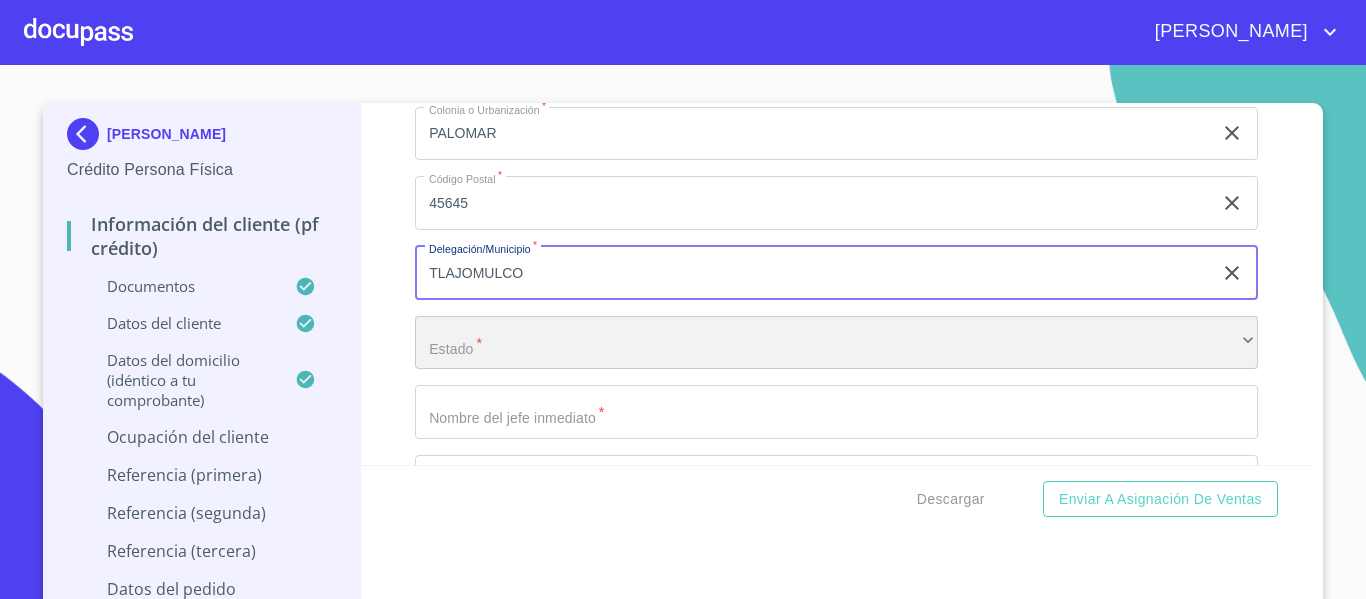 click on "​" at bounding box center [836, 343] 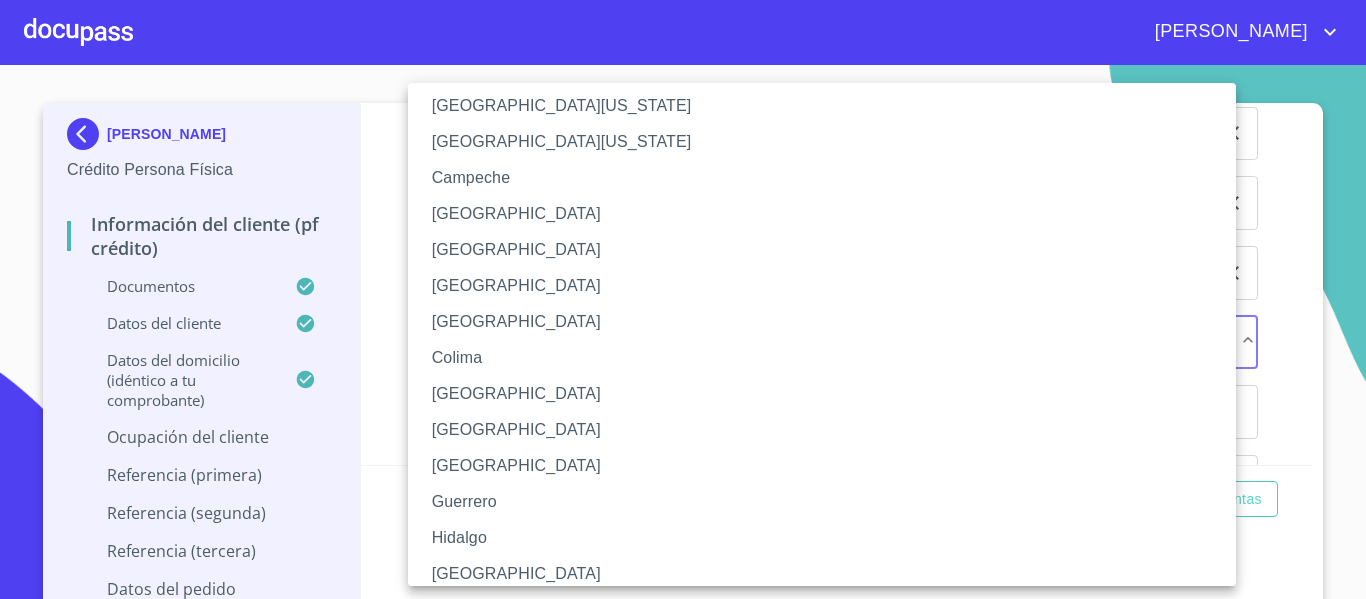 scroll, scrollTop: 100, scrollLeft: 0, axis: vertical 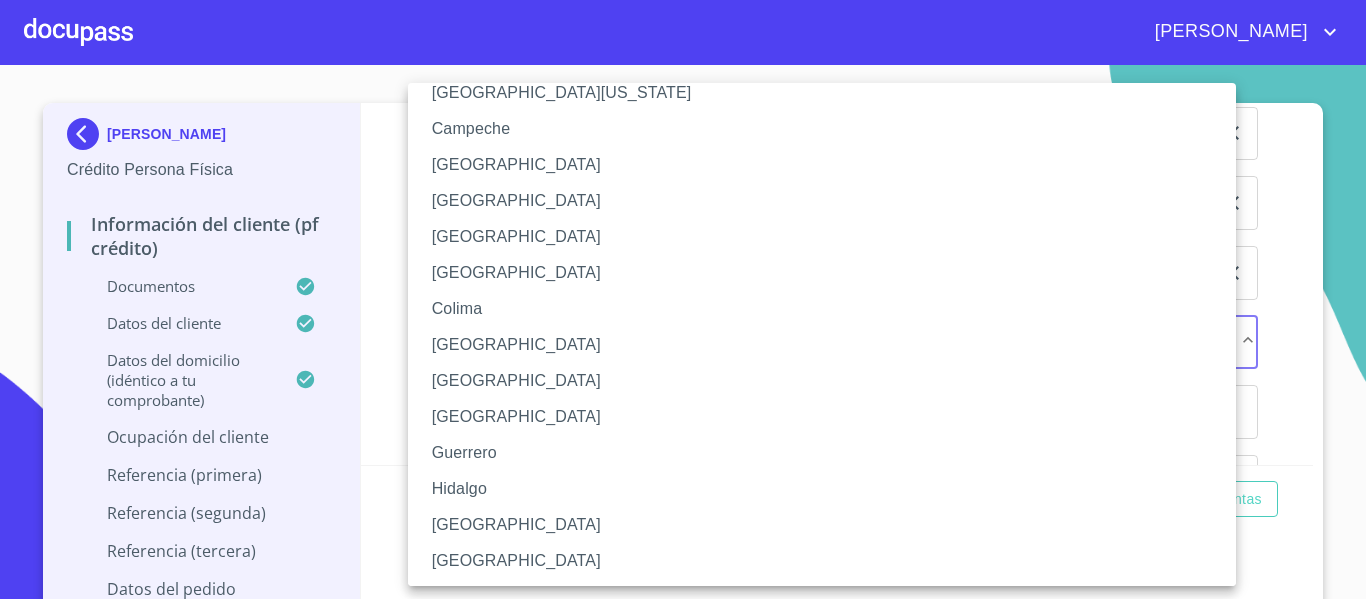 click on "[GEOGRAPHIC_DATA]" at bounding box center (829, 525) 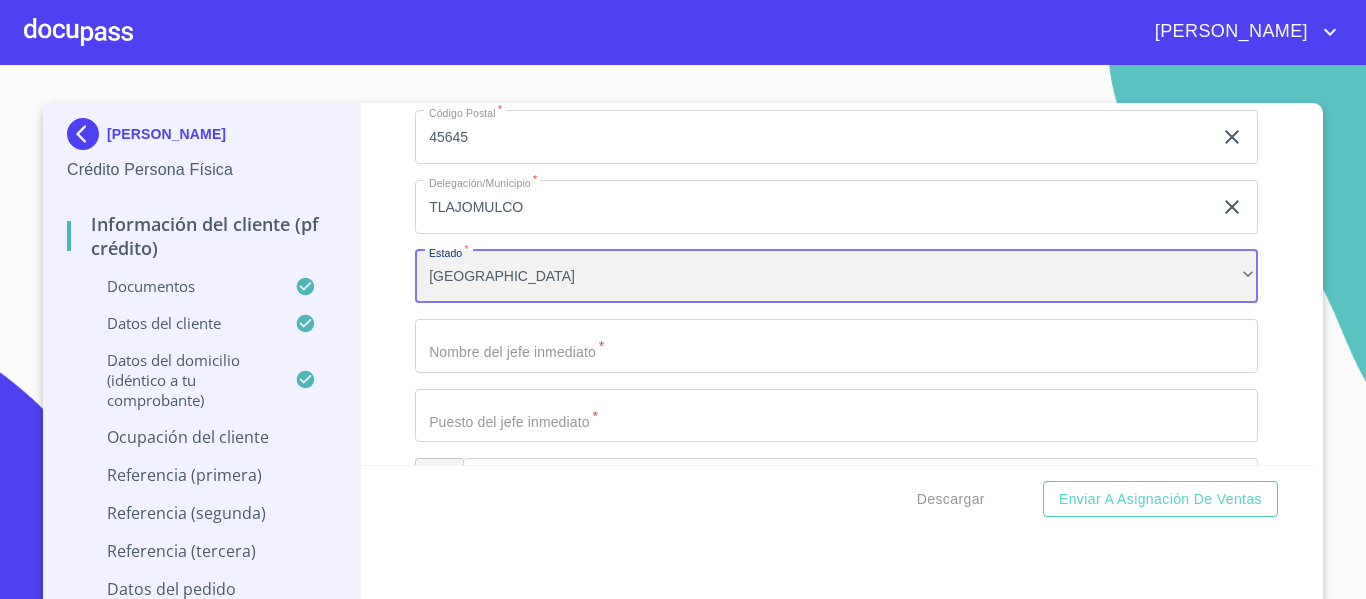 scroll, scrollTop: 9400, scrollLeft: 0, axis: vertical 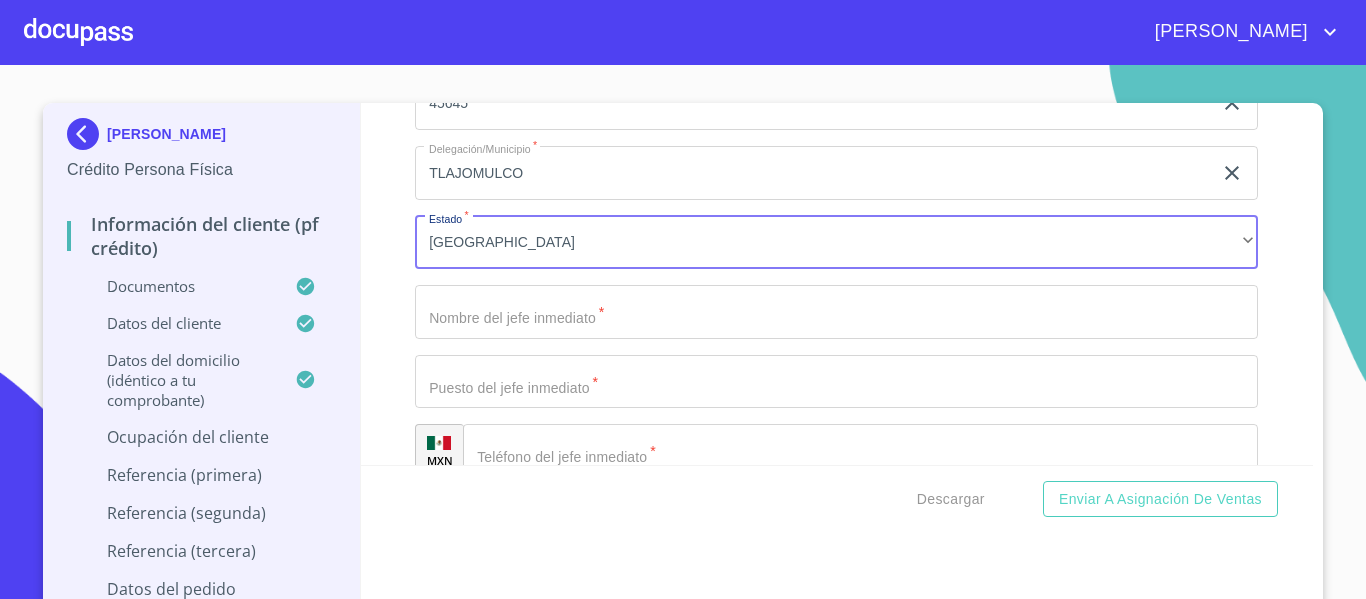 click on "Documento de identificación.   *" at bounding box center (813, -2922) 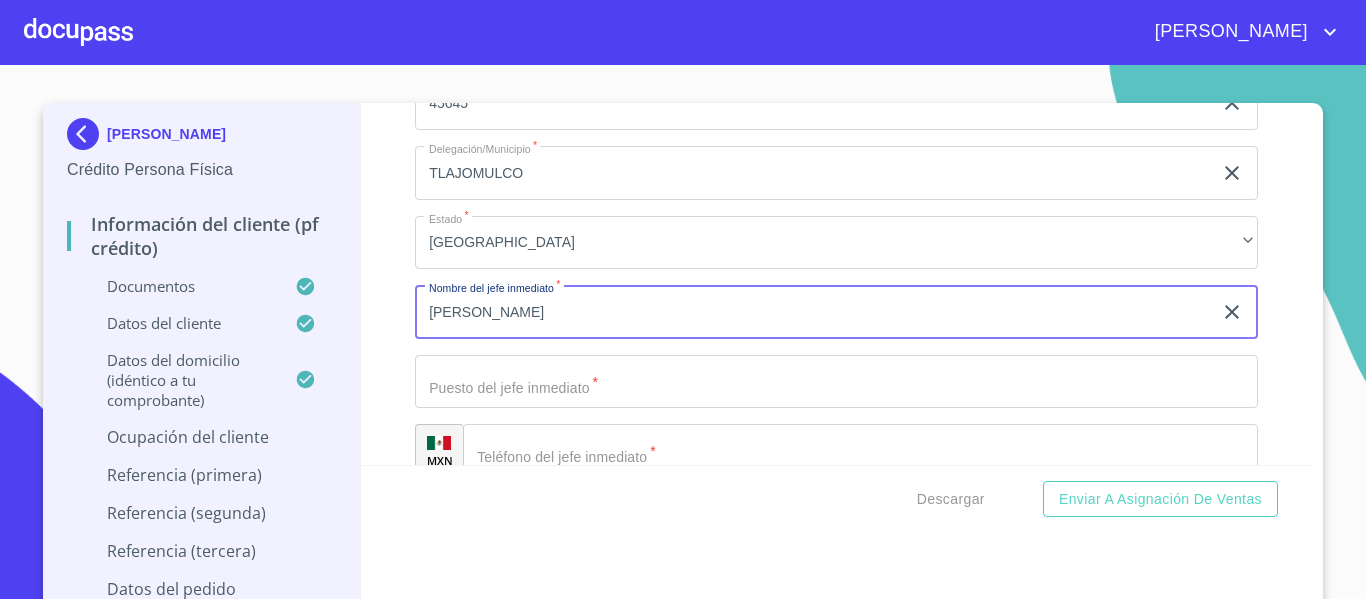scroll, scrollTop: 9500, scrollLeft: 0, axis: vertical 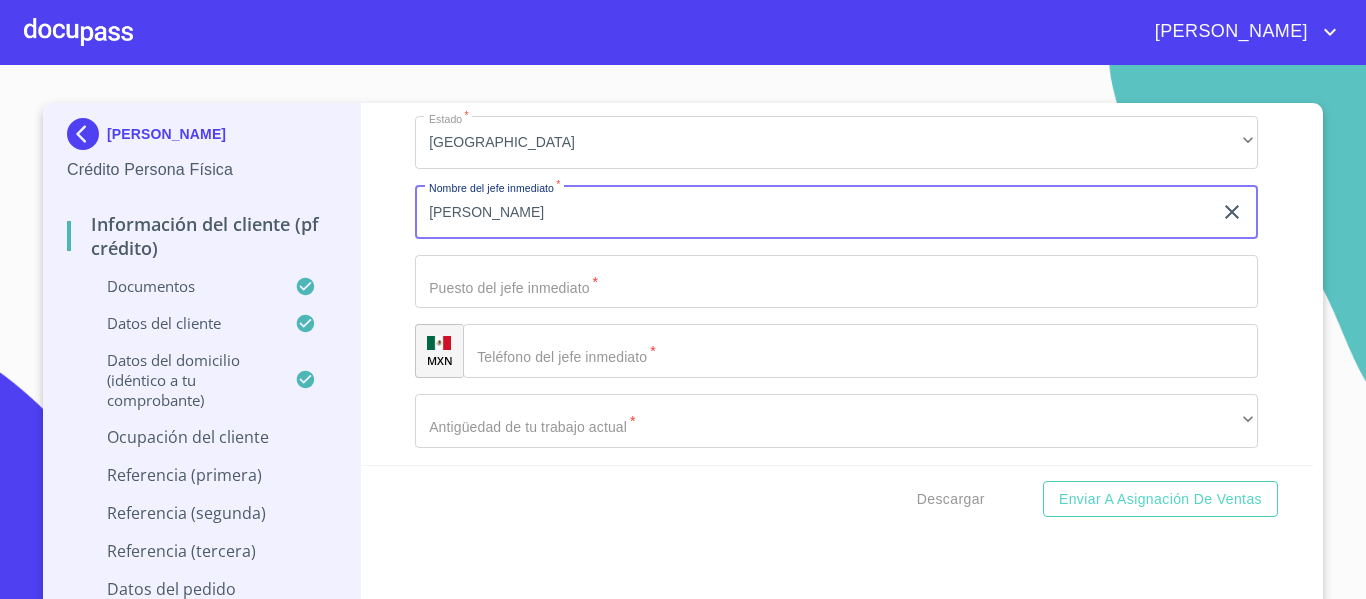 type on "[PERSON_NAME]" 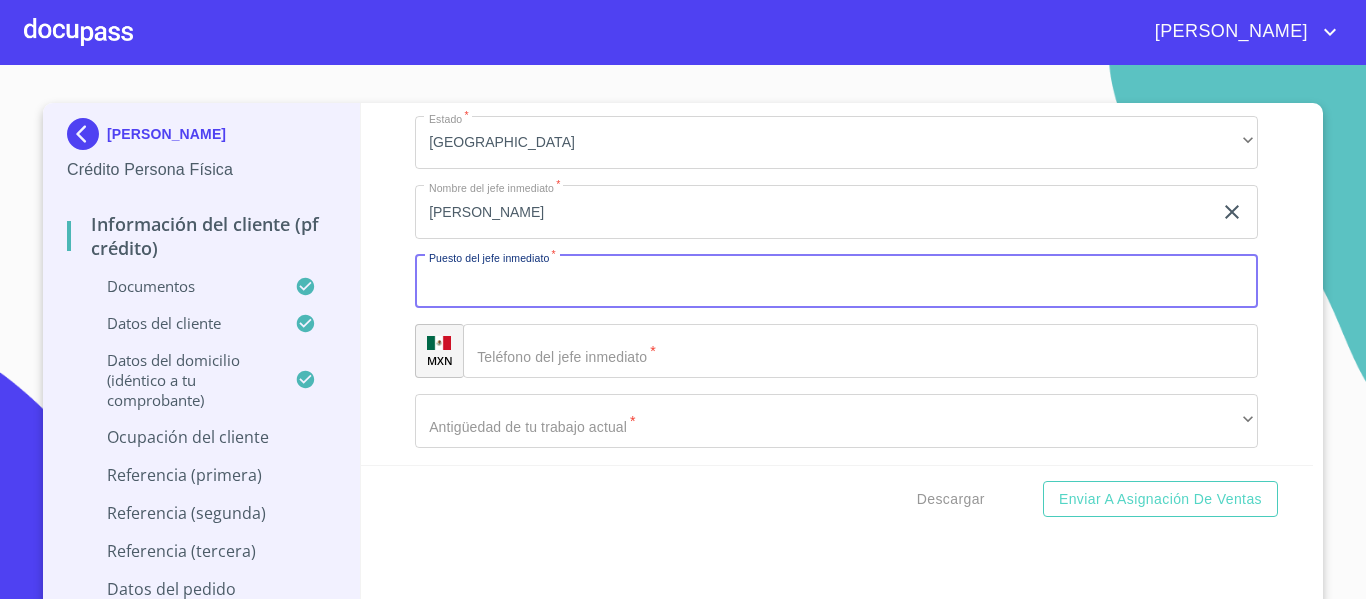 click on "Documento de identificación.   *" at bounding box center (836, 282) 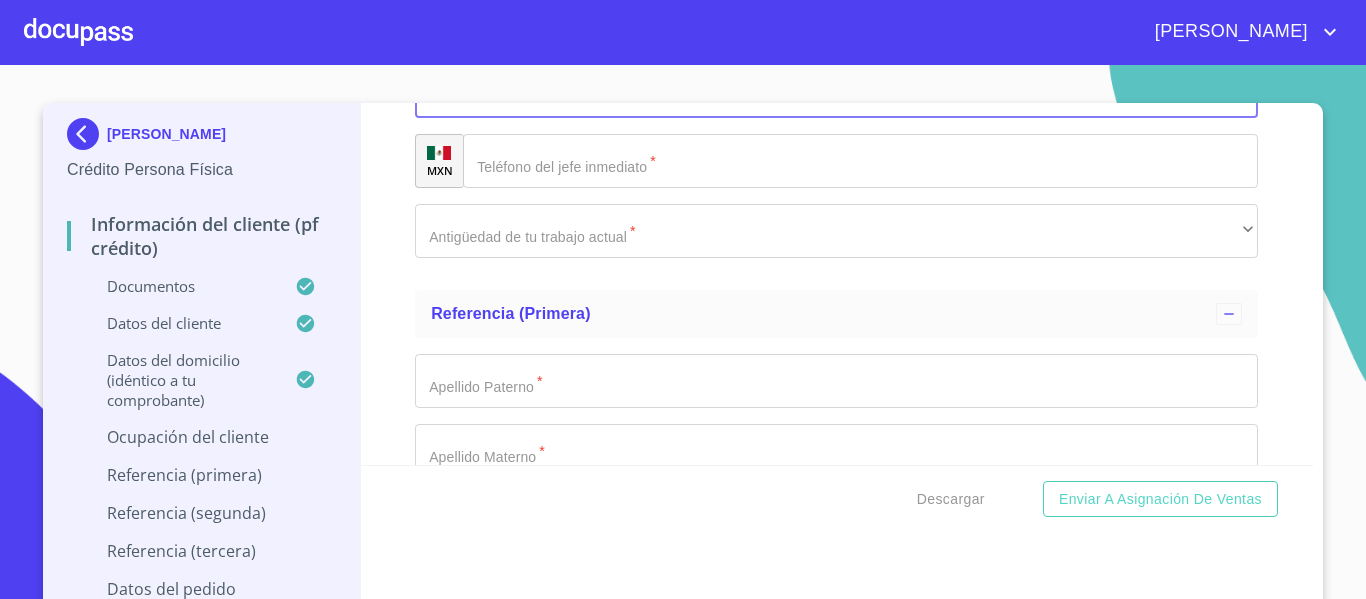 scroll, scrollTop: 9700, scrollLeft: 0, axis: vertical 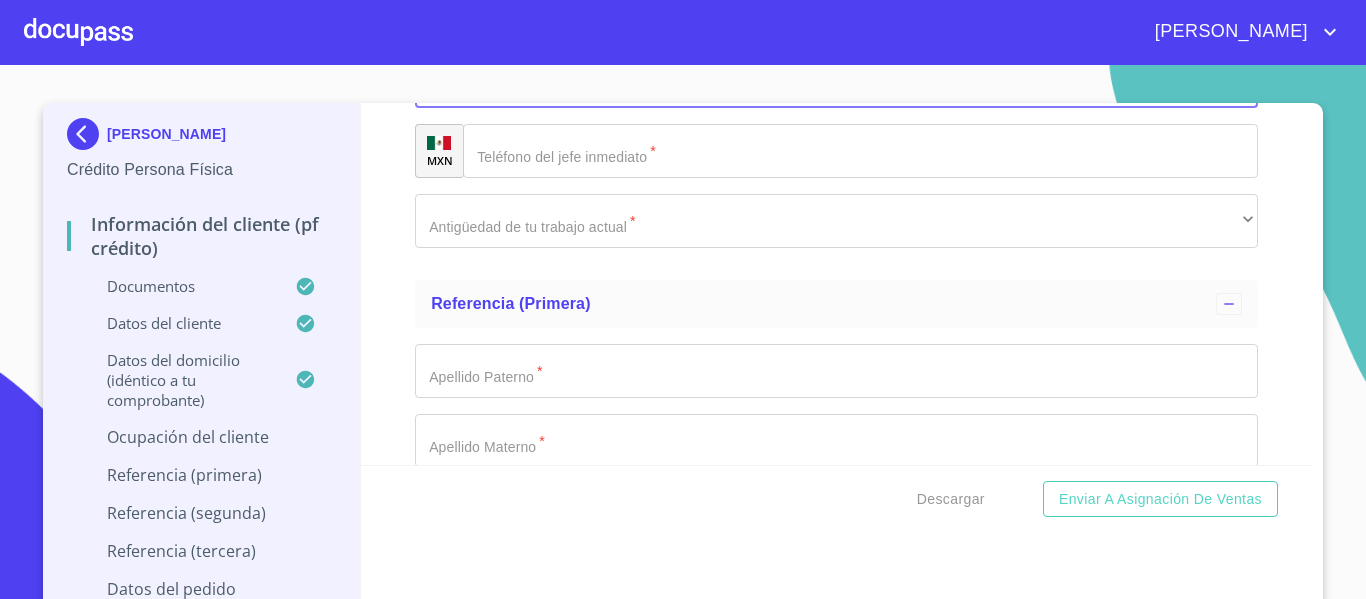 type on "RH" 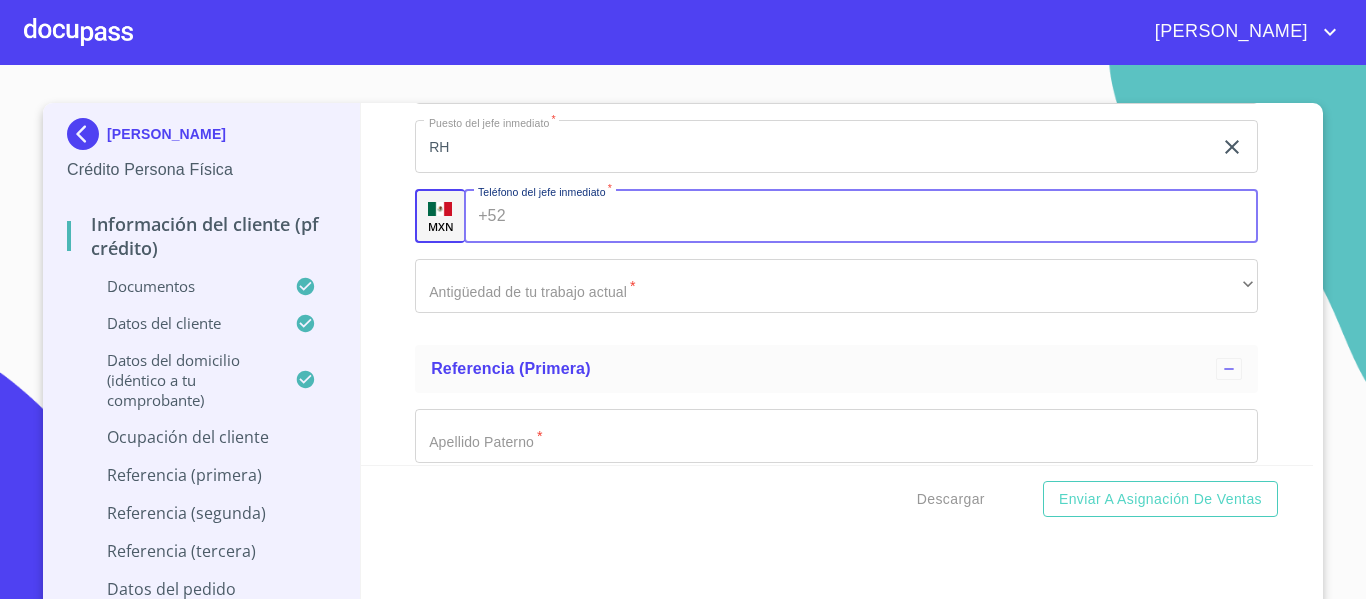 scroll, scrollTop: 9600, scrollLeft: 0, axis: vertical 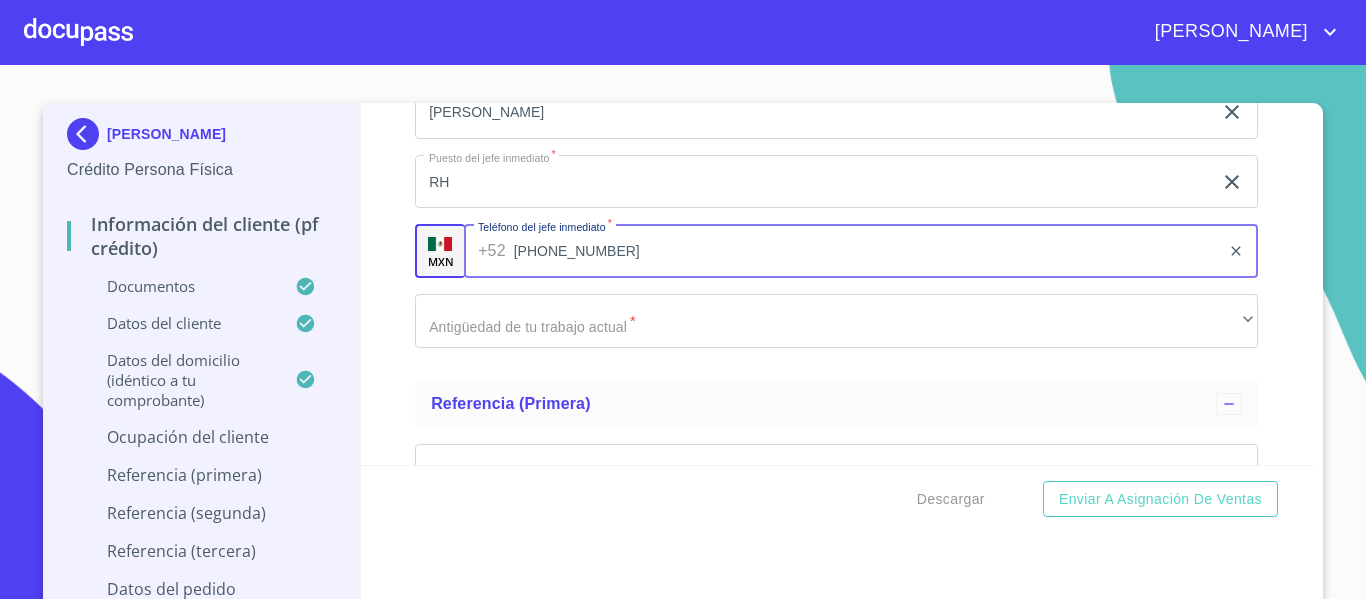 type on "[PHONE_NUMBER]" 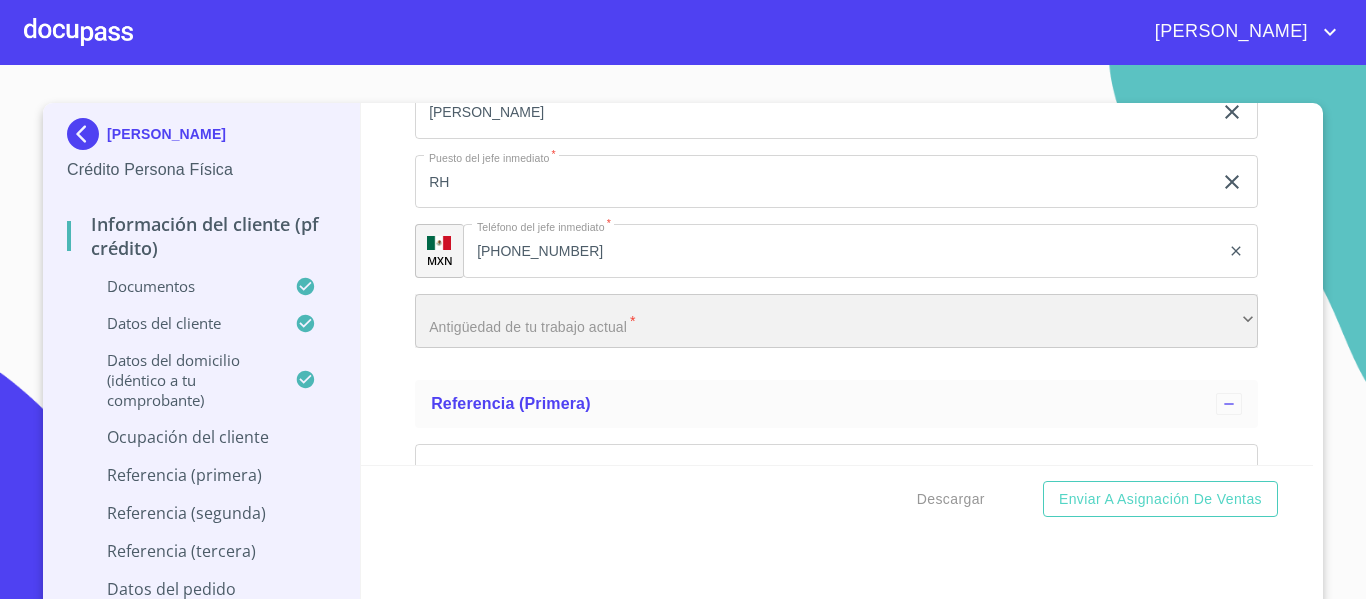 click on "​" at bounding box center (836, 321) 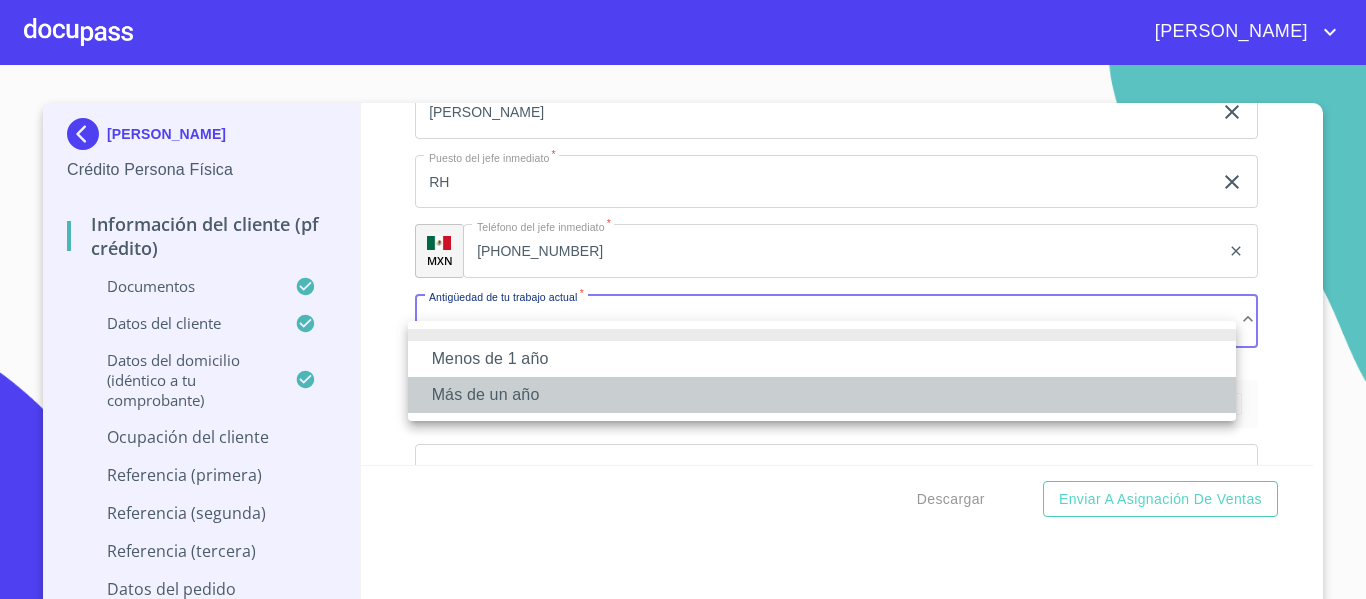 click on "Más de un año" at bounding box center (822, 395) 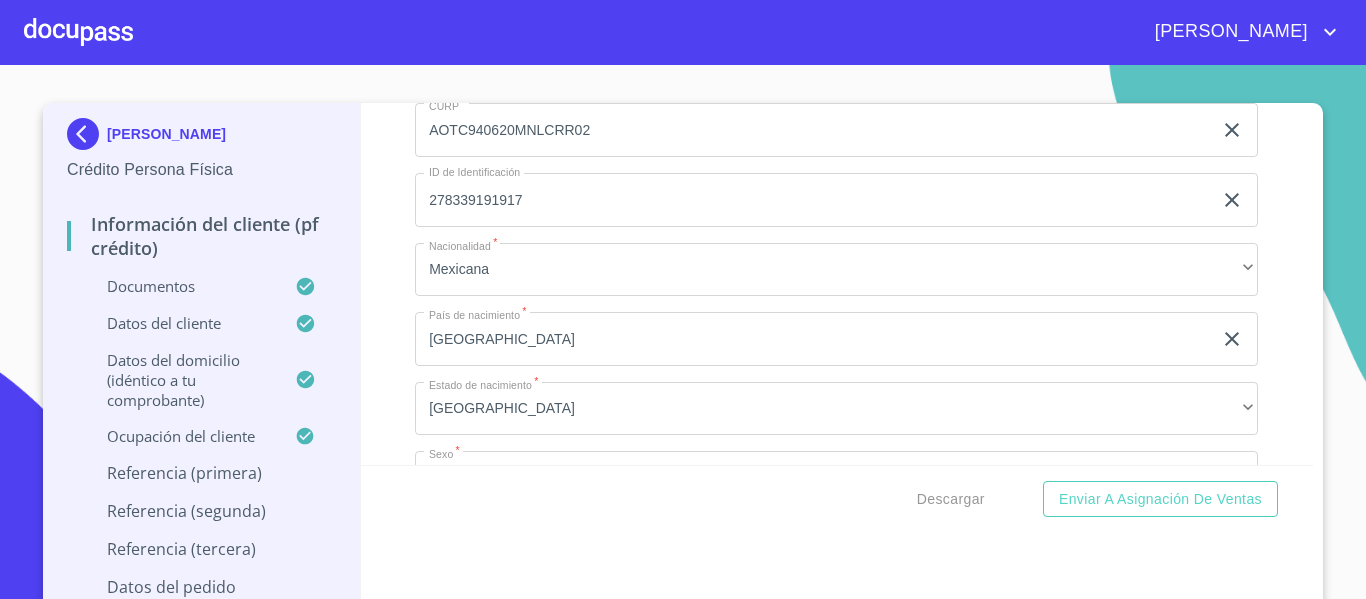 scroll, scrollTop: 6800, scrollLeft: 0, axis: vertical 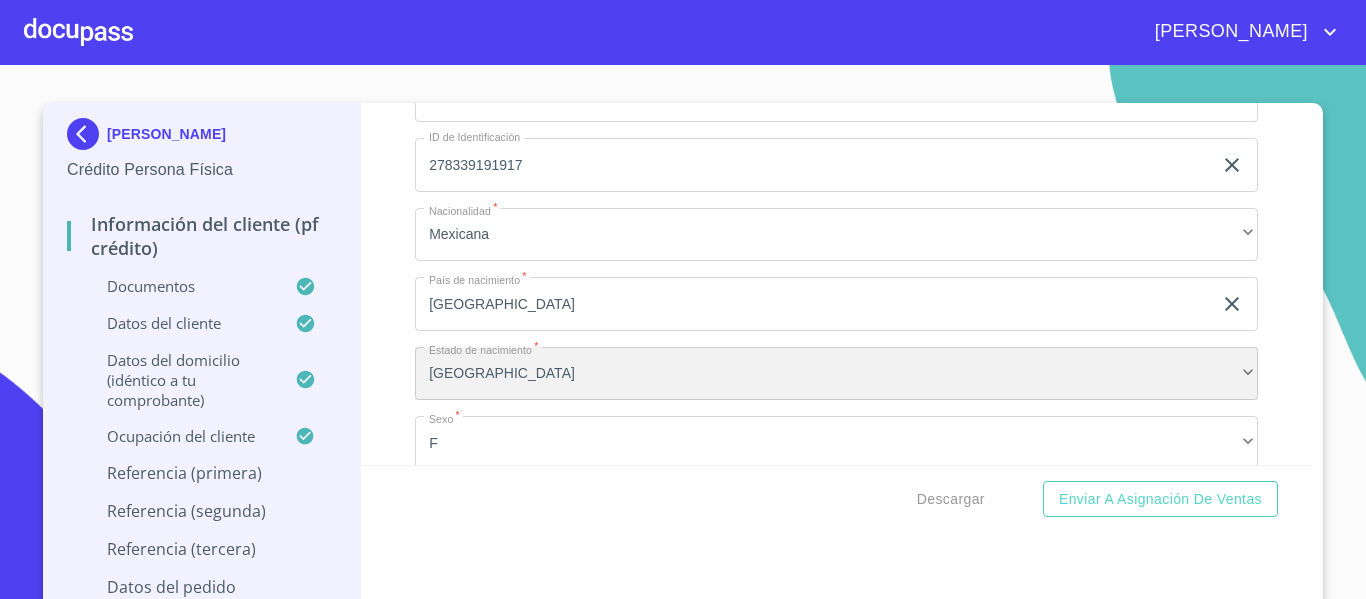 click on "[GEOGRAPHIC_DATA]" at bounding box center (836, 374) 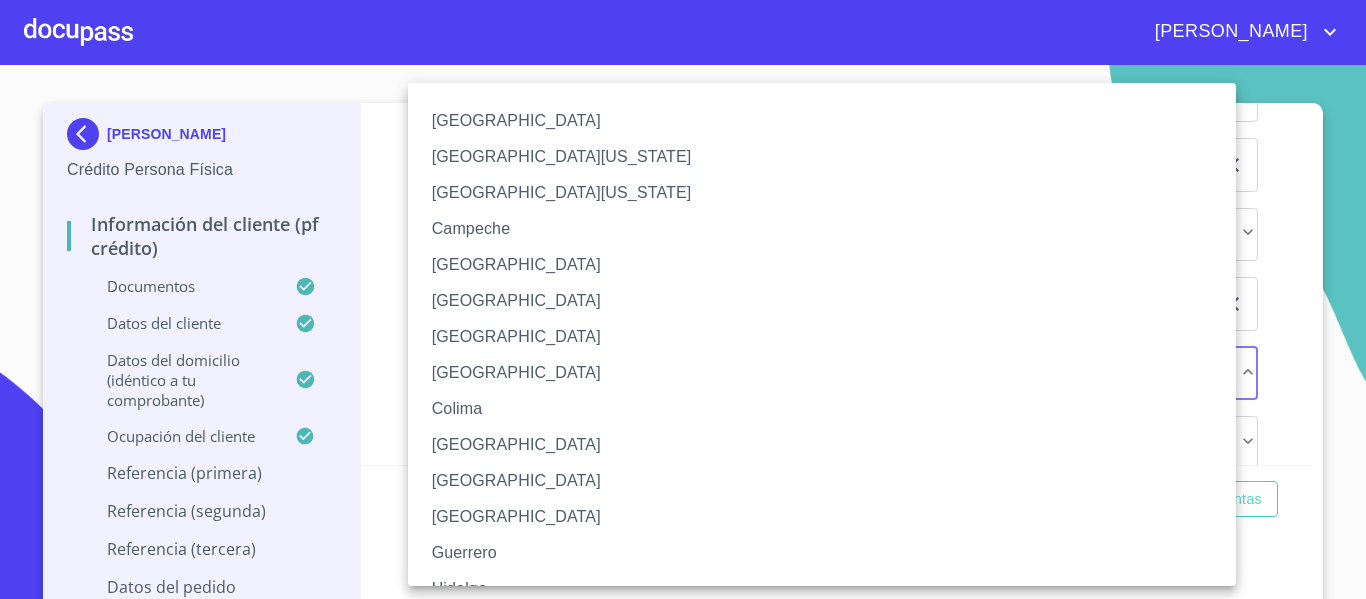 scroll, scrollTop: 291, scrollLeft: 0, axis: vertical 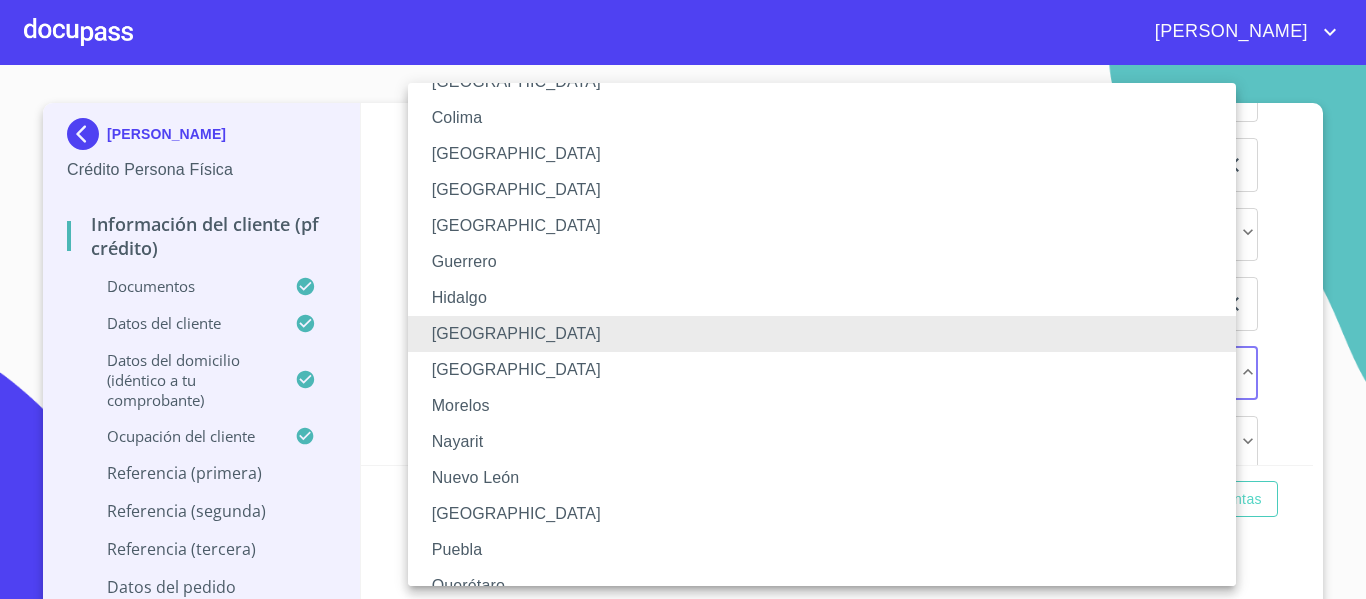 click on "Nuevo León" at bounding box center (829, 478) 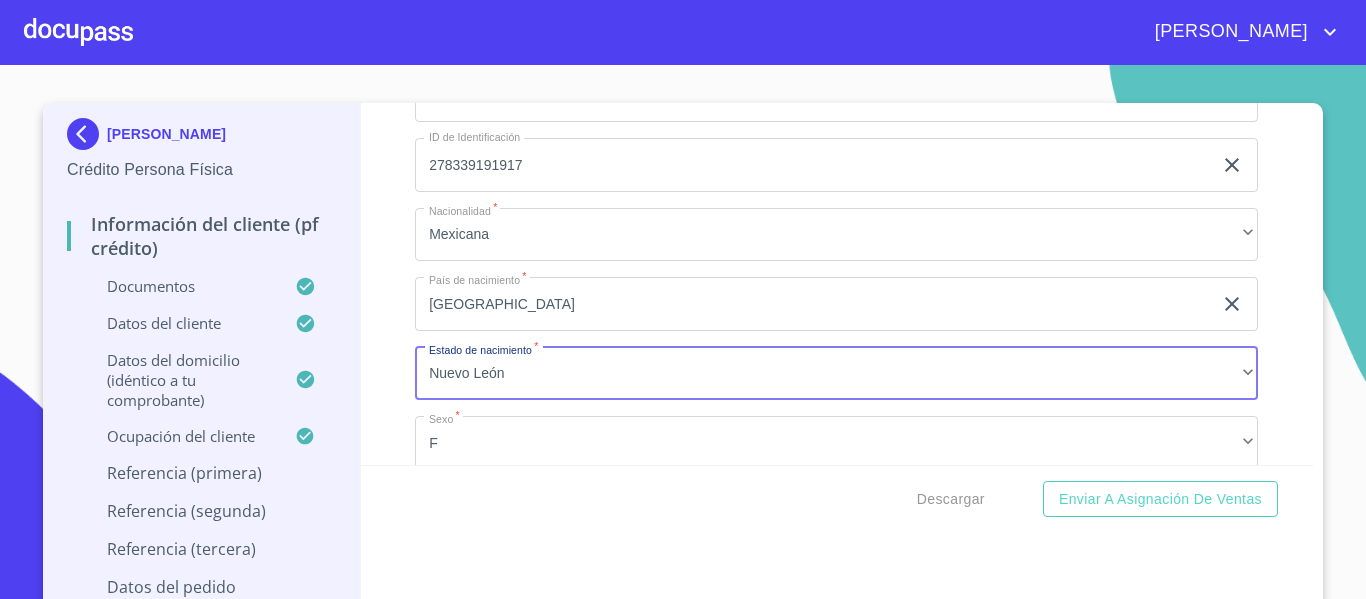 click on "Información del cliente (PF crédito)   Documentos Documento de identificación.   * INE ​ Identificación Oficial * Identificación Oficial Identificación Oficial Identificación Oficial Comprobante de Domicilio * Comprobante de Domicilio Comprobante de [PERSON_NAME] de ingresos   * Independiente/Dueño de negocio/Persona Moral ​ Comprobante de Ingresos mes 1 * Comprobante de Ingresos mes 1 Comprobante de Ingresos mes 1 Comprobante de Ingresos mes 1 Comprobante de Ingresos mes 2 * Comprobante de Ingresos mes 2 Comprobante de Ingresos mes 2 Comprobante de Ingresos mes 2 Comprobante de Ingresos mes 3 * Comprobante de Ingresos mes 3 Comprobante de Ingresos mes 3 Comprobante de Ingresos mes 3 CURP * [PERSON_NAME] Constancia de situación fiscal Constancia de situación fiscal Constancia de situación fiscal Datos del cliente Apellido Paterno   * ACOSTA ​ Apellido Materno   * TORRES ​ Primer nombre   * [PERSON_NAME] Nombre ​ Fecha de nacimiento * [DEMOGRAPHIC_DATA] ​ RFC   * ​ *" at bounding box center [837, 284] 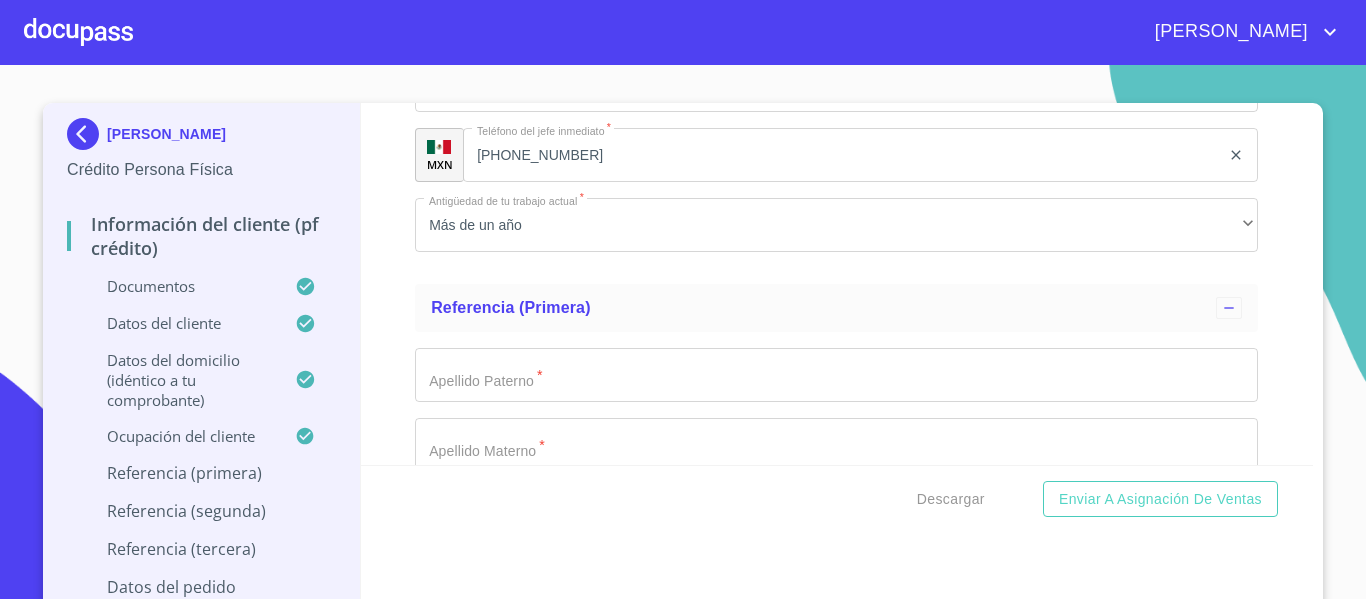 scroll, scrollTop: 9700, scrollLeft: 0, axis: vertical 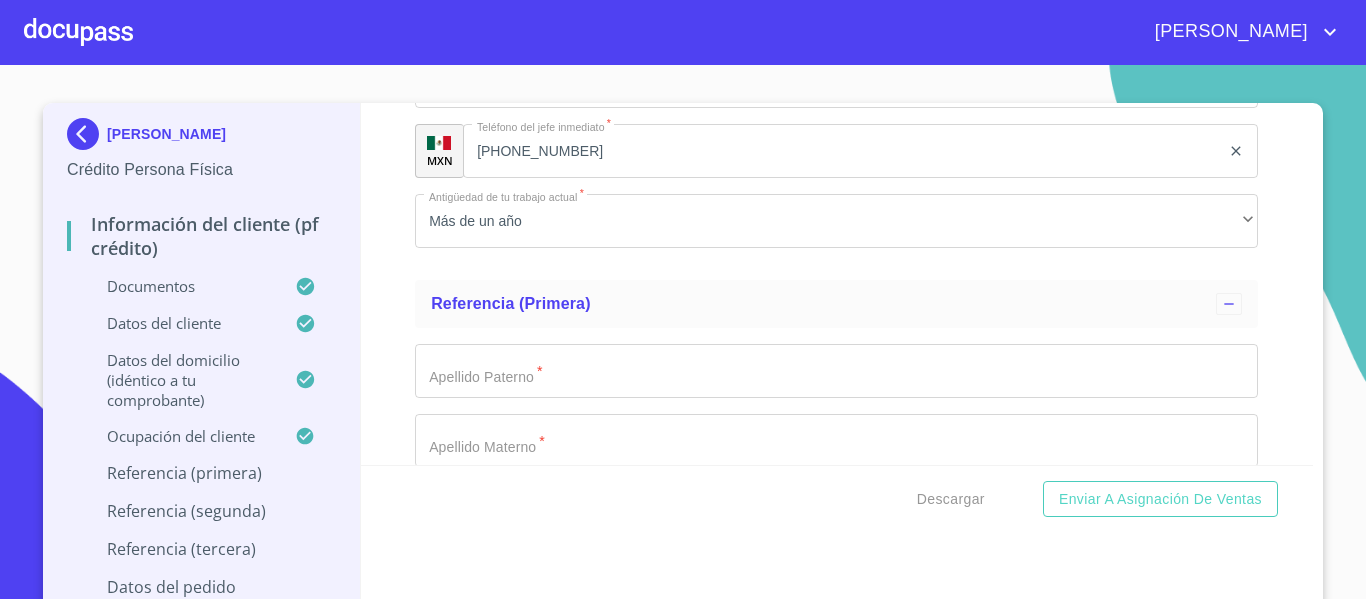click on "Documento de identificación.   *" at bounding box center (813, -3222) 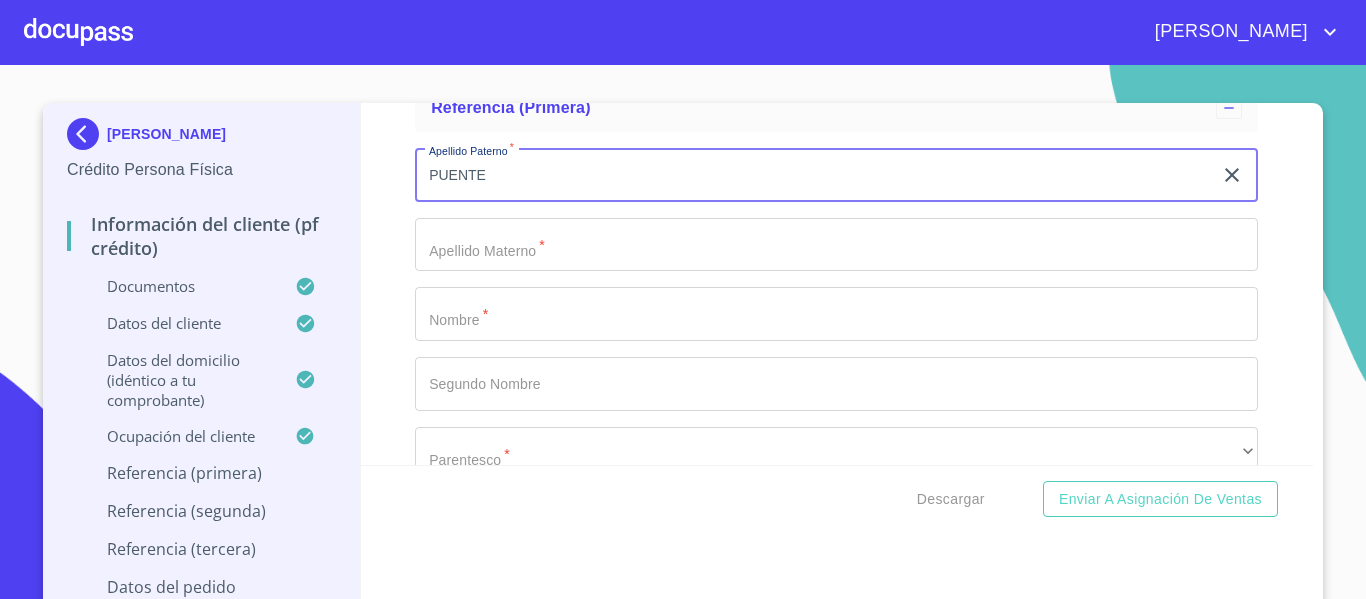 scroll, scrollTop: 9900, scrollLeft: 0, axis: vertical 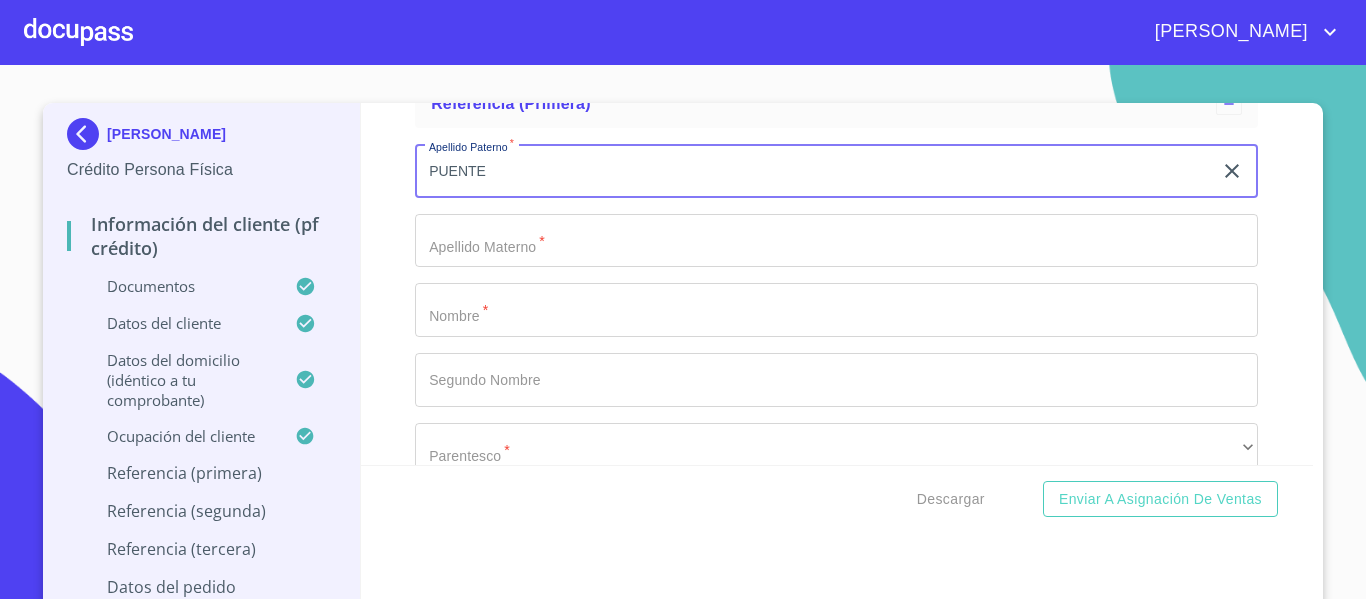 type on "PUENTE" 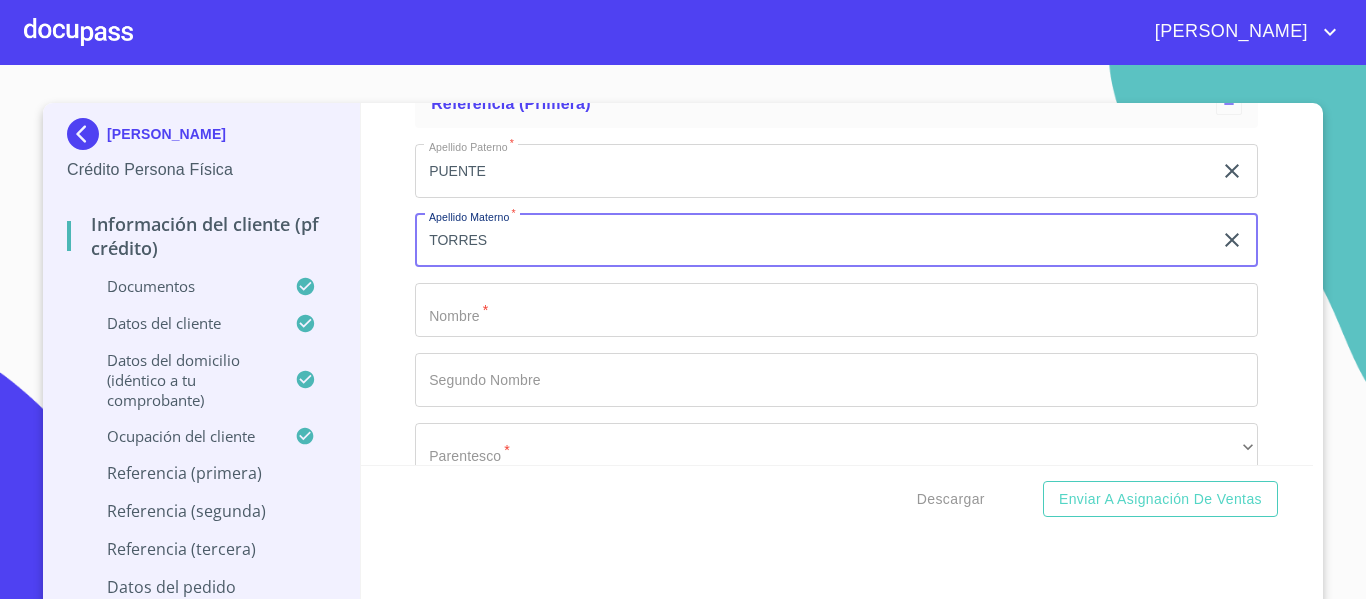 type on "TORRES" 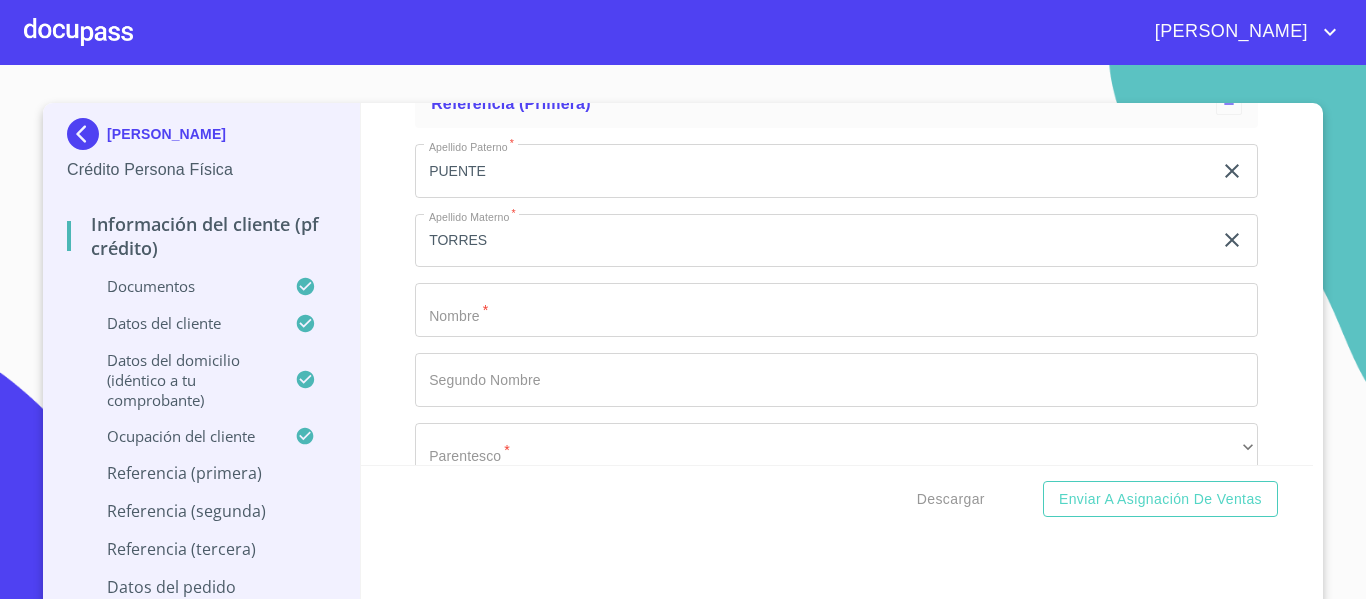 click on "Apellido Paterno   * PUENTE ​ Apellido Materno   * TORRES ​ Nombre   * ​ Segundo Nombre ​ Parentesco   * ​ ​ Lugar de localización   * ​ ​ MXN Celular   * ​" at bounding box center [836, 380] 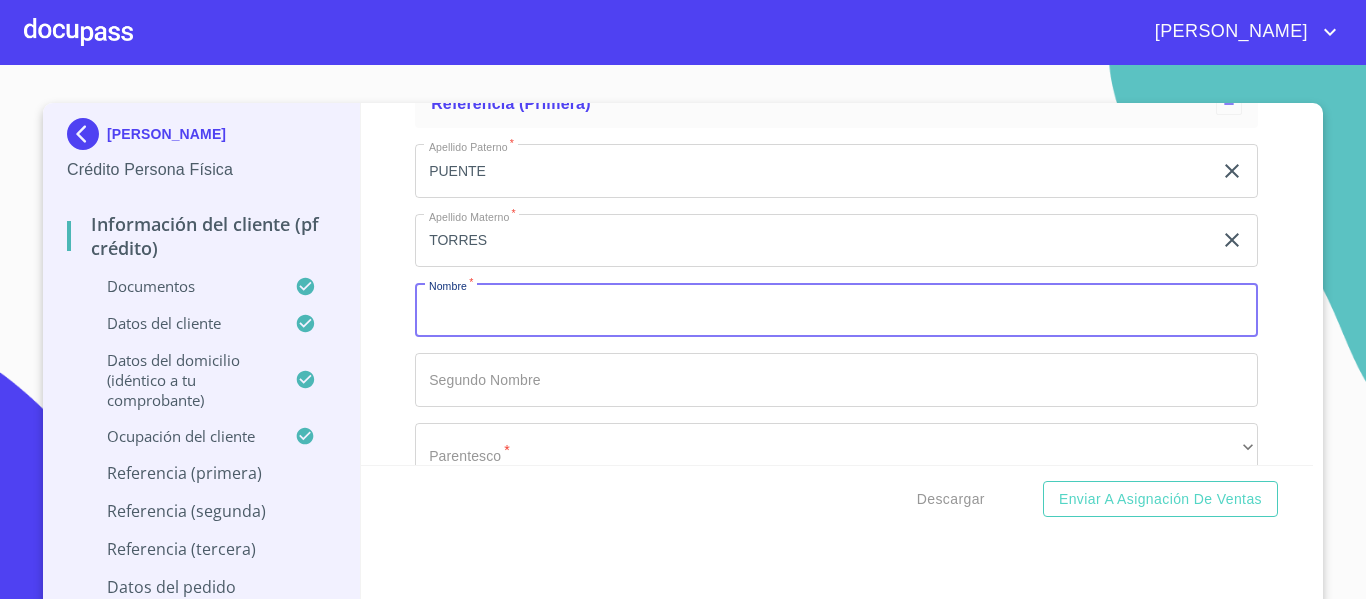 click on "Documento de identificación.   *" at bounding box center (836, 310) 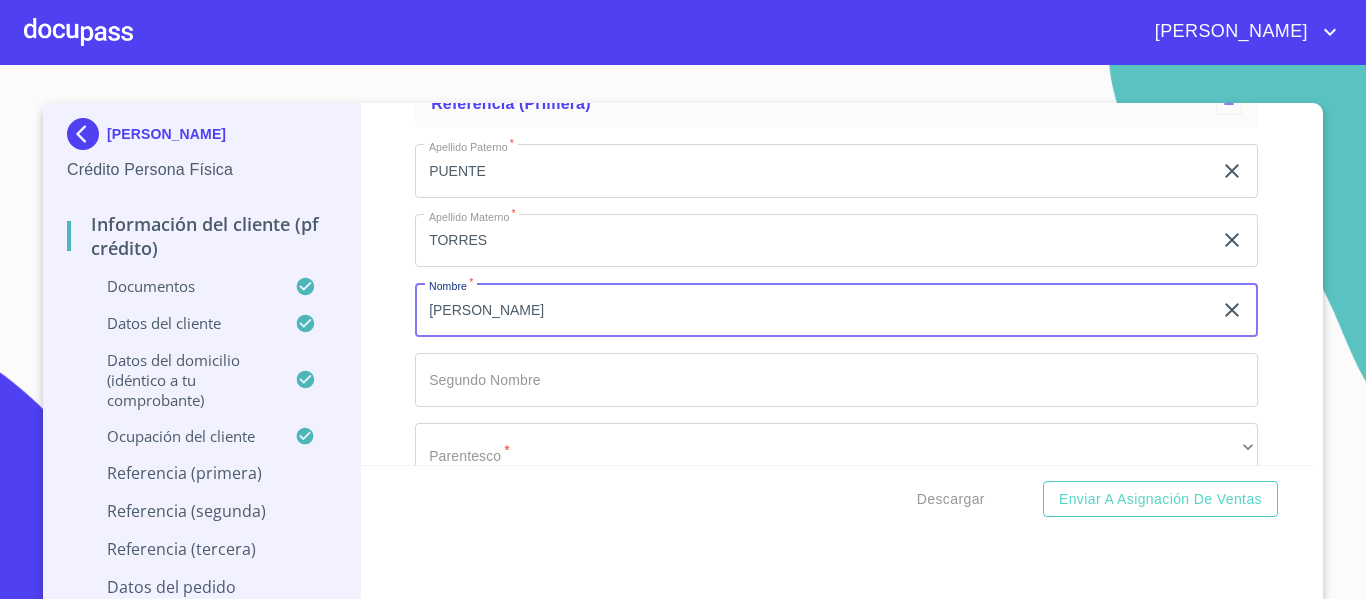type on "[PERSON_NAME]" 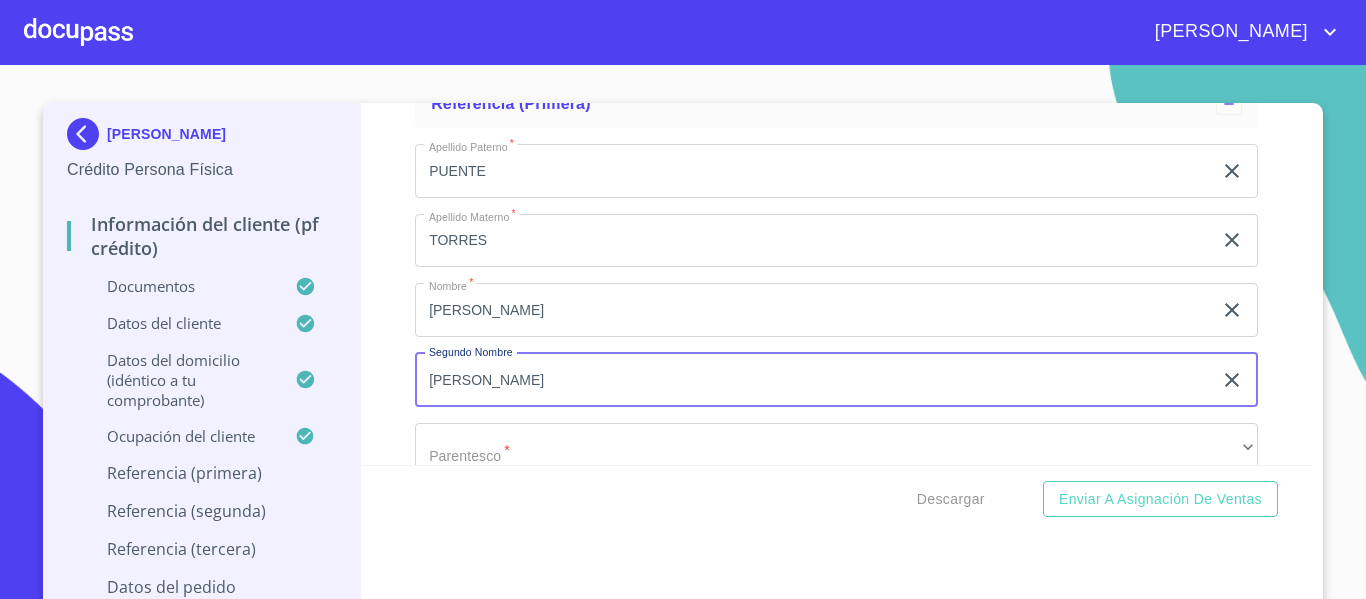 type on "[PERSON_NAME]" 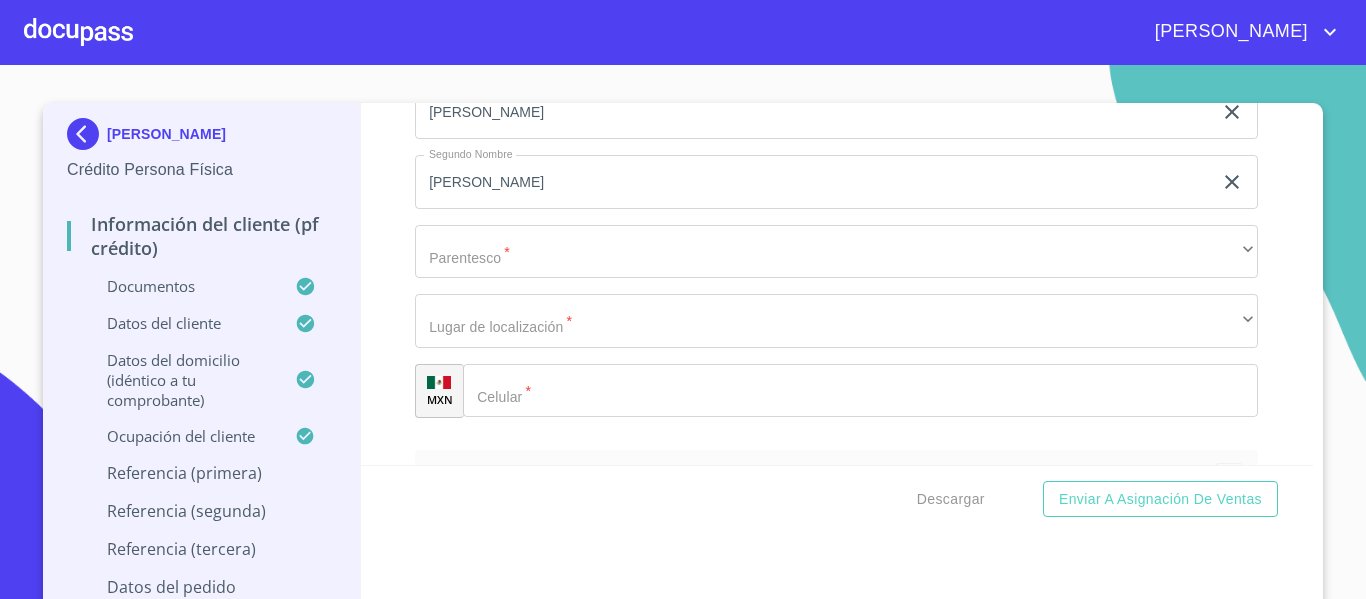 scroll, scrollTop: 10100, scrollLeft: 0, axis: vertical 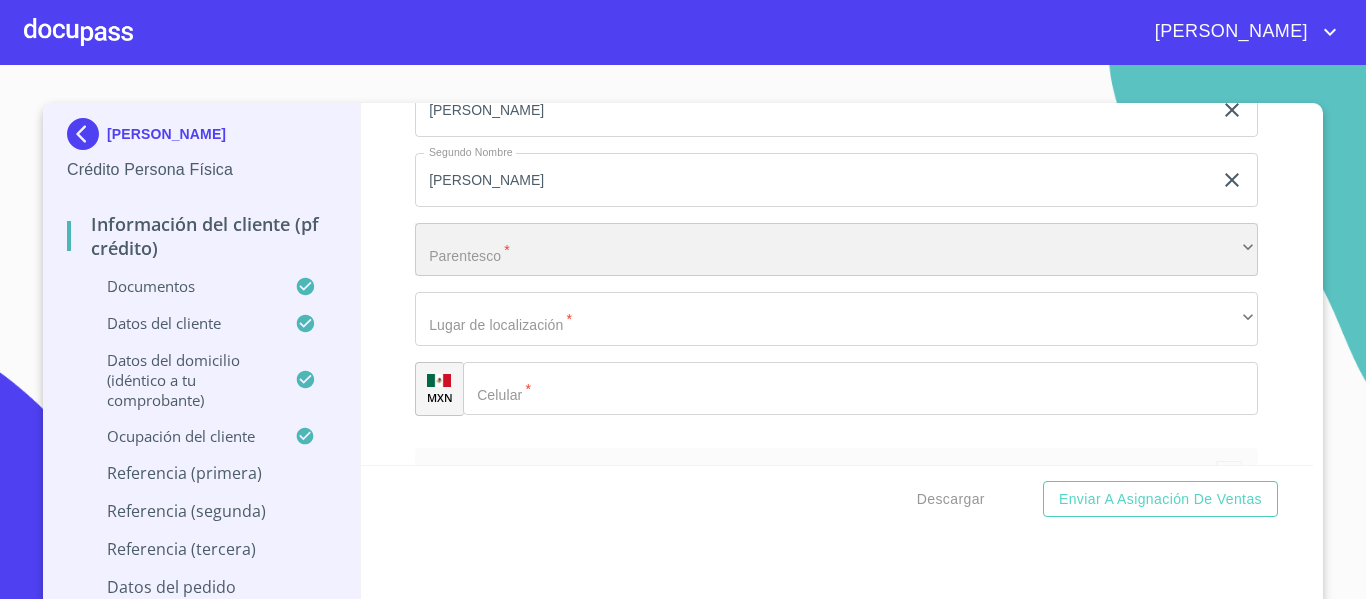 click on "​" at bounding box center [836, 250] 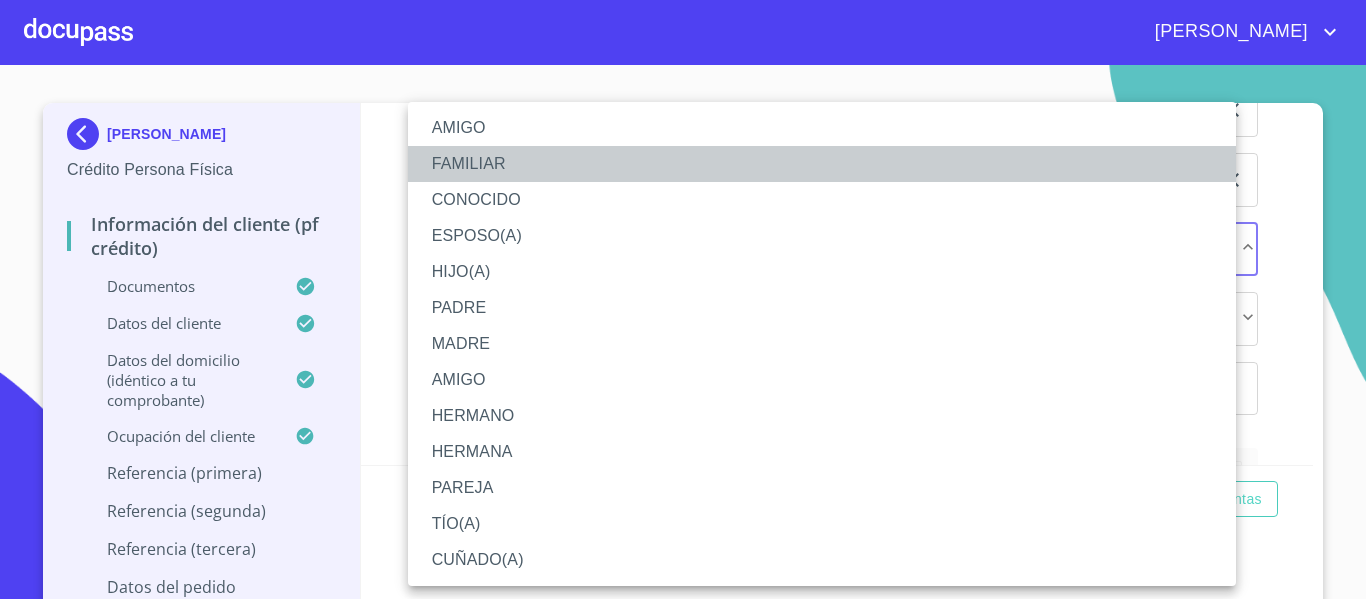click on "FAMILIAR" at bounding box center (822, 164) 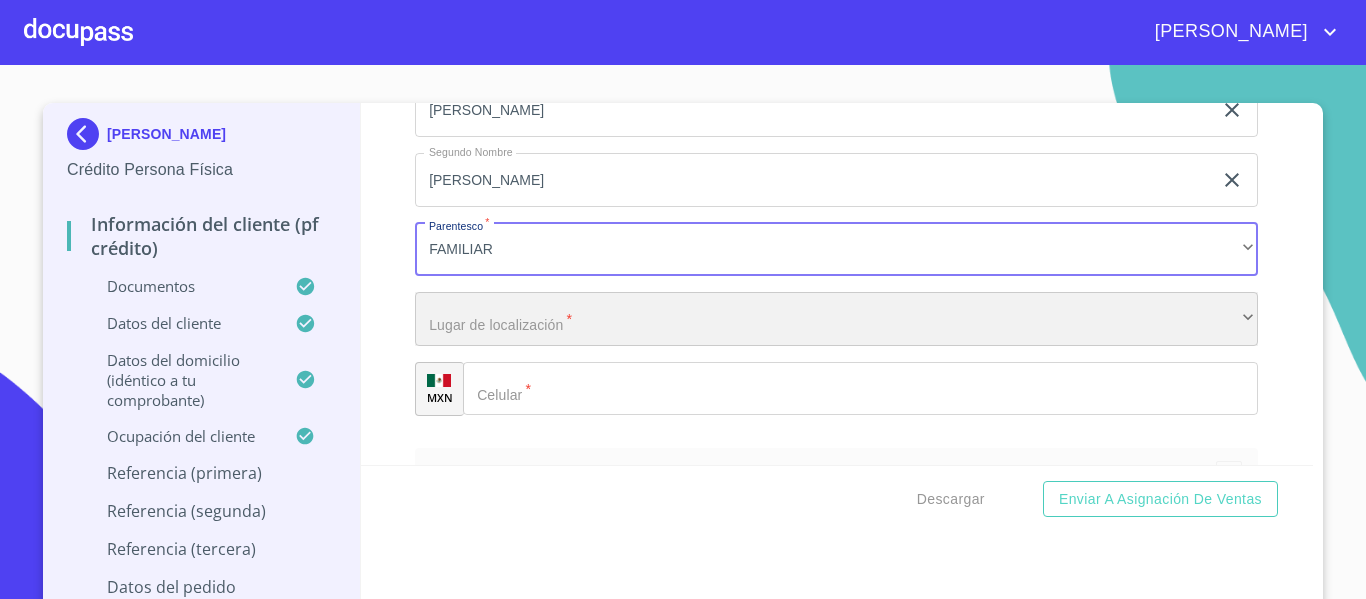 click on "​" at bounding box center (836, 319) 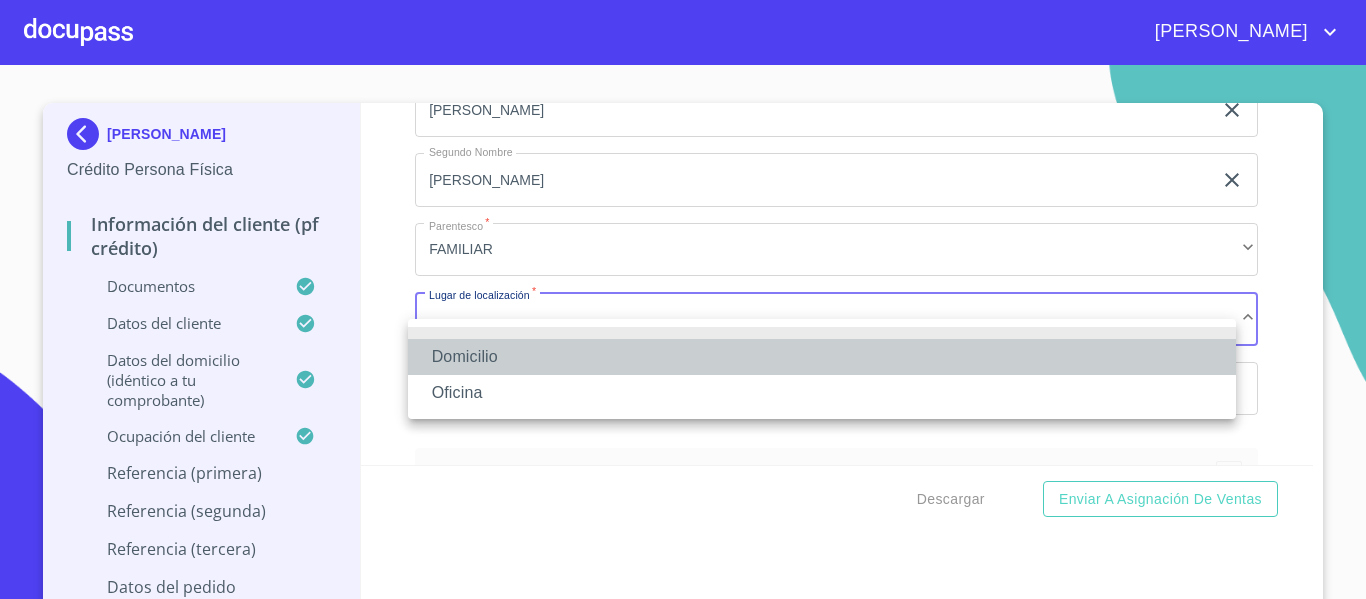 click on "Domicilio" at bounding box center (822, 357) 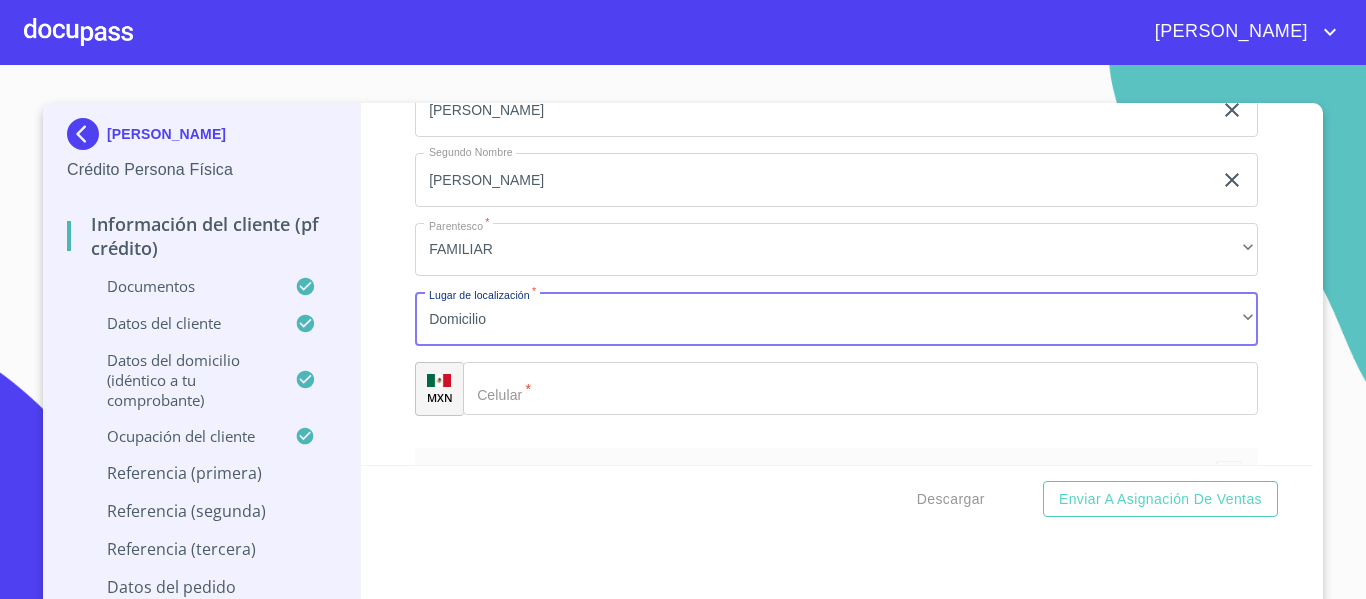 click on "Documento de identificación.   *" 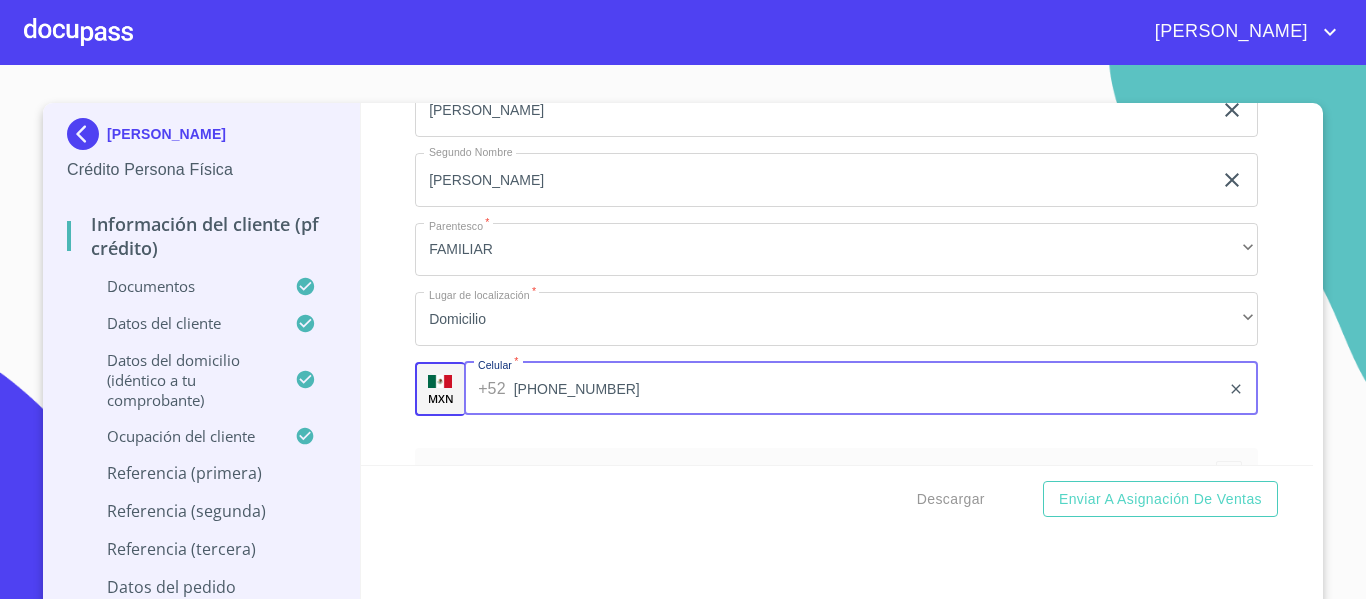 type on "[PHONE_NUMBER]" 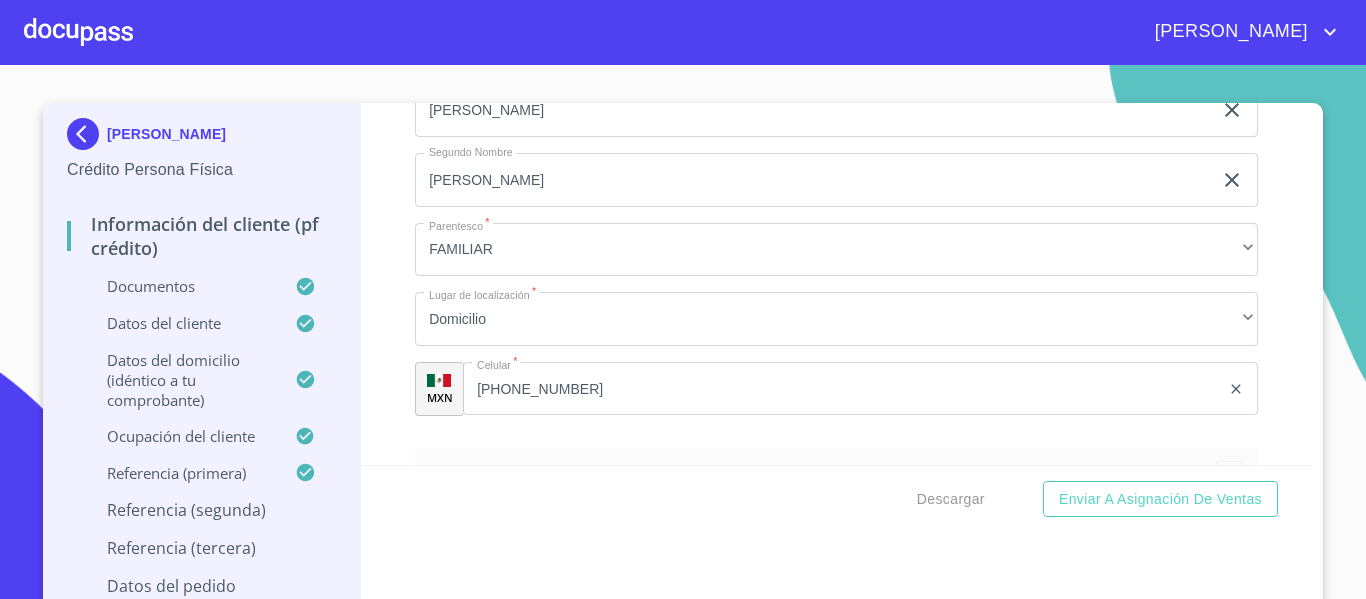click on "Información del cliente (PF crédito)   Documentos Documento de identificación.   * INE ​ Identificación Oficial * Identificación Oficial Identificación Oficial Identificación Oficial Comprobante de Domicilio * Comprobante de Domicilio Comprobante de [PERSON_NAME] de ingresos   * Independiente/Dueño de negocio/Persona Moral ​ Comprobante de Ingresos mes 1 * Comprobante de Ingresos mes 1 Comprobante de Ingresos mes 1 Comprobante de Ingresos mes 1 Comprobante de Ingresos mes 2 * Comprobante de Ingresos mes 2 Comprobante de Ingresos mes 2 Comprobante de Ingresos mes 2 Comprobante de Ingresos mes 3 * Comprobante de Ingresos mes 3 Comprobante de Ingresos mes 3 Comprobante de Ingresos mes 3 CURP * [PERSON_NAME] Constancia de situación fiscal Constancia de situación fiscal Constancia de situación fiscal Datos del cliente Apellido Paterno   * ACOSTA ​ Apellido Materno   * TORRES ​ Primer nombre   * [PERSON_NAME] Nombre ​ Fecha de nacimiento * [DEMOGRAPHIC_DATA] ​ RFC   * ​ *" at bounding box center (837, 284) 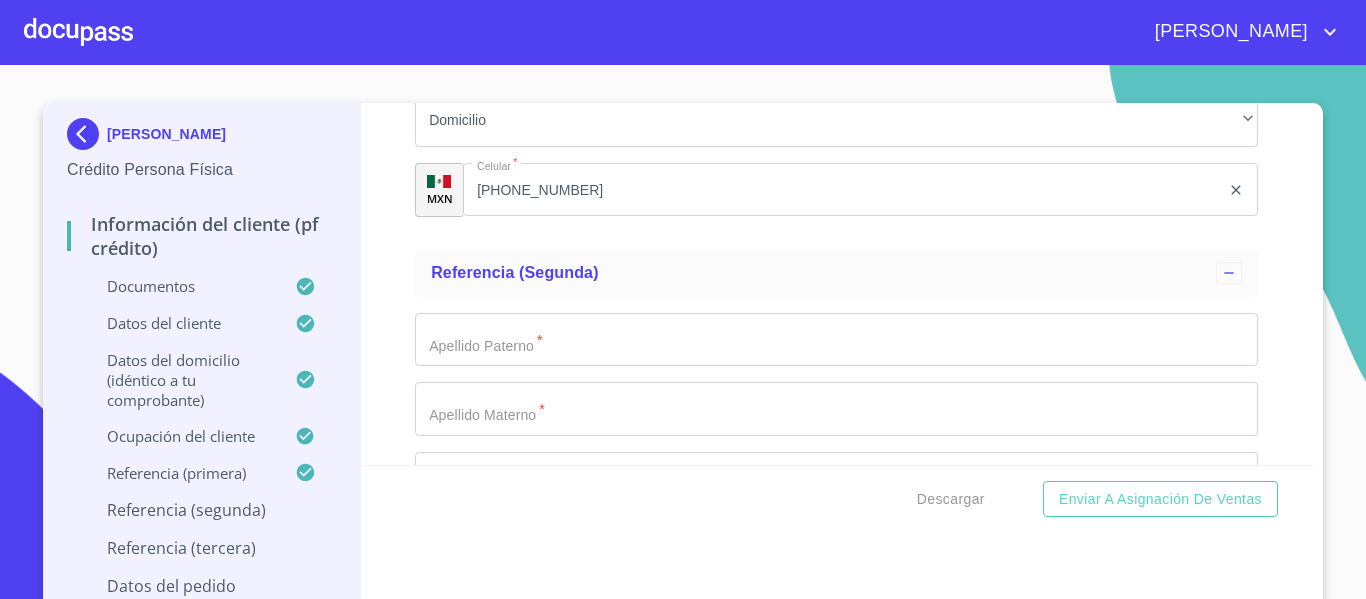 scroll, scrollTop: 10300, scrollLeft: 0, axis: vertical 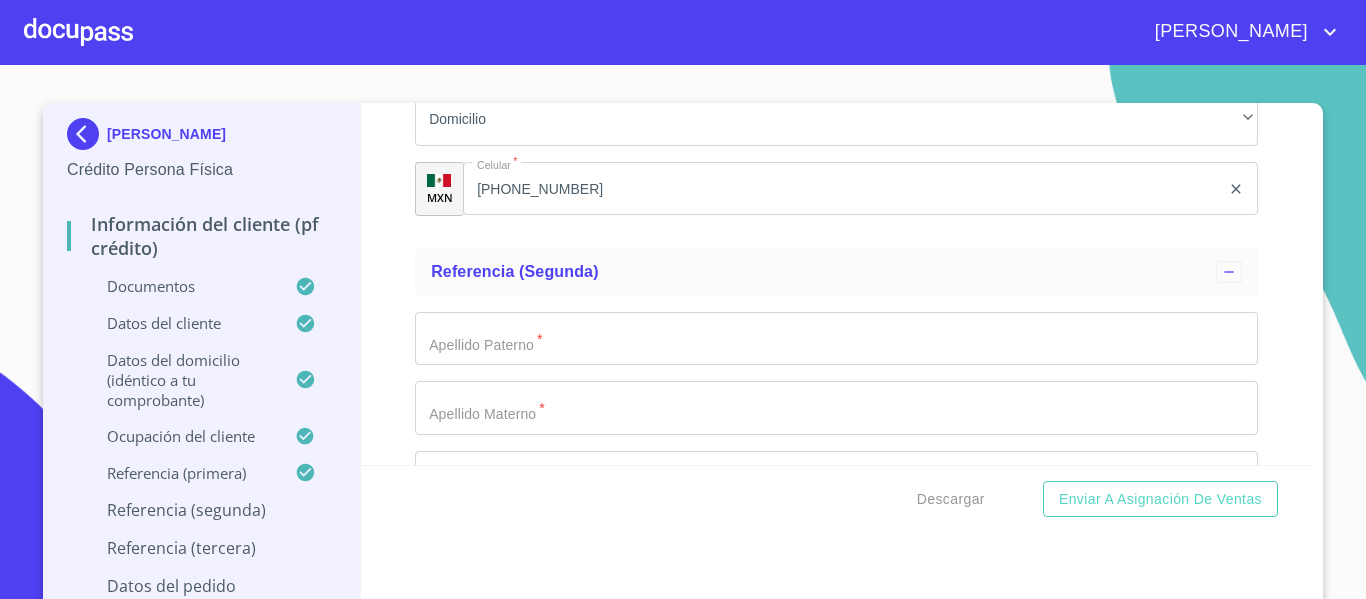 click on "Documento de identificación.   *" at bounding box center [813, -3822] 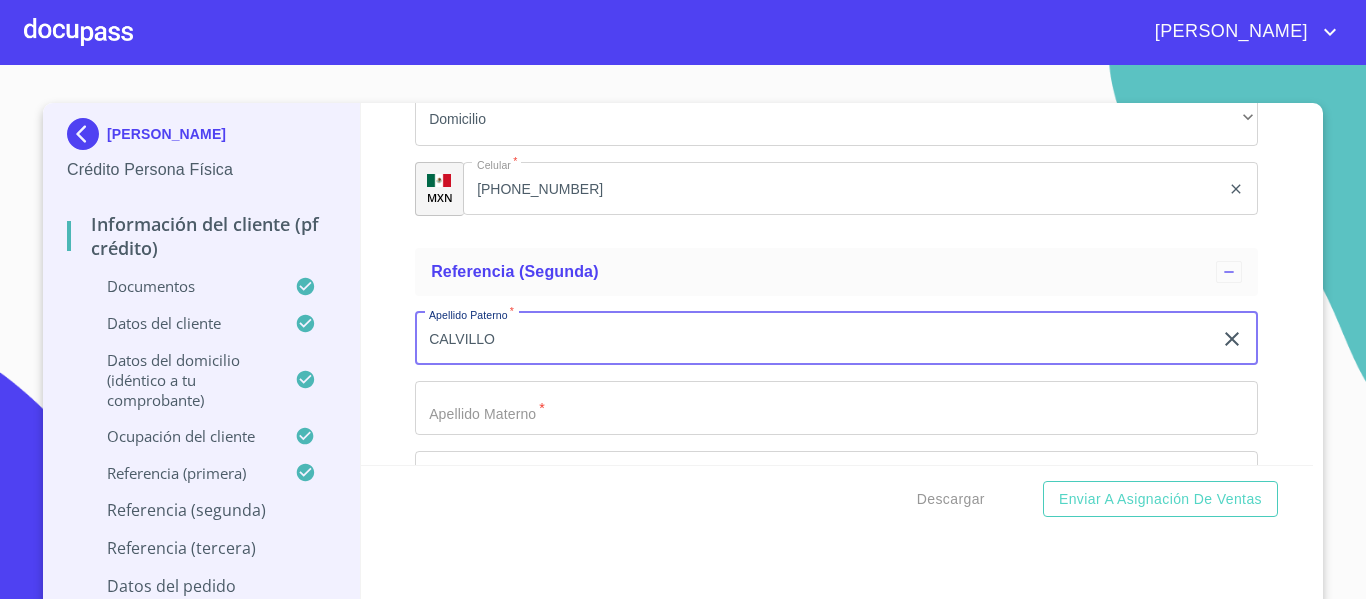 type on "CALVILLO" 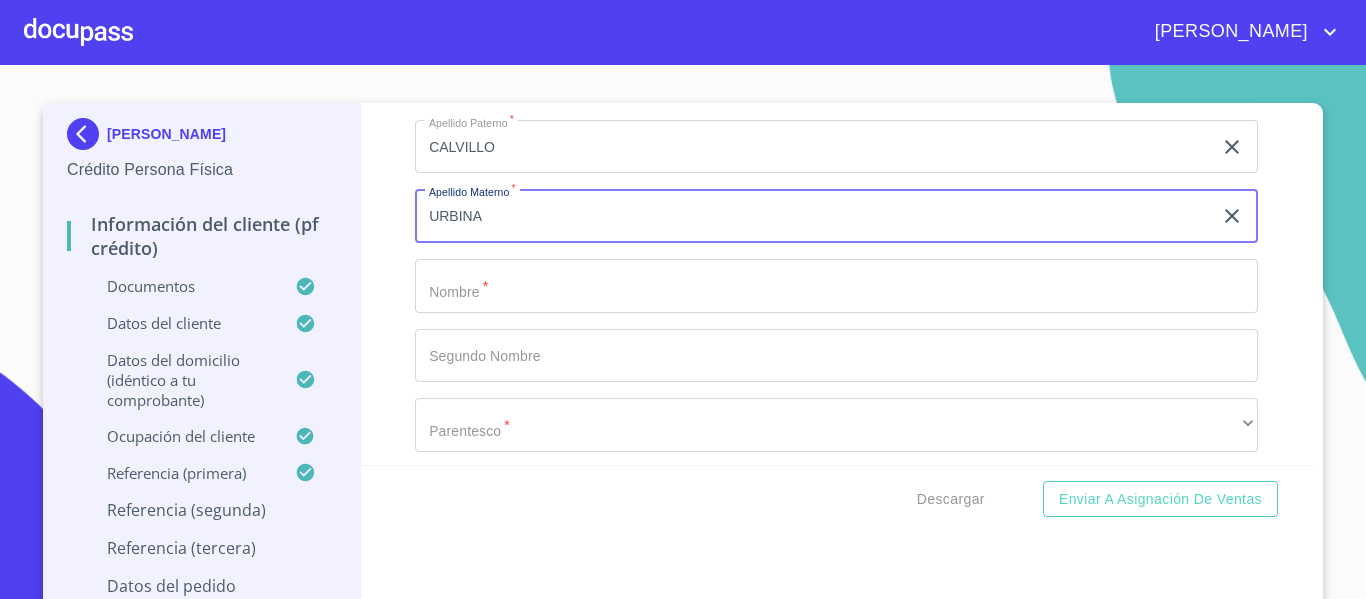 scroll, scrollTop: 10500, scrollLeft: 0, axis: vertical 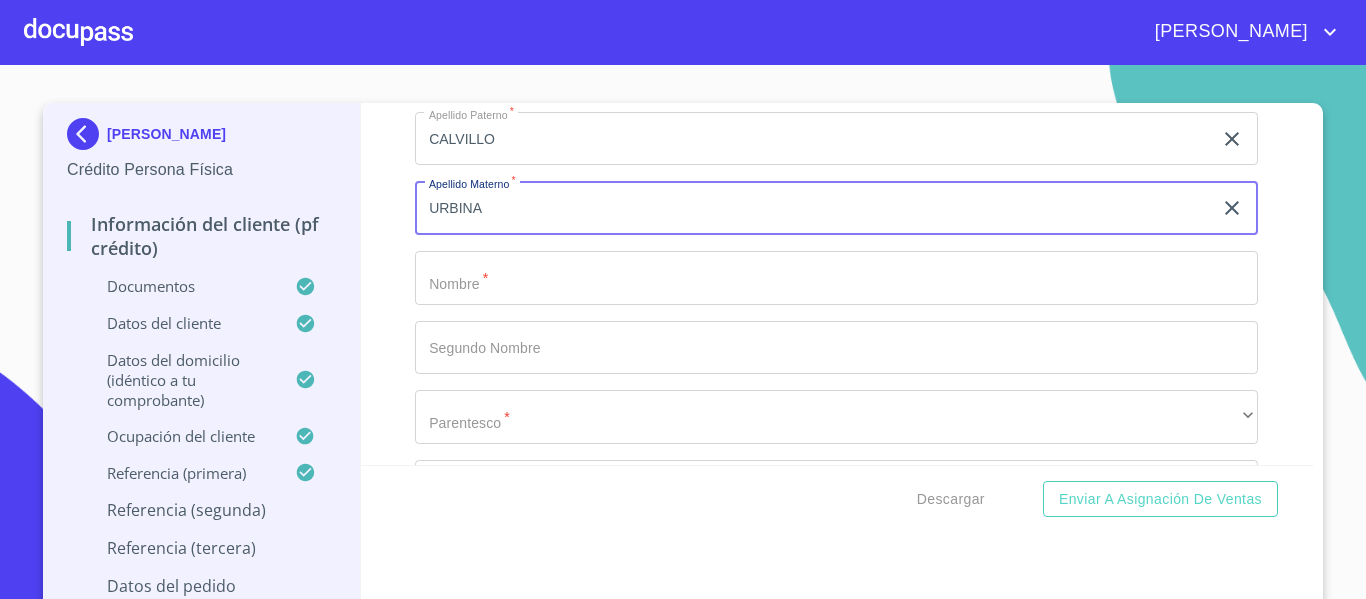 type on "URBINA" 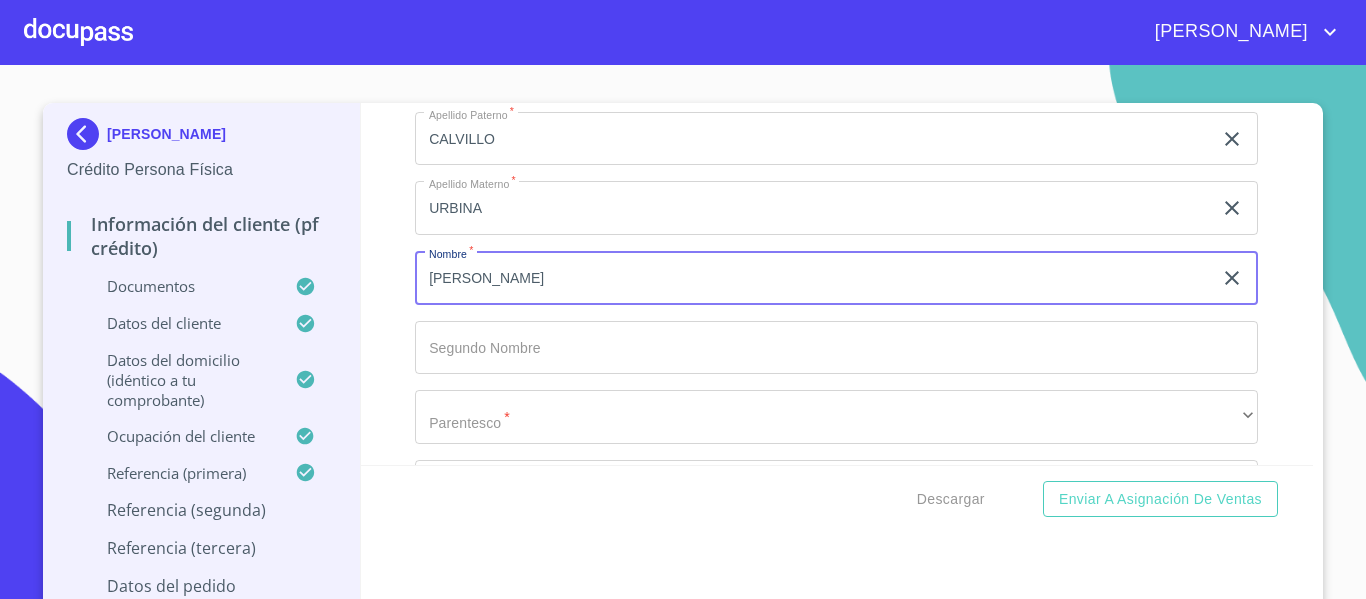 type on "[PERSON_NAME]" 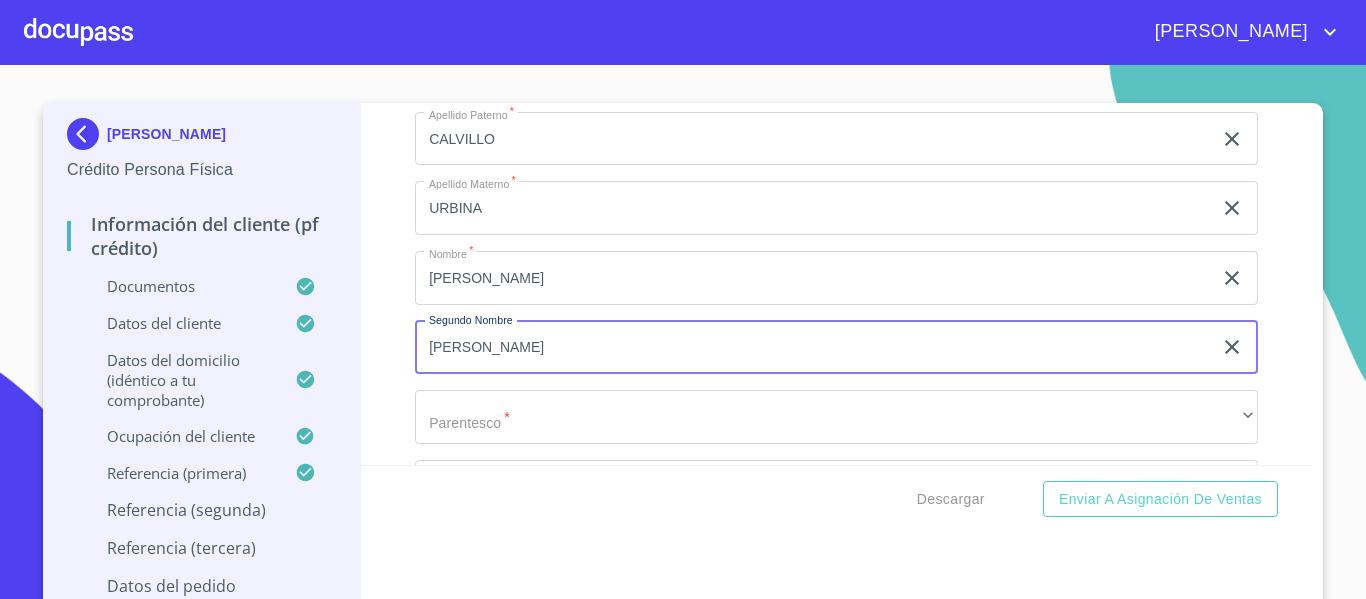 scroll, scrollTop: 10700, scrollLeft: 0, axis: vertical 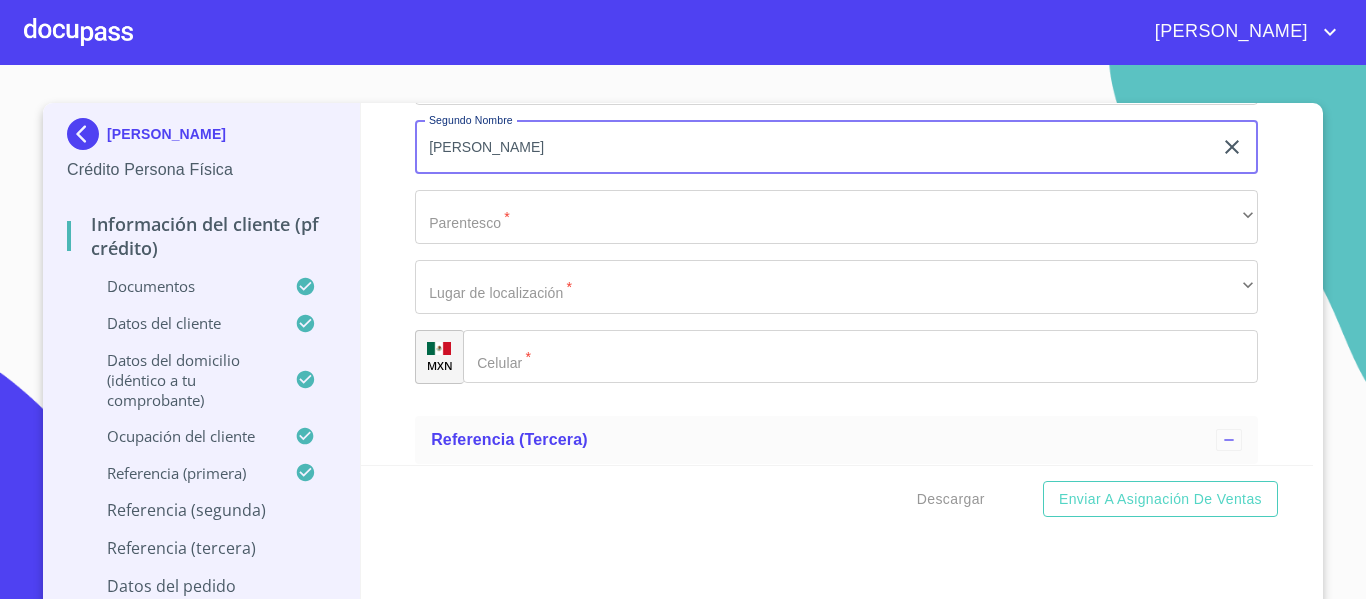 type on "[PERSON_NAME]" 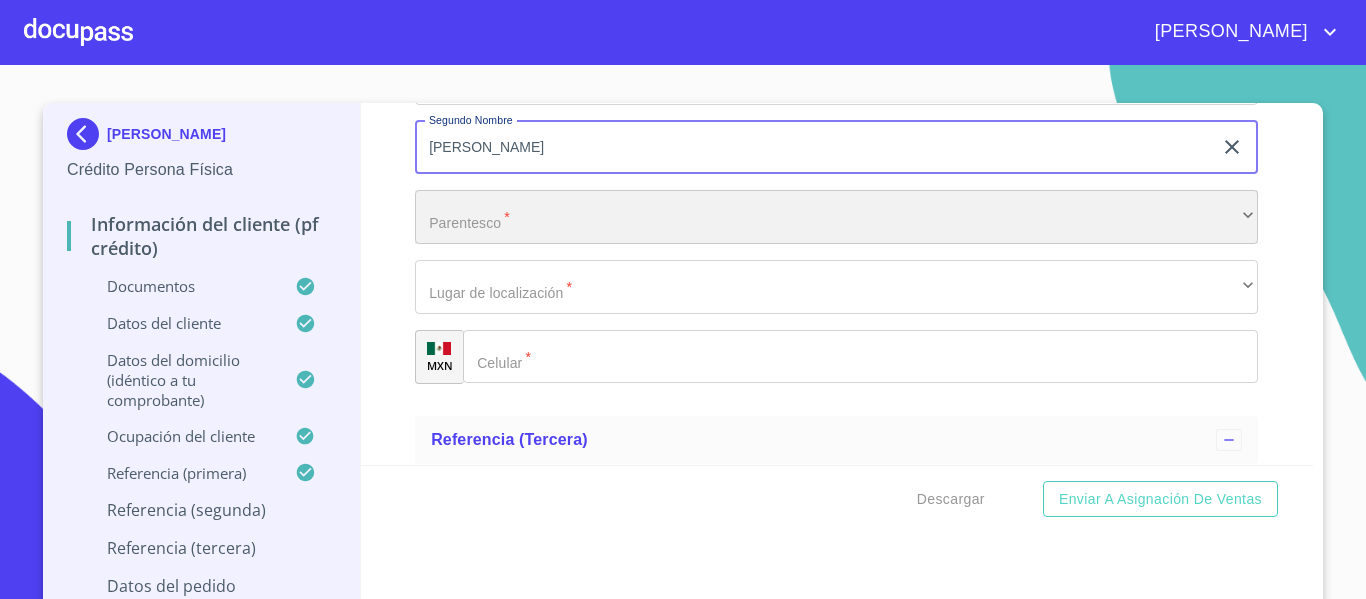 click on "​" at bounding box center (836, 217) 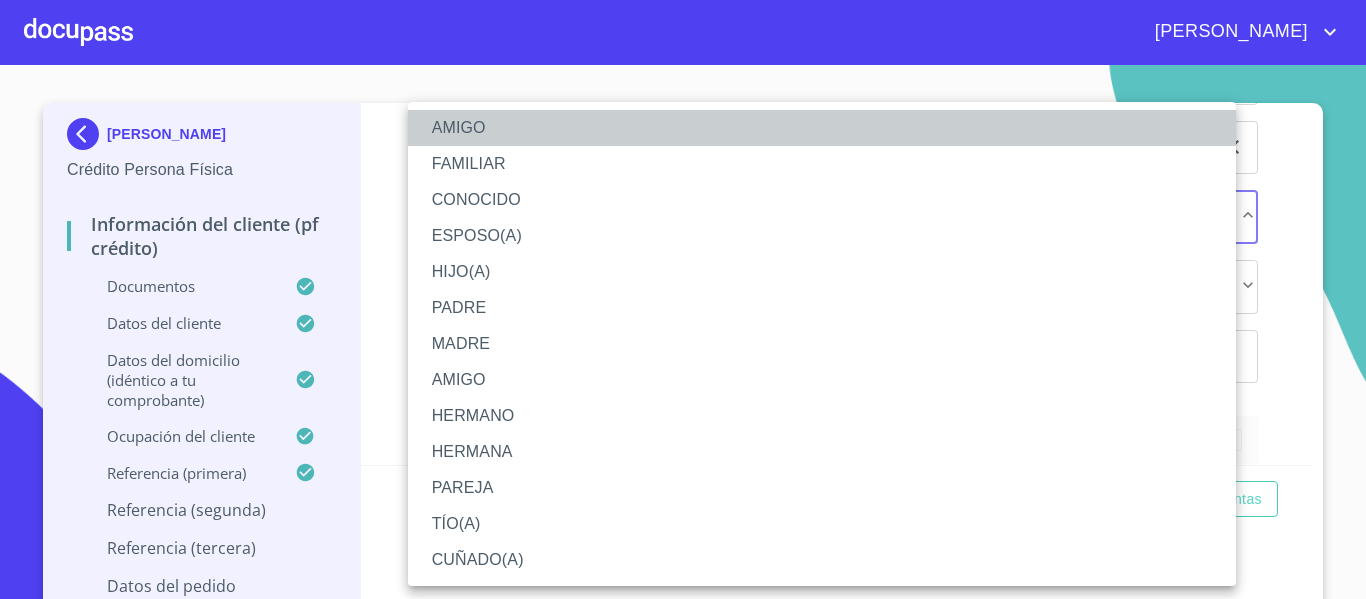 click on "AMIGO" at bounding box center (822, 128) 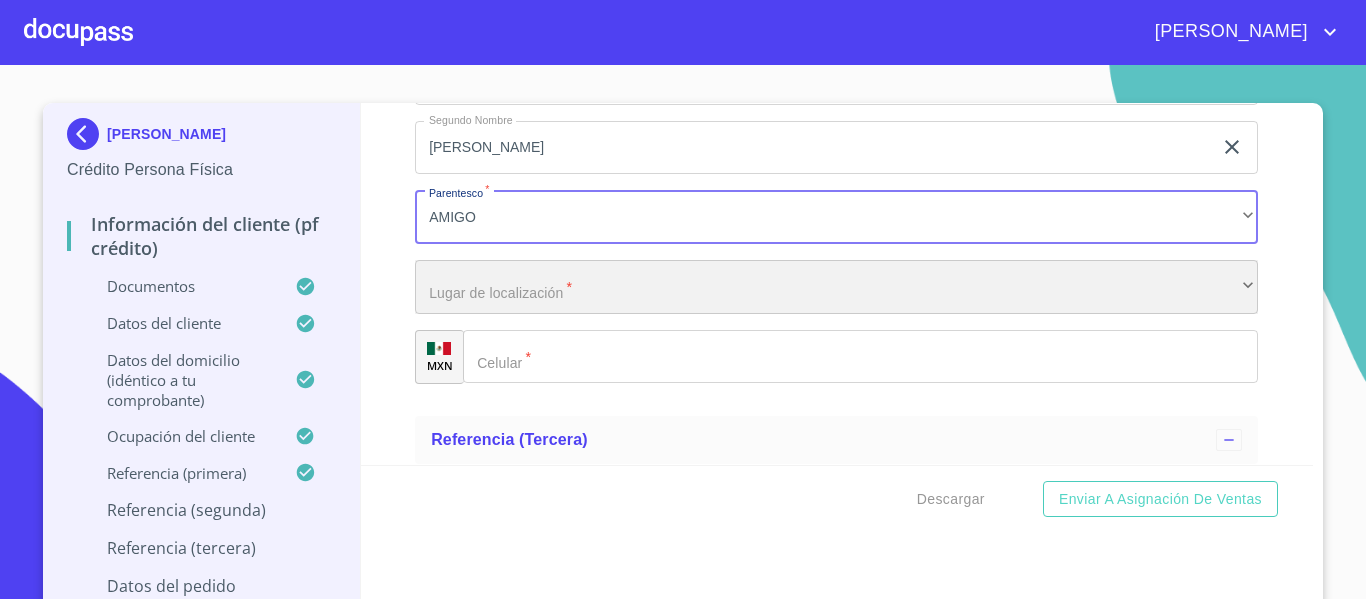click on "​" at bounding box center [836, 287] 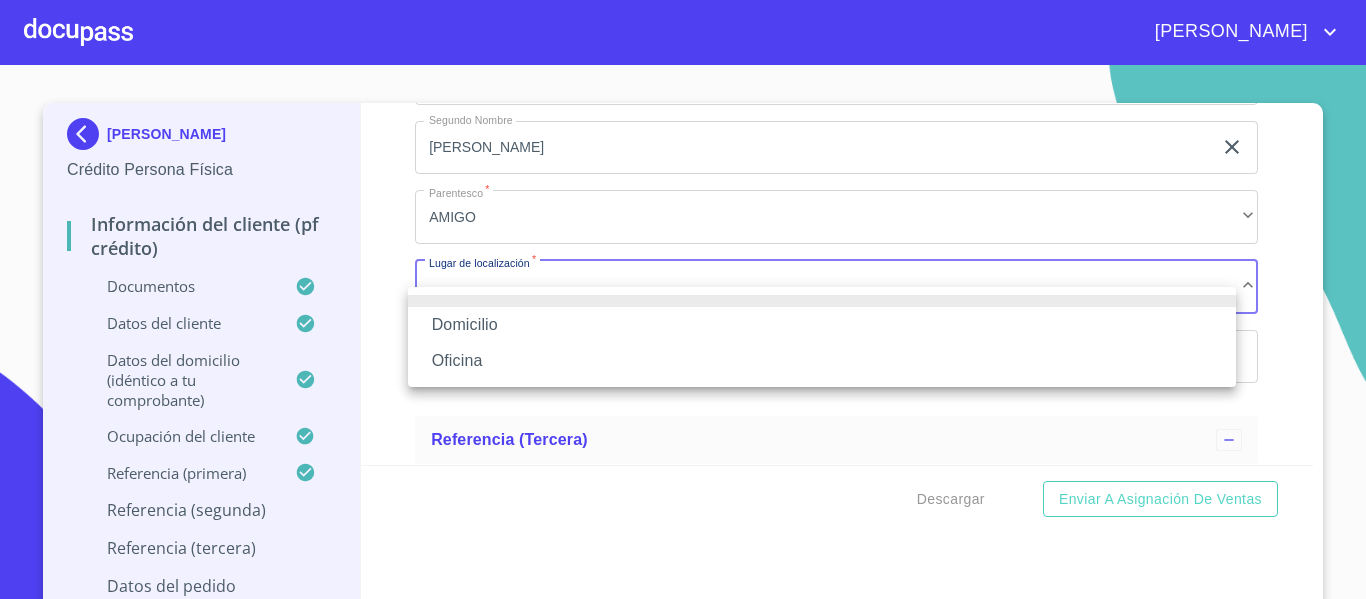 click on "Domicilio" at bounding box center (822, 325) 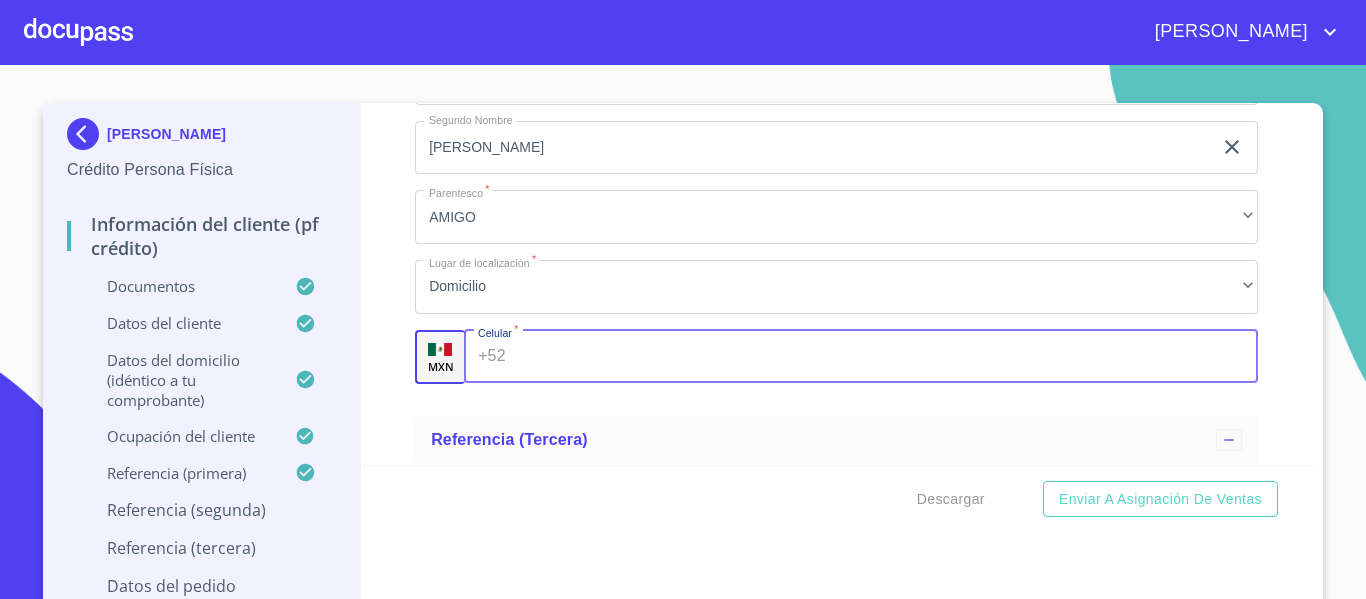 click on "+52 ​" at bounding box center [861, 357] 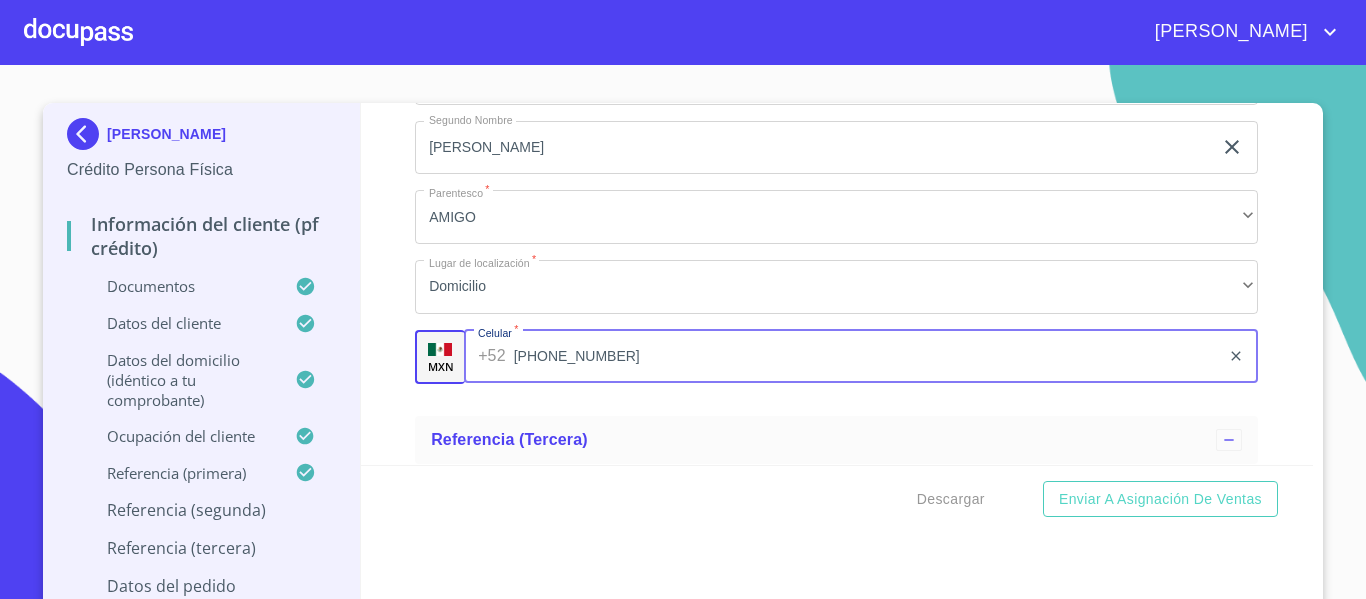 type on "[PHONE_NUMBER]" 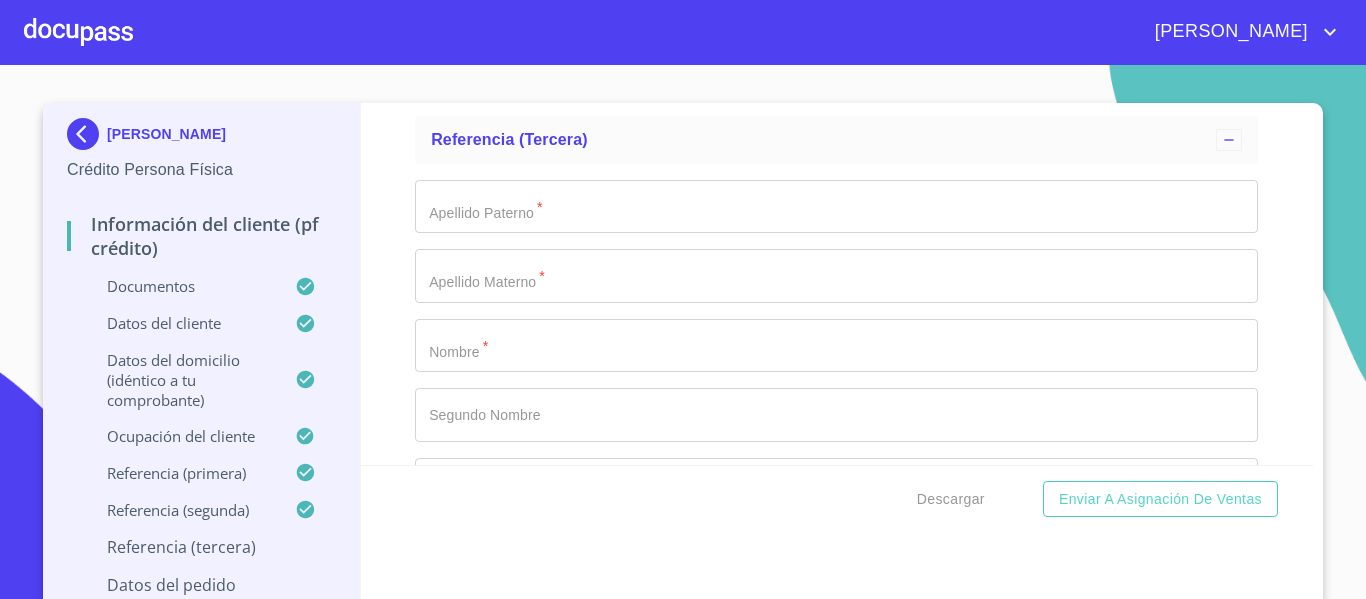 scroll, scrollTop: 10900, scrollLeft: 0, axis: vertical 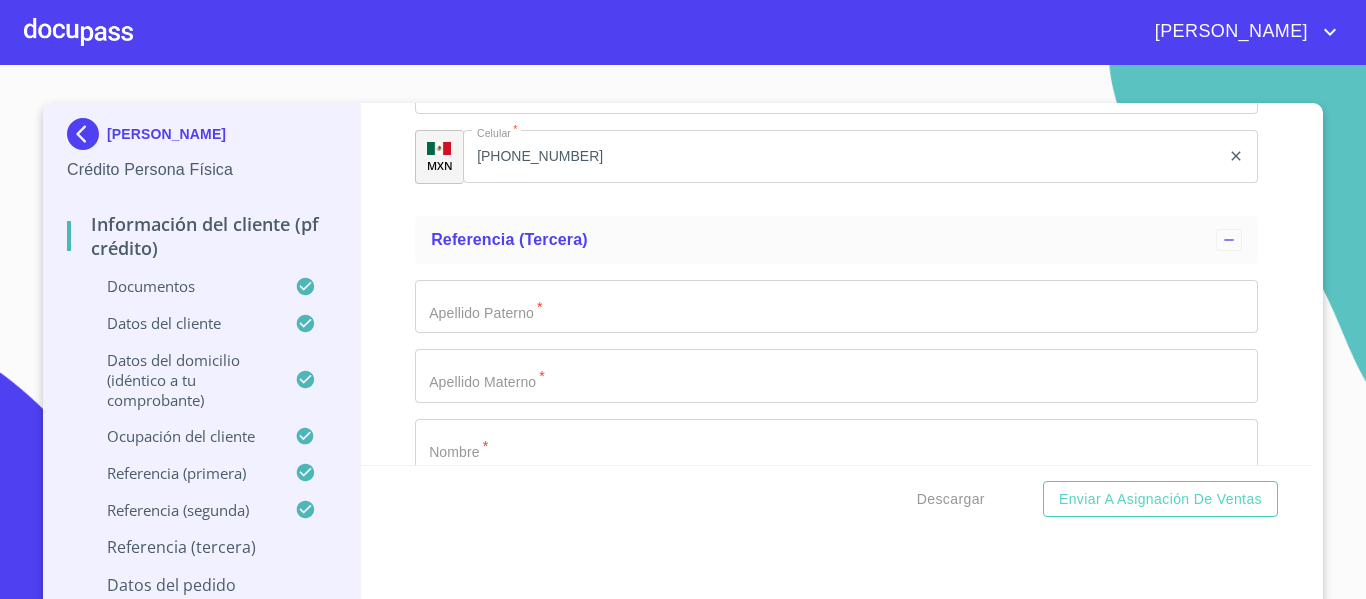 click on "Documento de identificación.   *" at bounding box center [813, -4422] 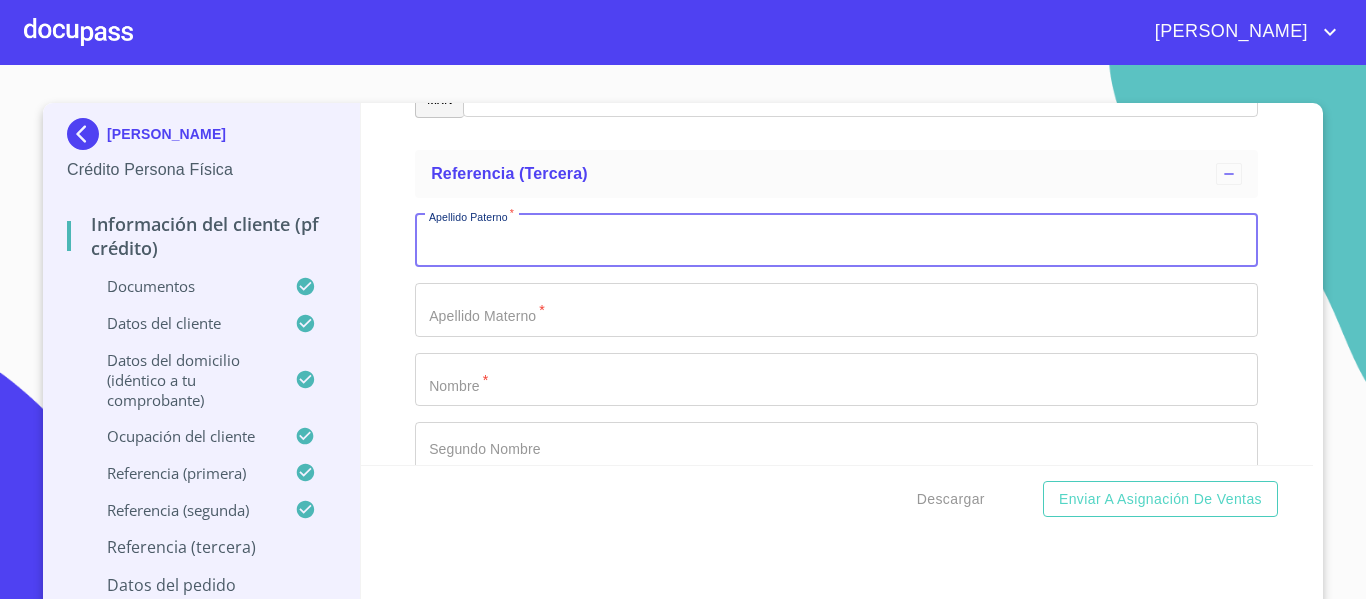 scroll, scrollTop: 11000, scrollLeft: 0, axis: vertical 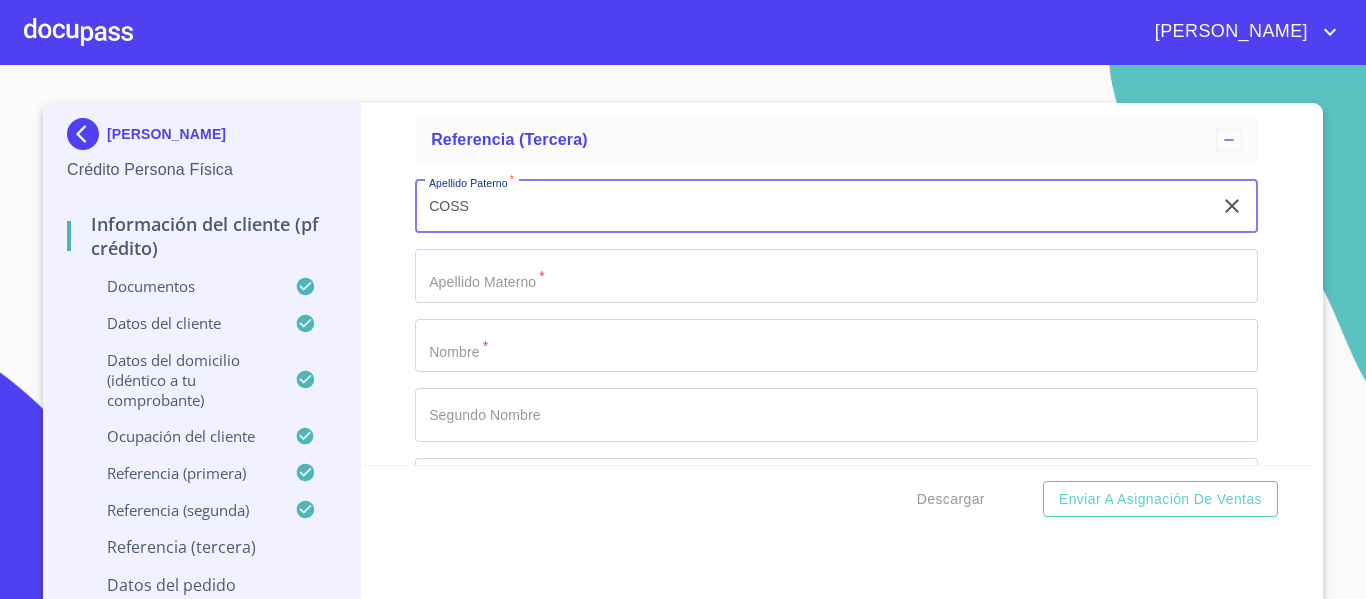 click on "Documento de identificación.   *" at bounding box center (813, -4522) 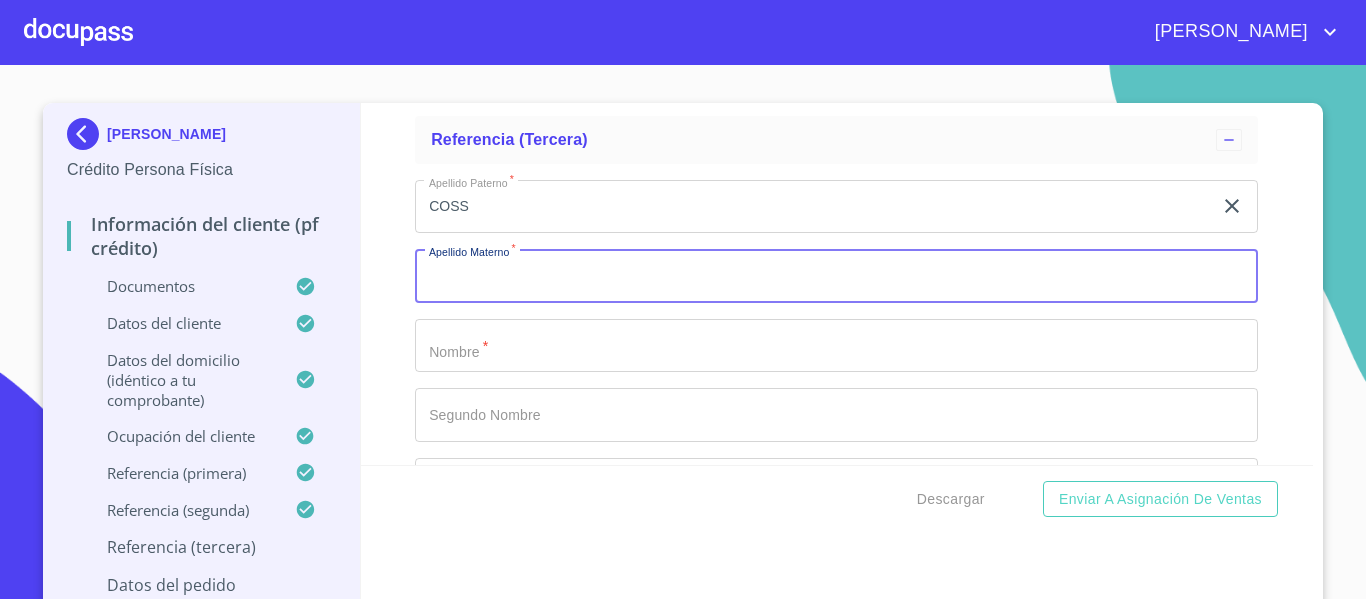 click on "COSS" at bounding box center [813, -4522] 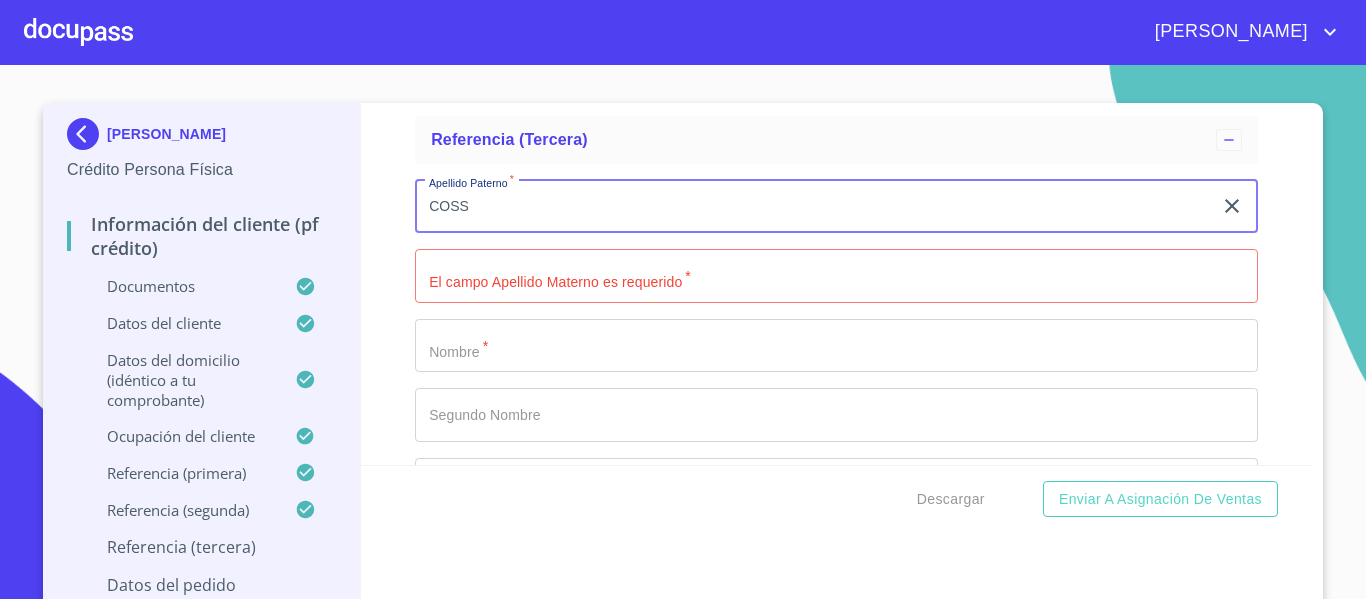 type on "COSS" 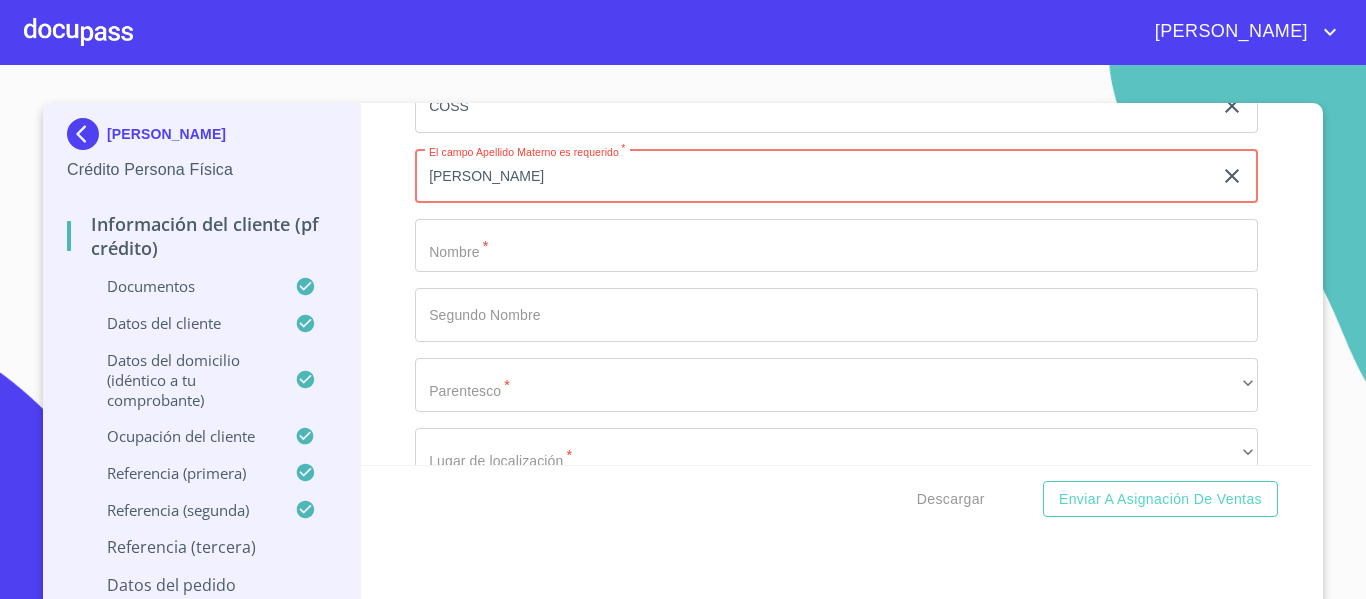 scroll, scrollTop: 11000, scrollLeft: 0, axis: vertical 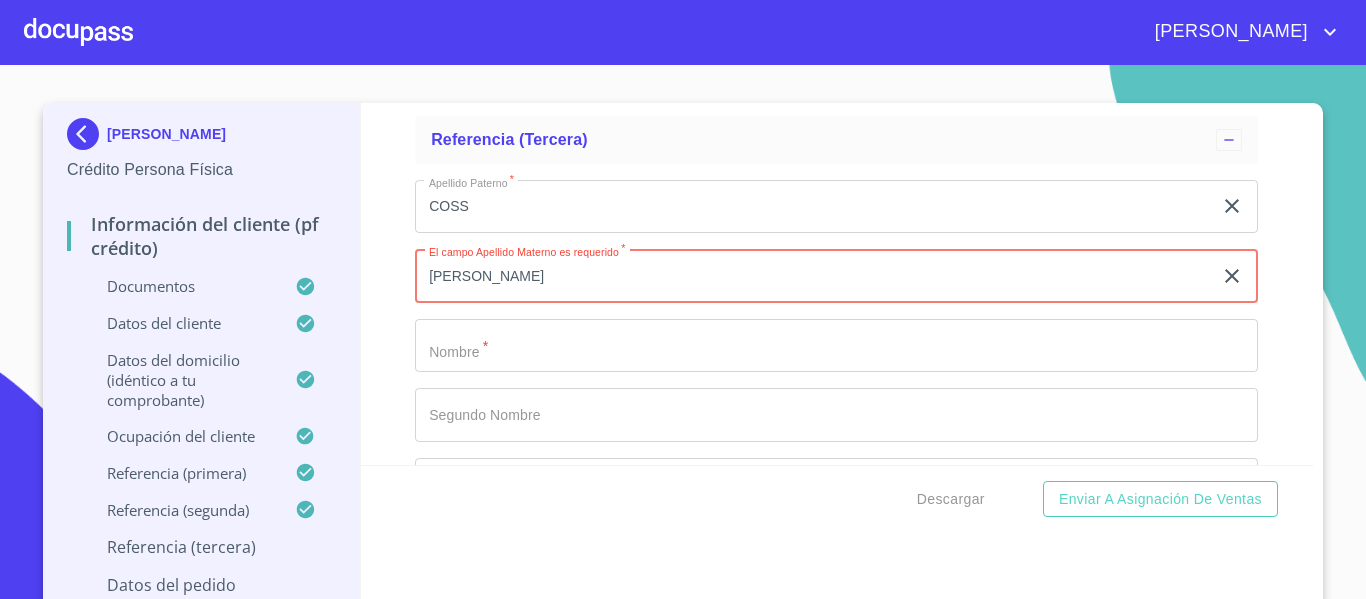 click on "[PERSON_NAME]" at bounding box center [813, 276] 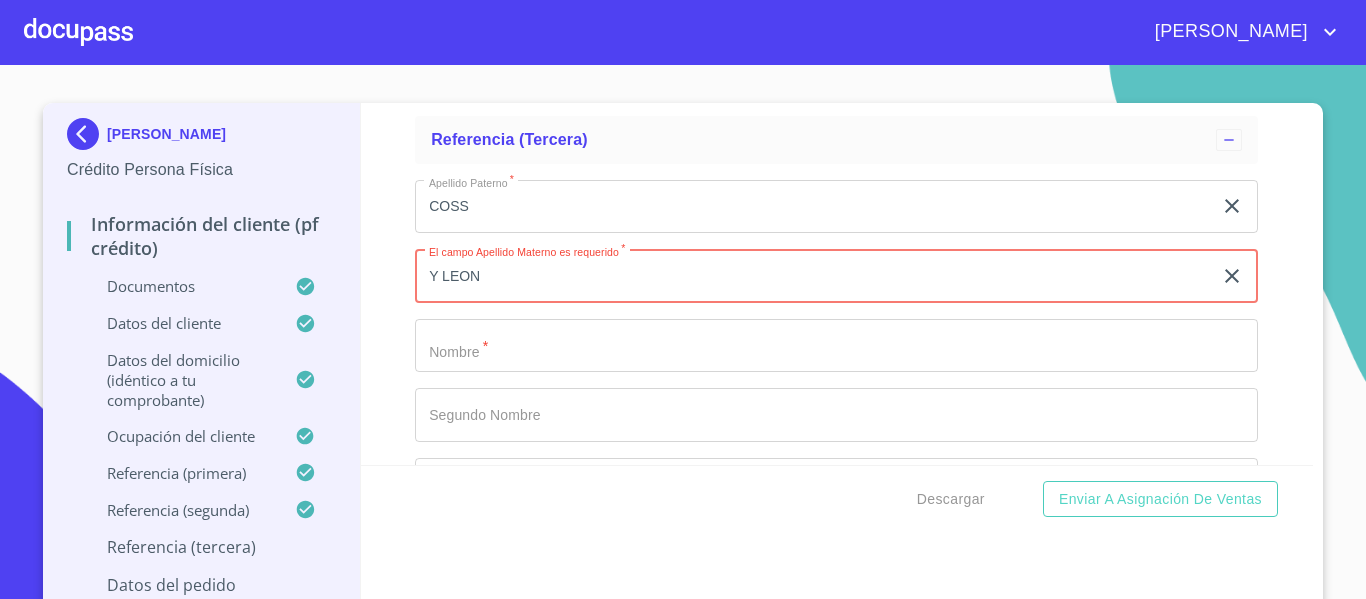 type on "Y LEON" 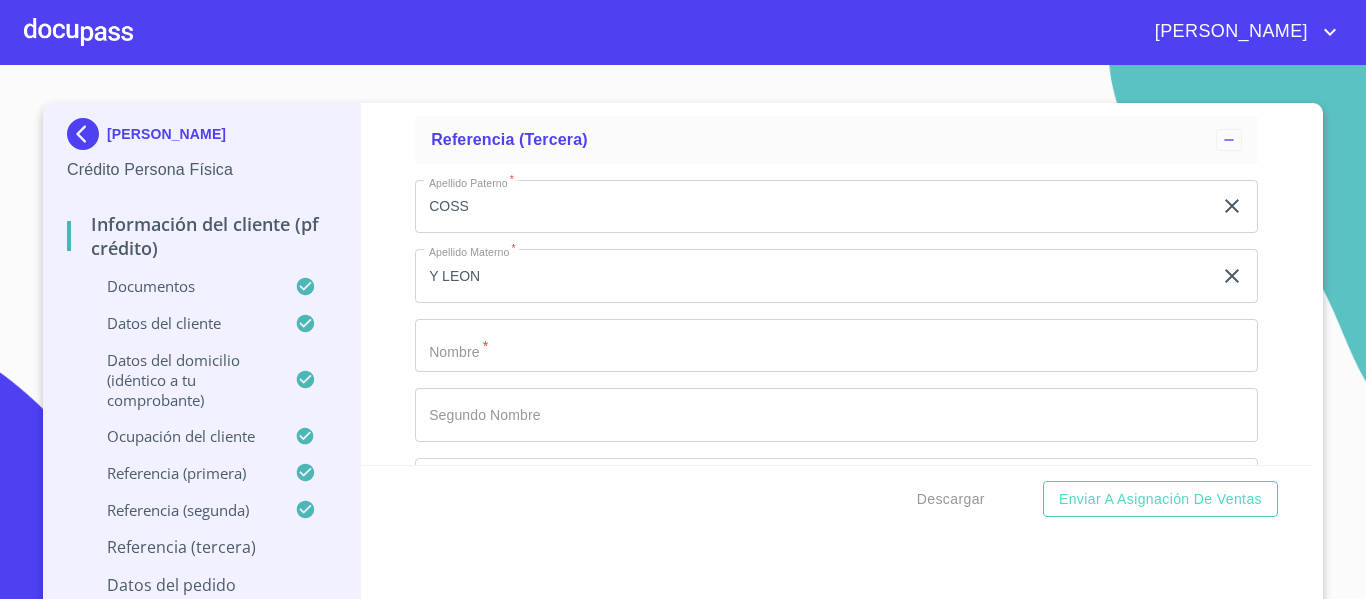 click on "Documento de identificación.   *" at bounding box center [813, -4522] 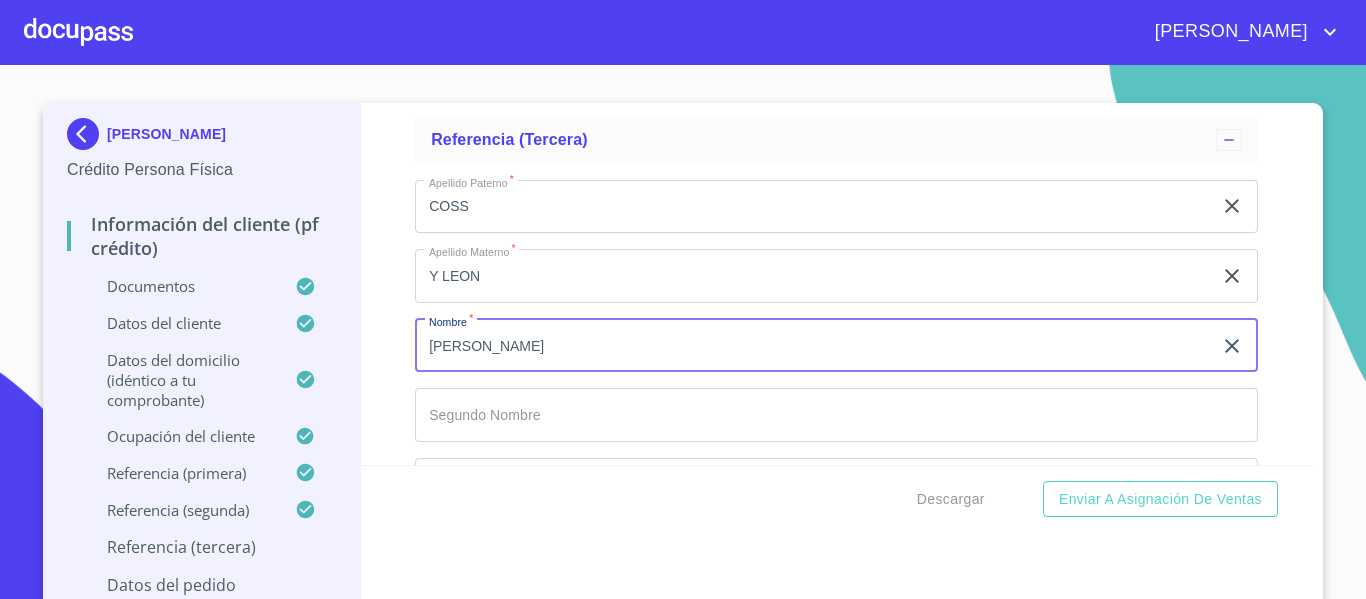 scroll, scrollTop: 11100, scrollLeft: 0, axis: vertical 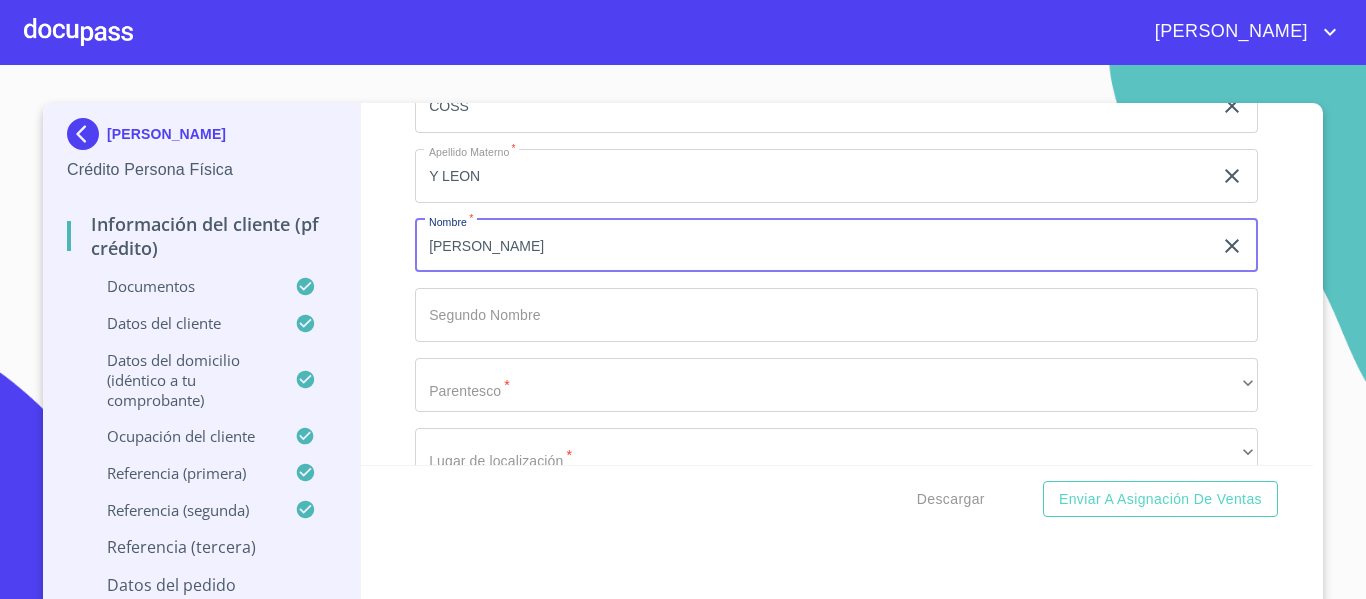 type on "[PERSON_NAME]" 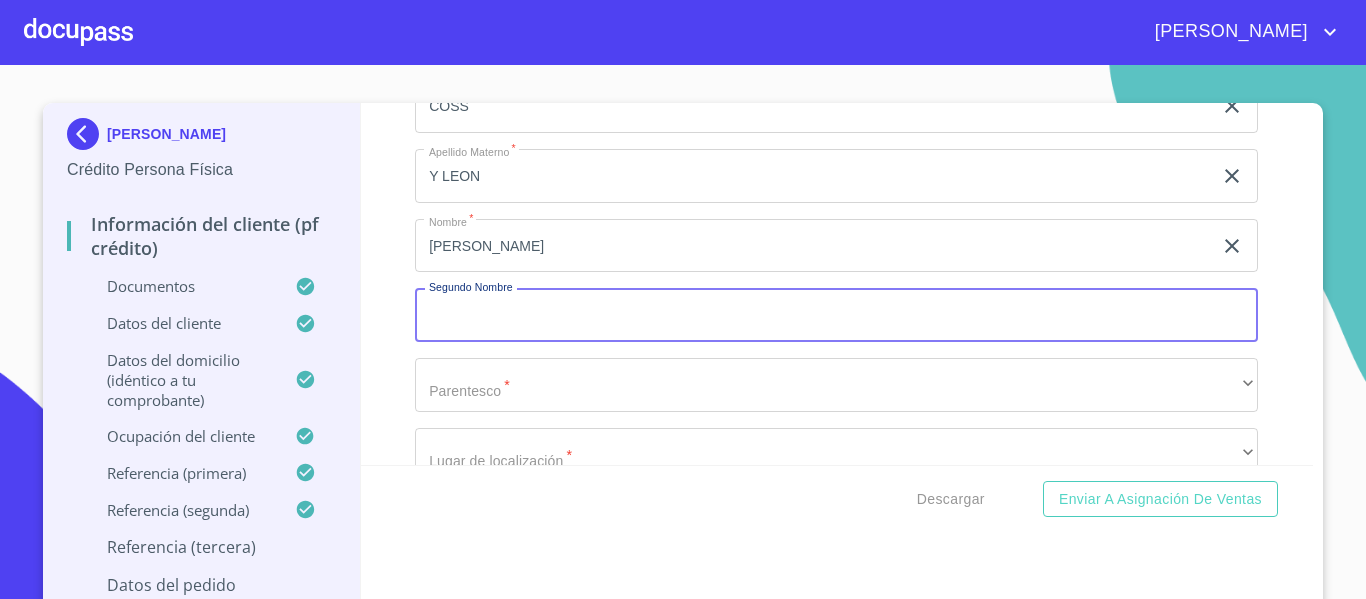 click on "Documento de identificación.   *" at bounding box center [836, 315] 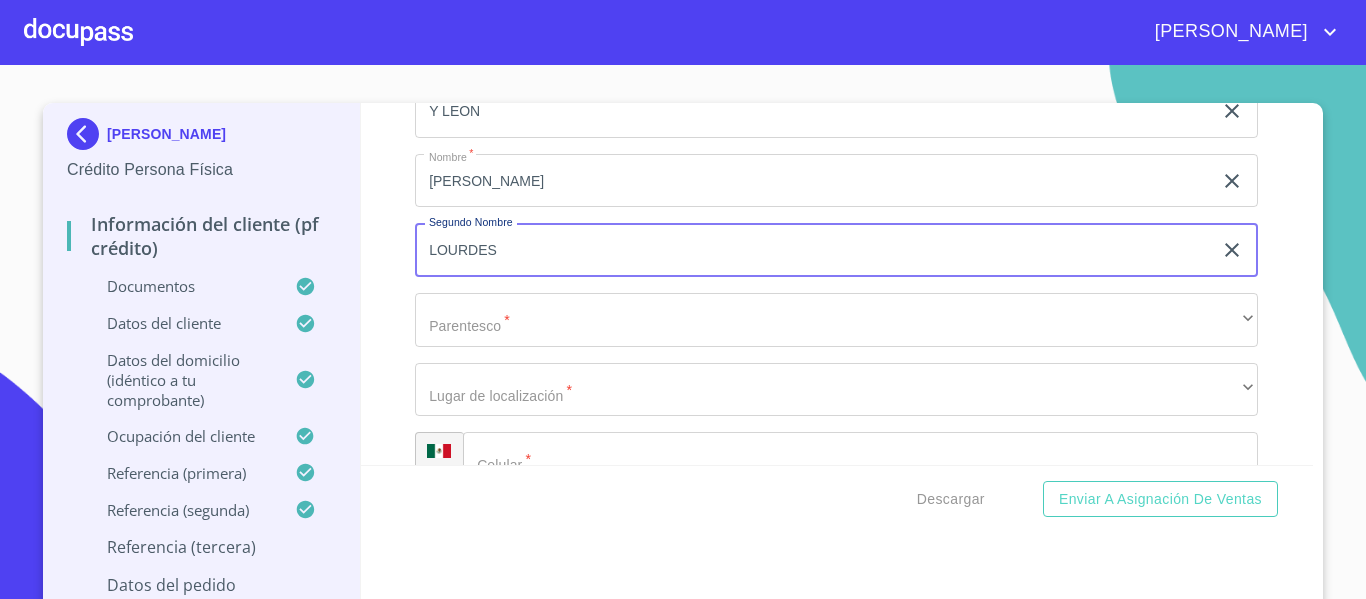 scroll, scrollTop: 11200, scrollLeft: 0, axis: vertical 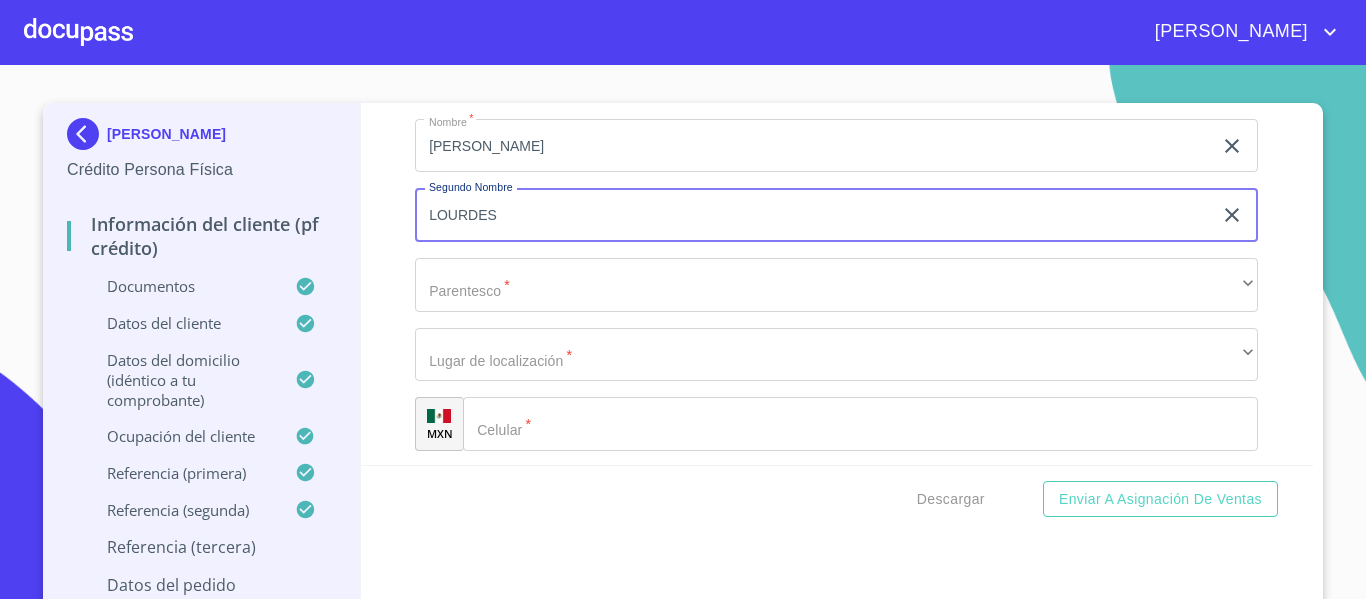 type on "LOURDES" 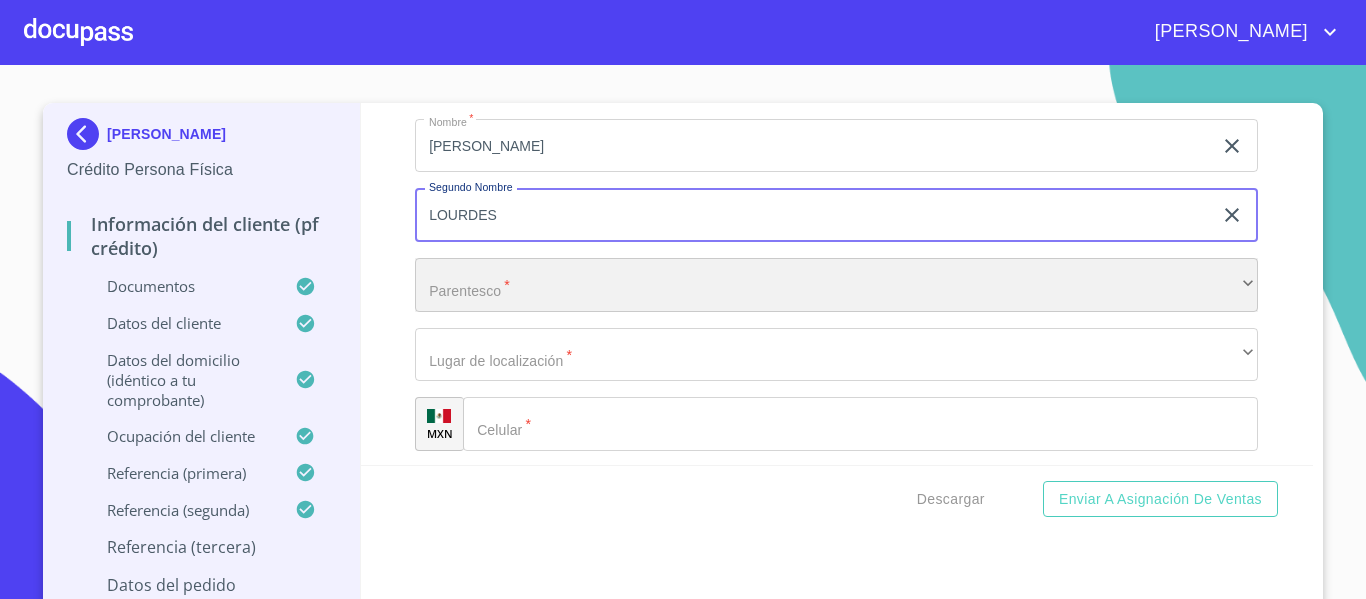 click on "​" at bounding box center (836, 285) 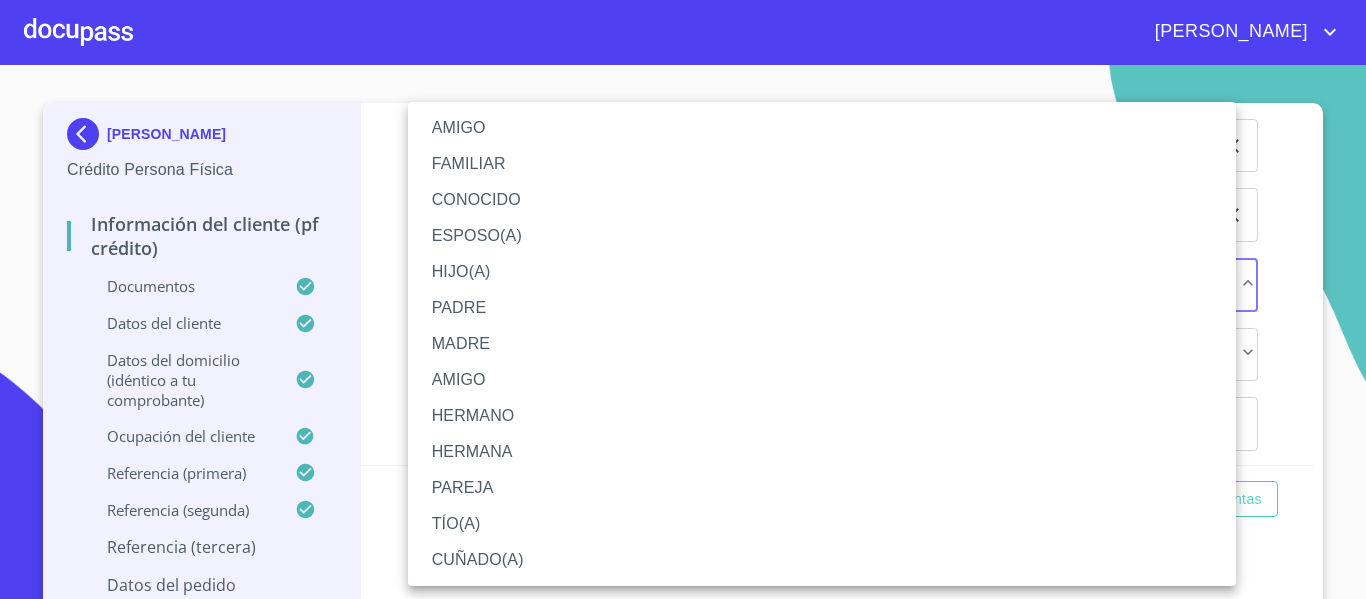 click on "AMIGO" at bounding box center (822, 128) 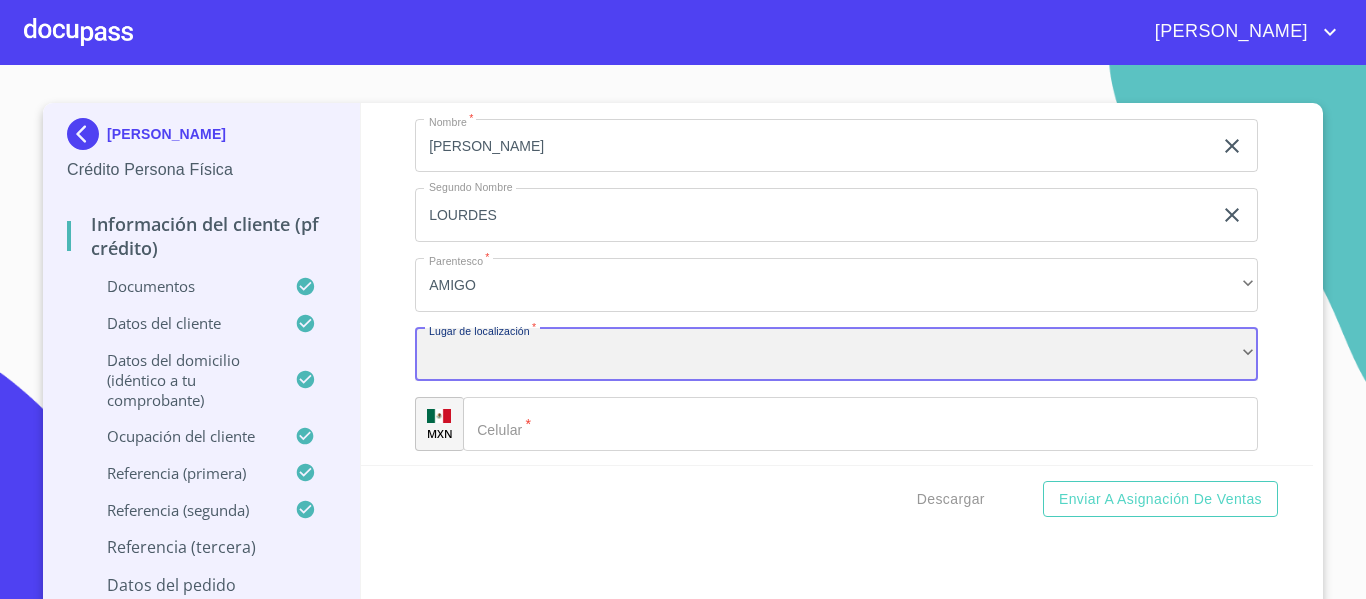 click on "​" at bounding box center (836, 355) 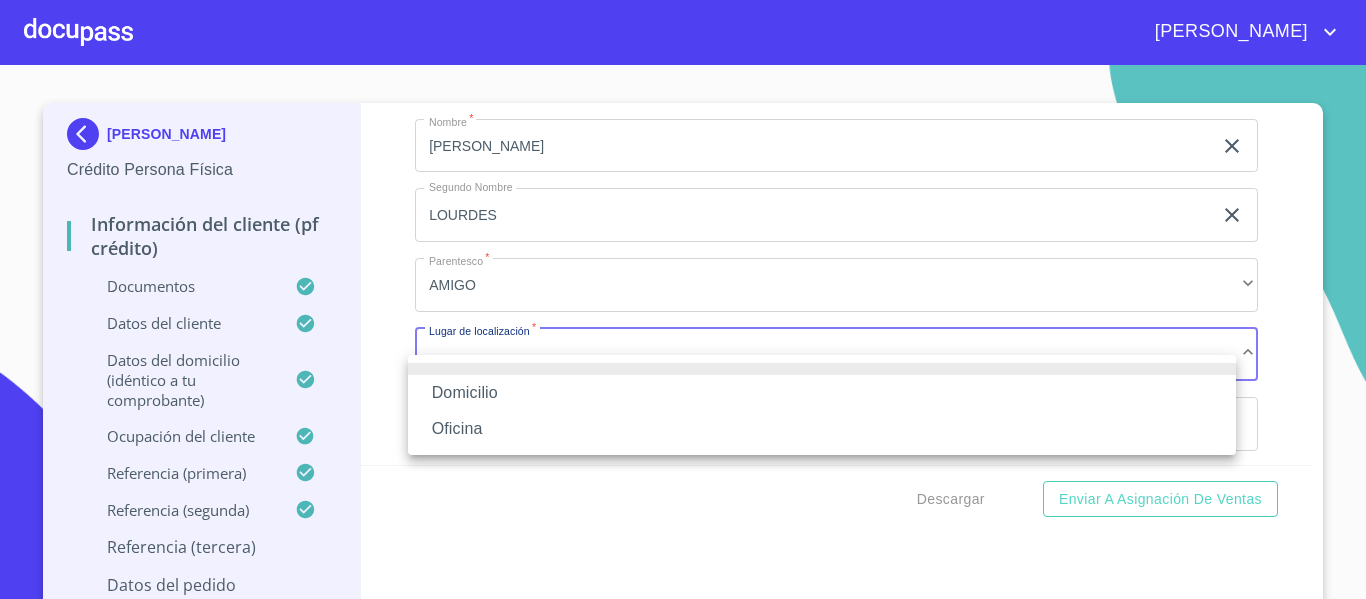 click on "Domicilio" at bounding box center [822, 393] 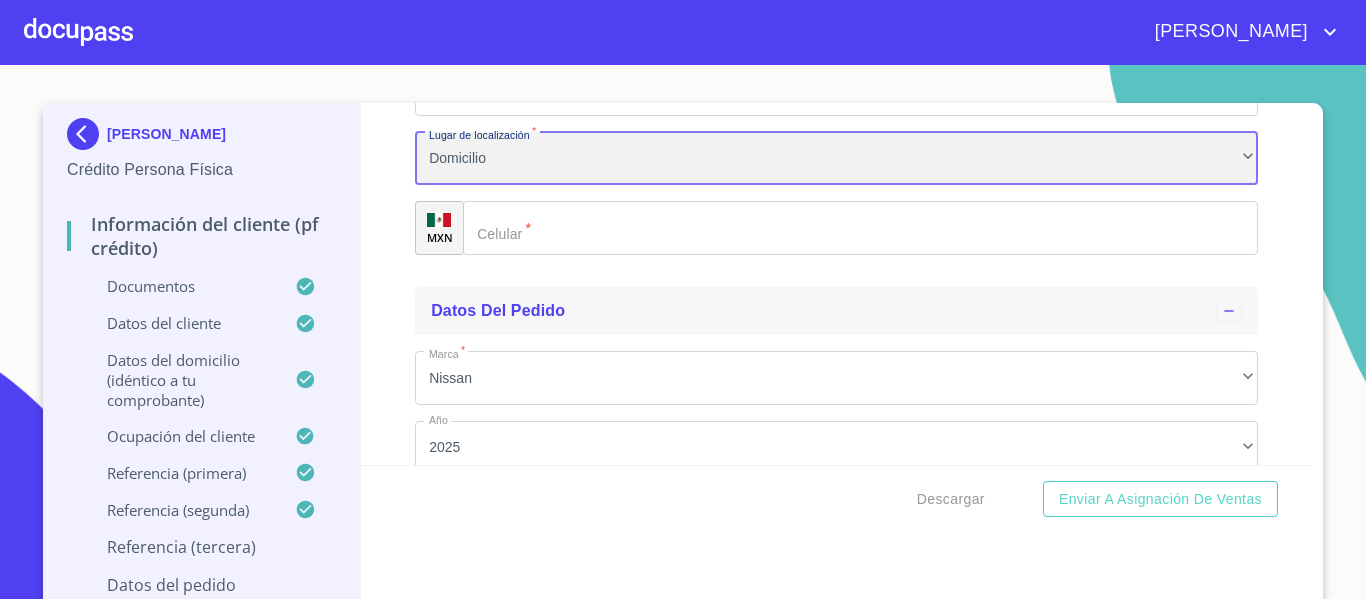scroll, scrollTop: 11400, scrollLeft: 0, axis: vertical 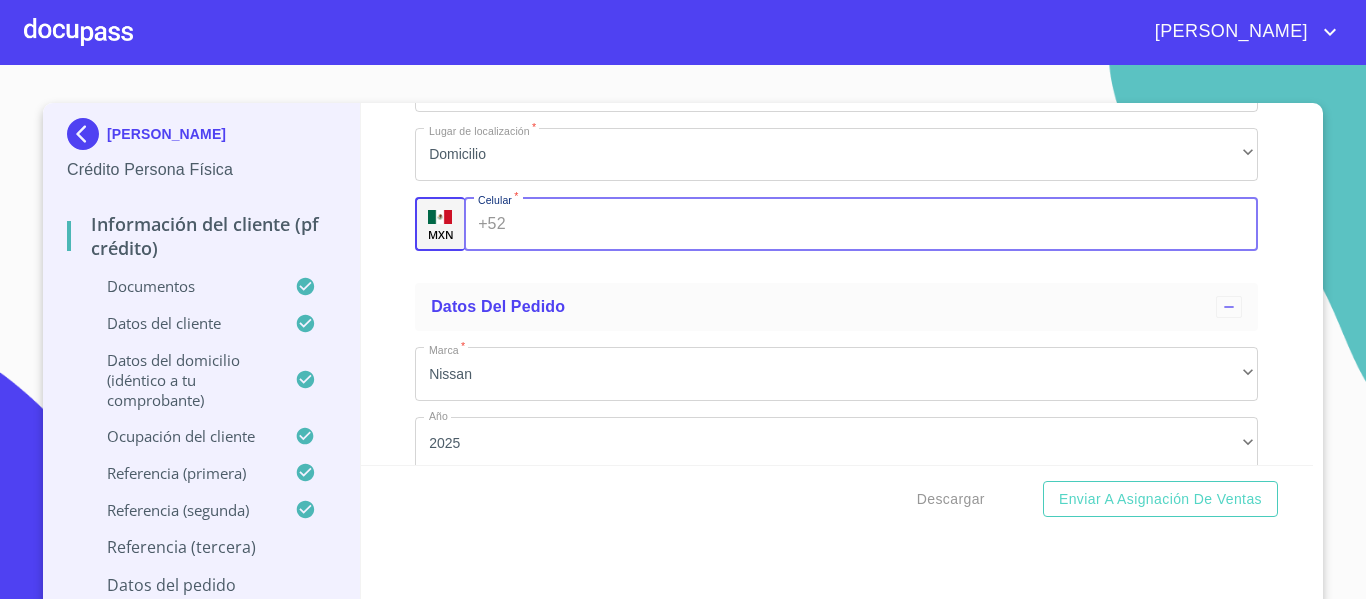 click on "+52 ​" at bounding box center [861, 224] 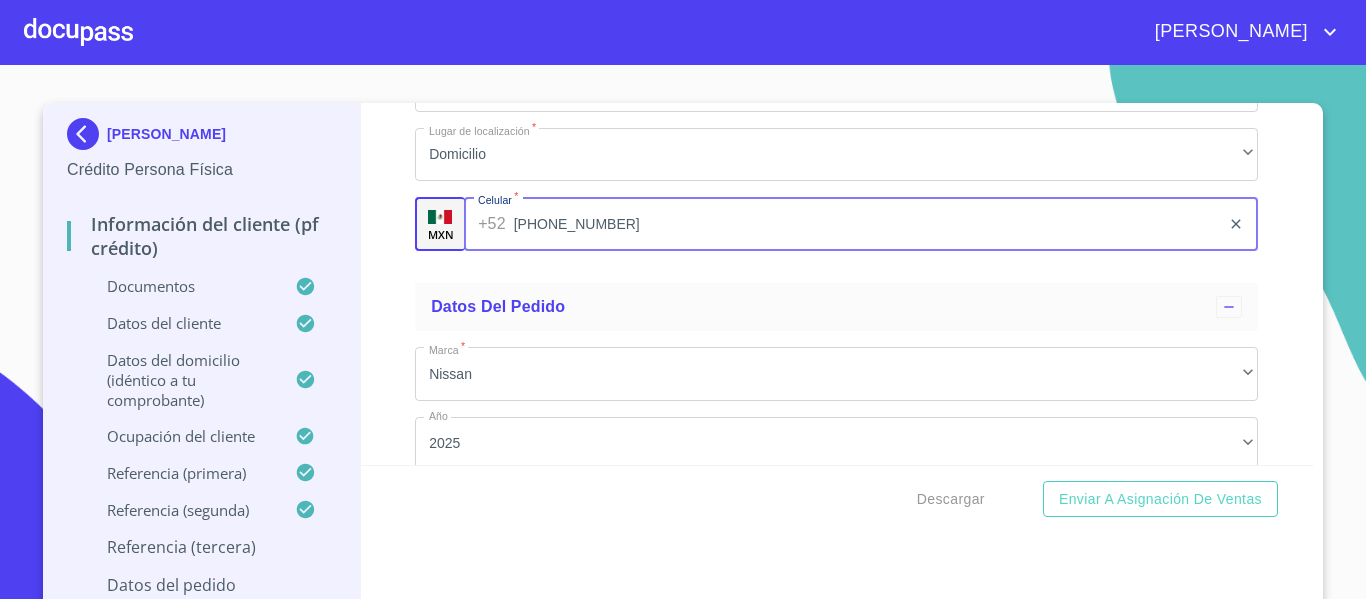 type on "[PHONE_NUMBER]" 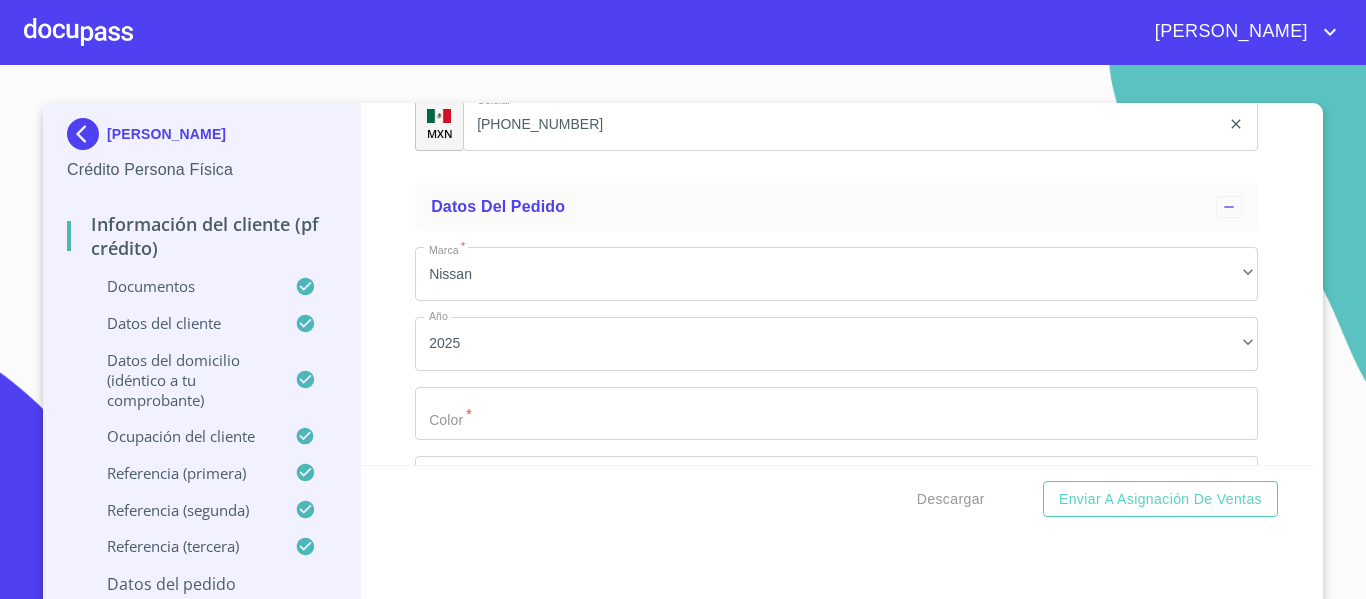 scroll, scrollTop: 11600, scrollLeft: 0, axis: vertical 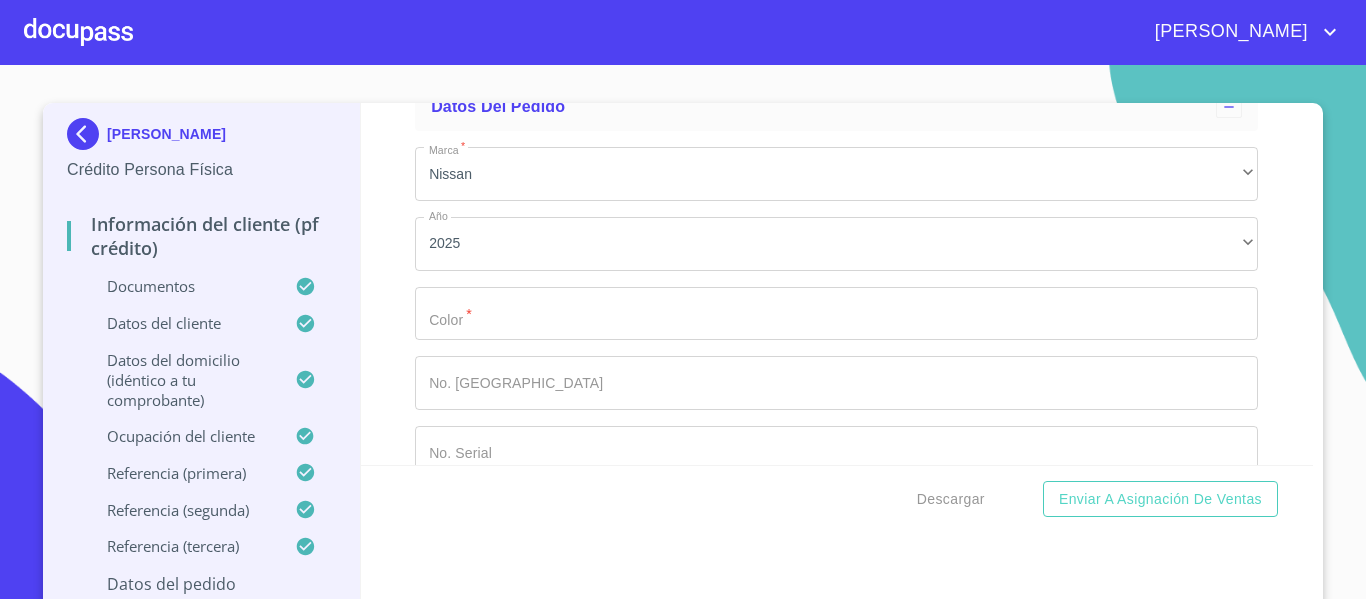 click on "Documento de identificación.   *" at bounding box center [813, -5122] 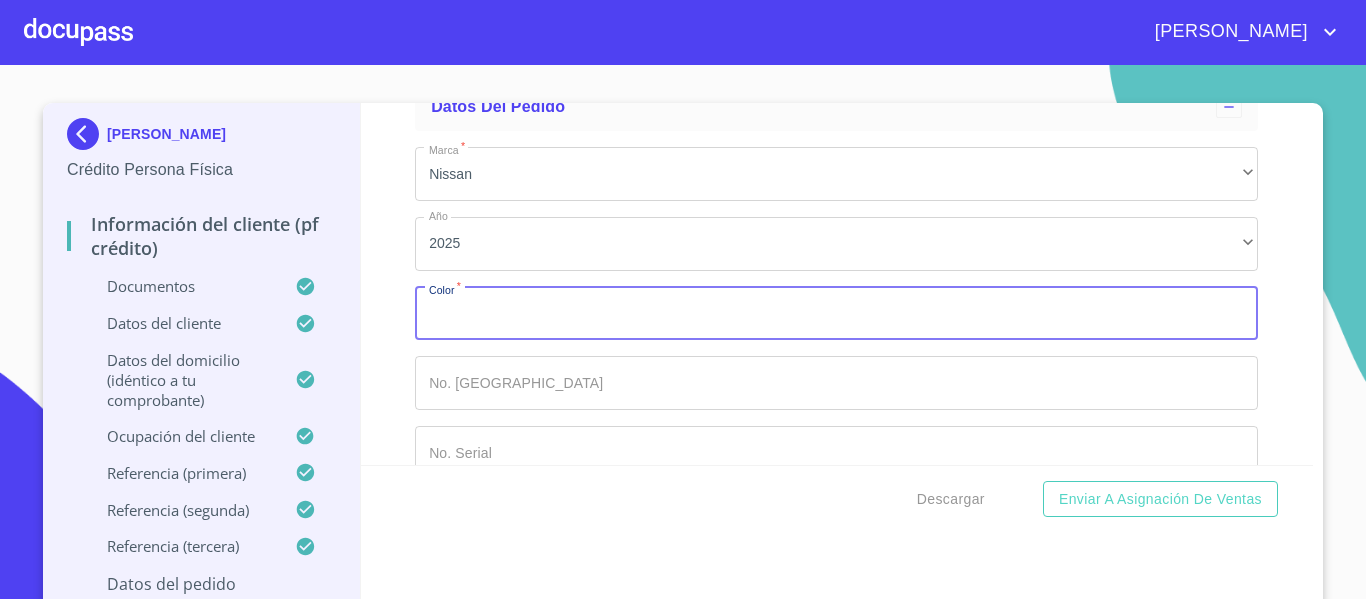 type on "B" 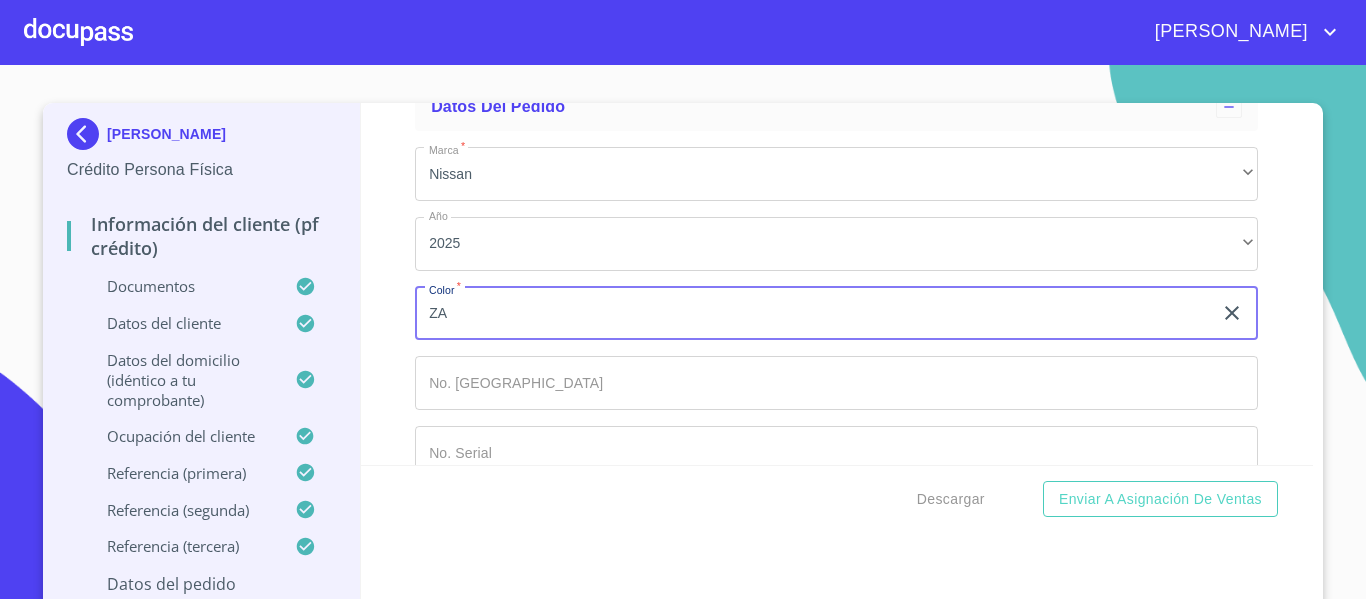 type on "Z" 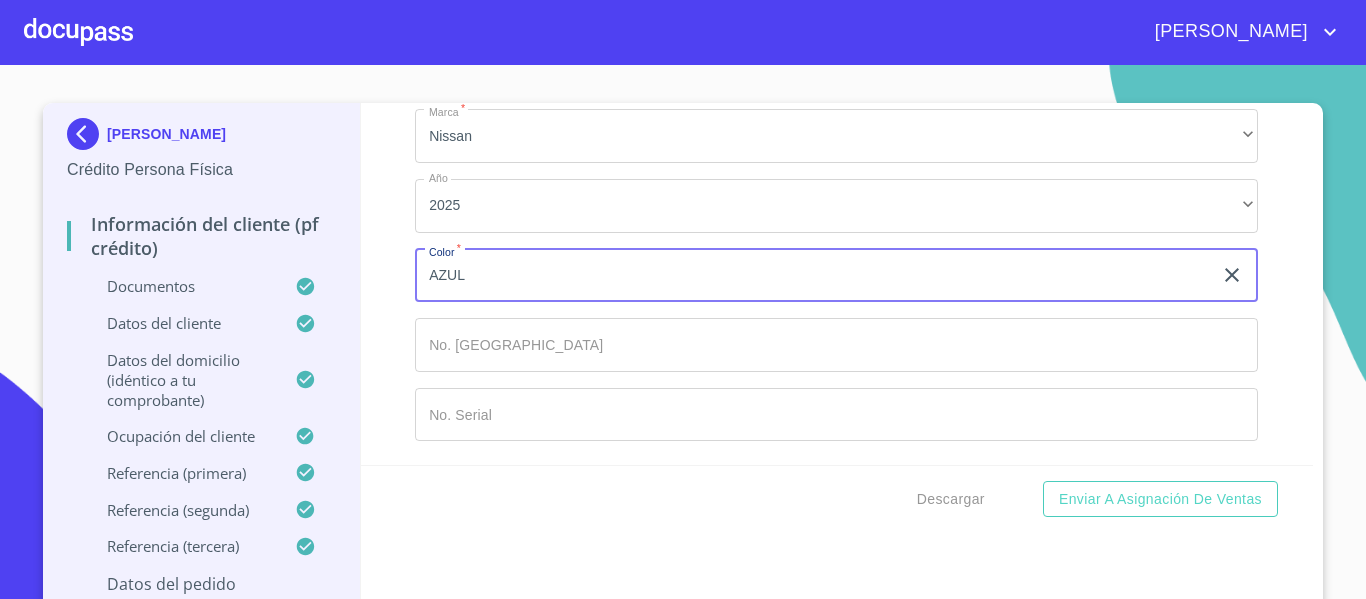 scroll, scrollTop: 11662, scrollLeft: 0, axis: vertical 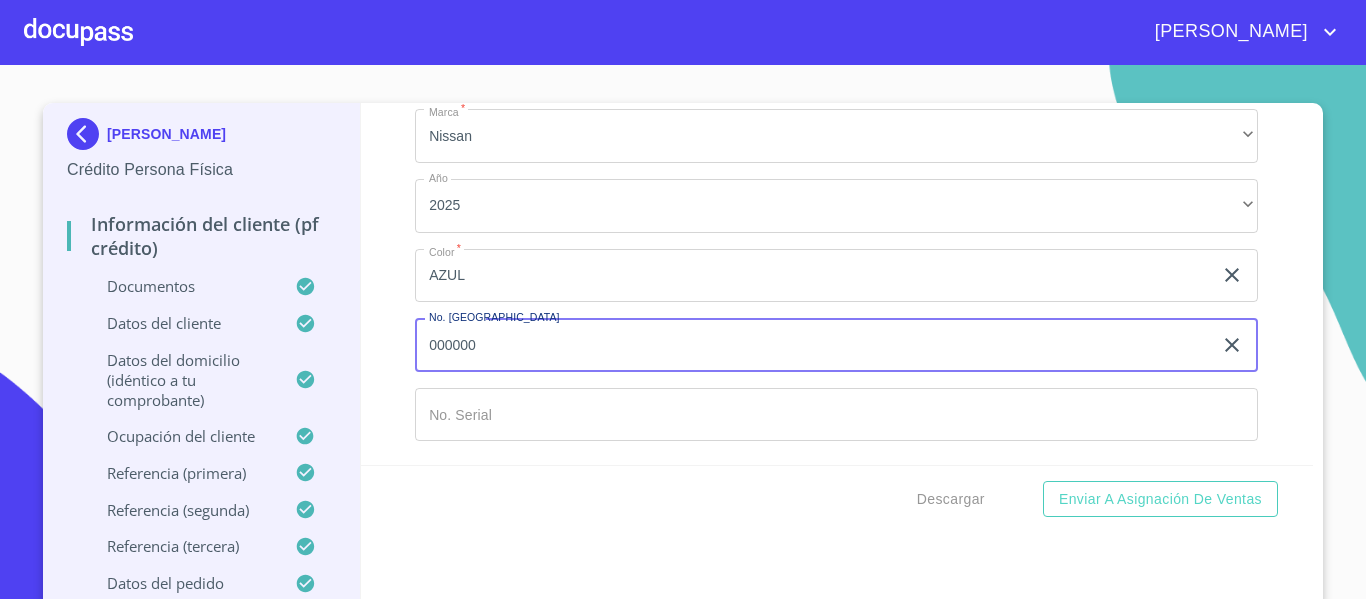 type on "000000" 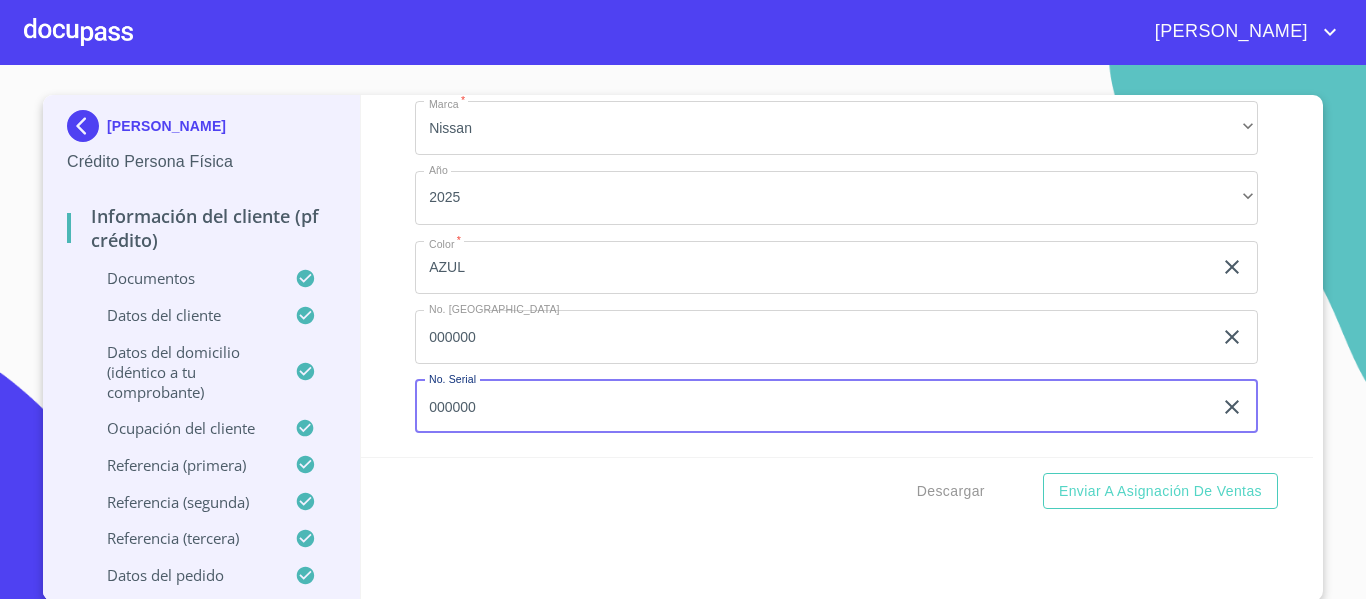 scroll, scrollTop: 20, scrollLeft: 0, axis: vertical 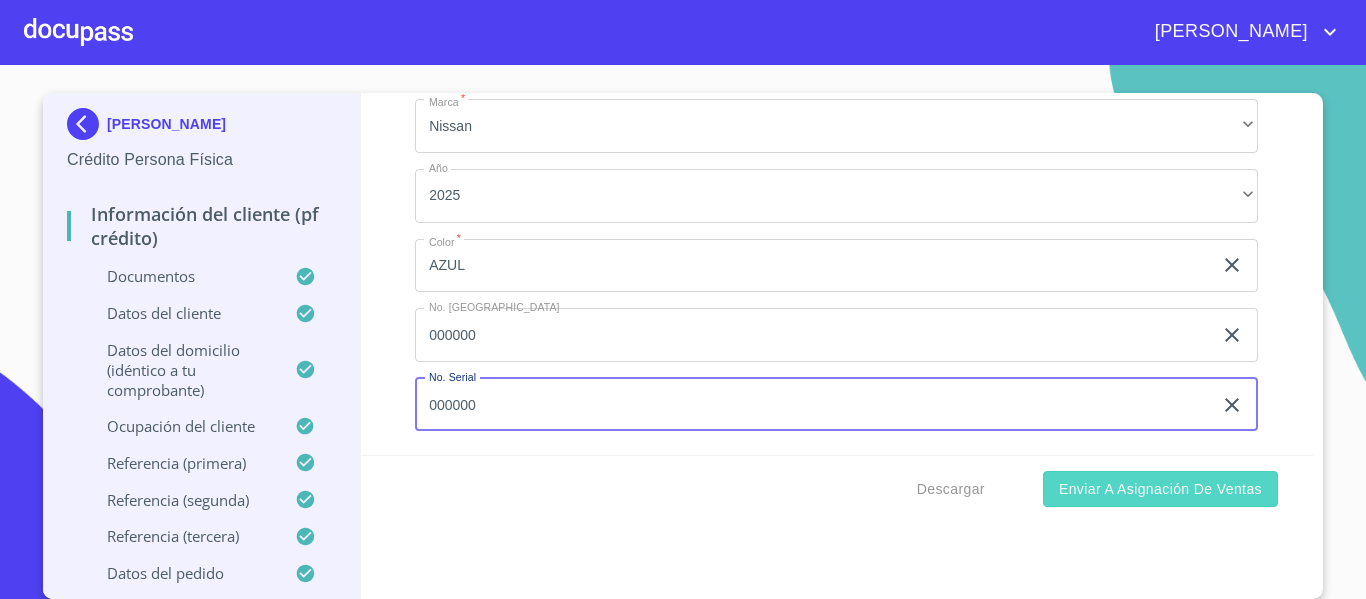 type on "000000" 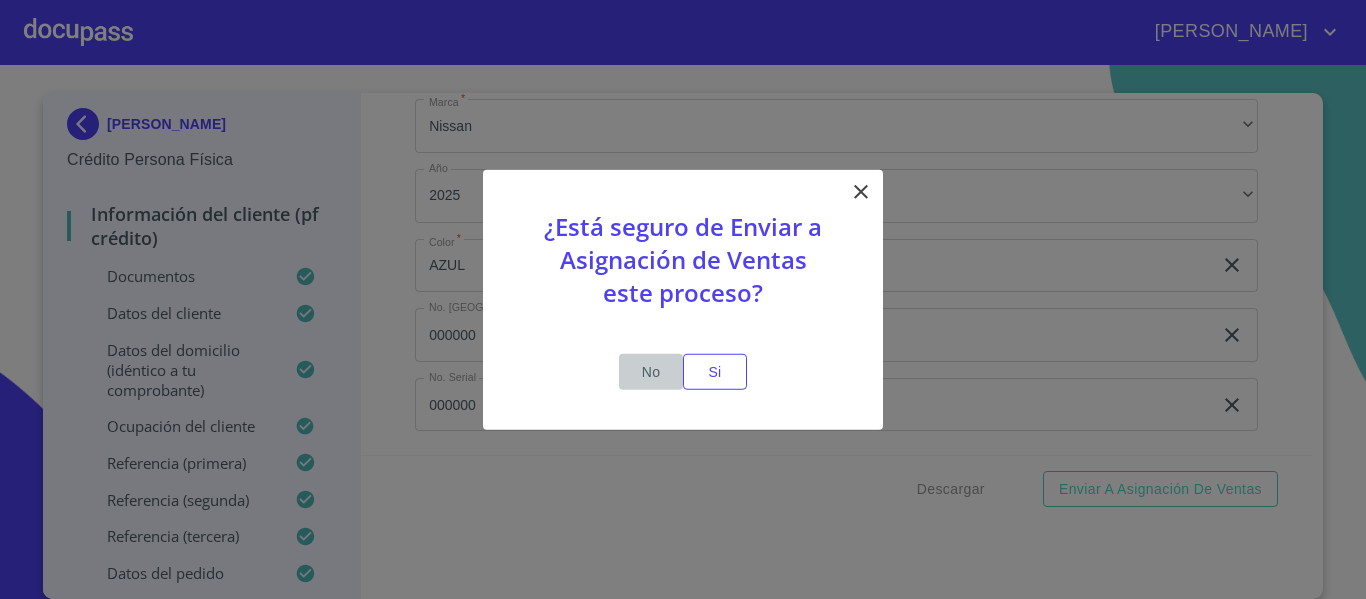 click on "No" at bounding box center [651, 371] 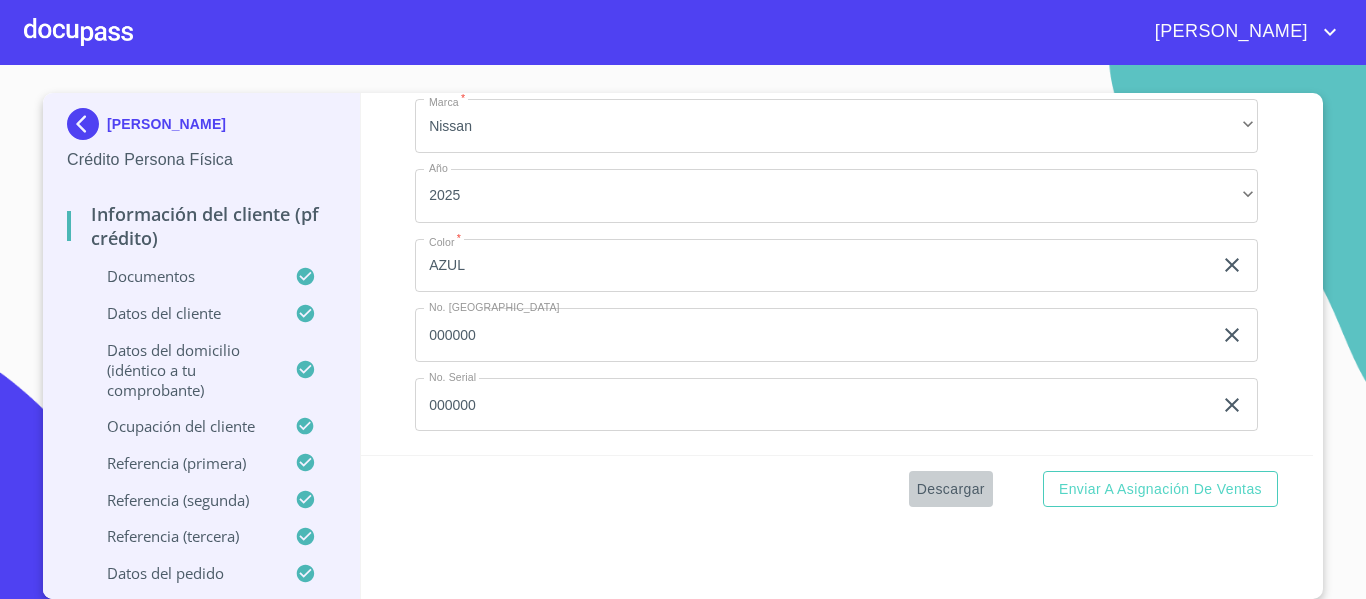 click on "Descargar" at bounding box center [951, 489] 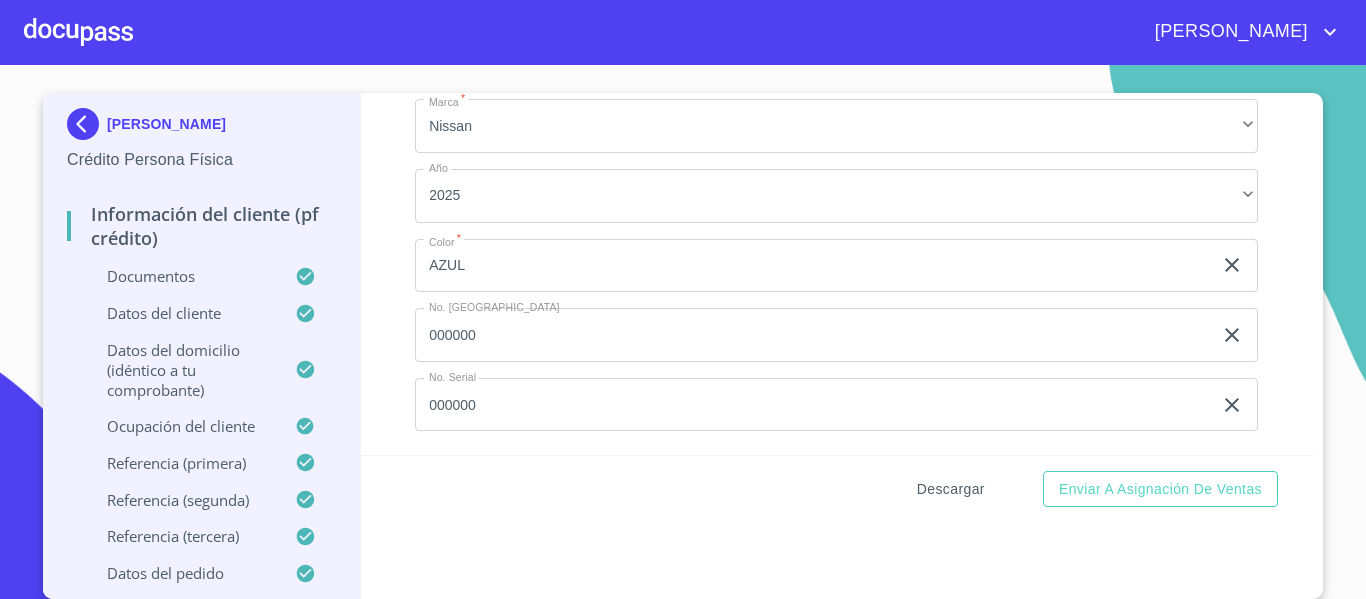 click on "Descargar" at bounding box center (951, 489) 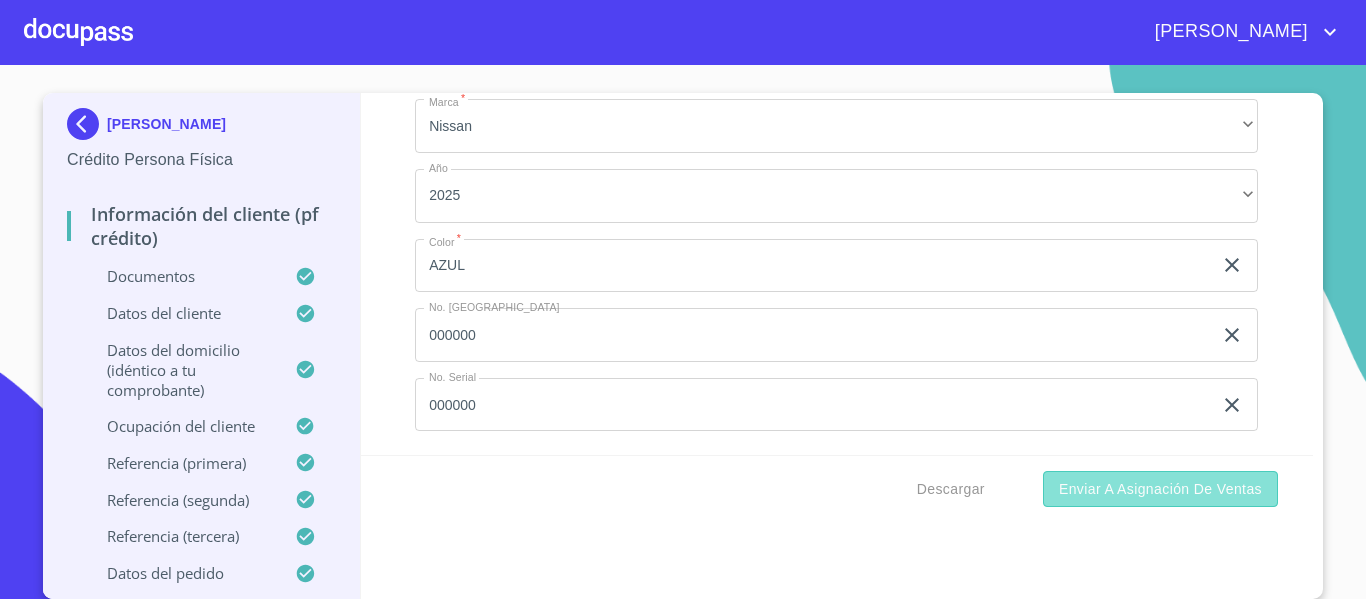 click on "Enviar a Asignación de Ventas" at bounding box center [1160, 489] 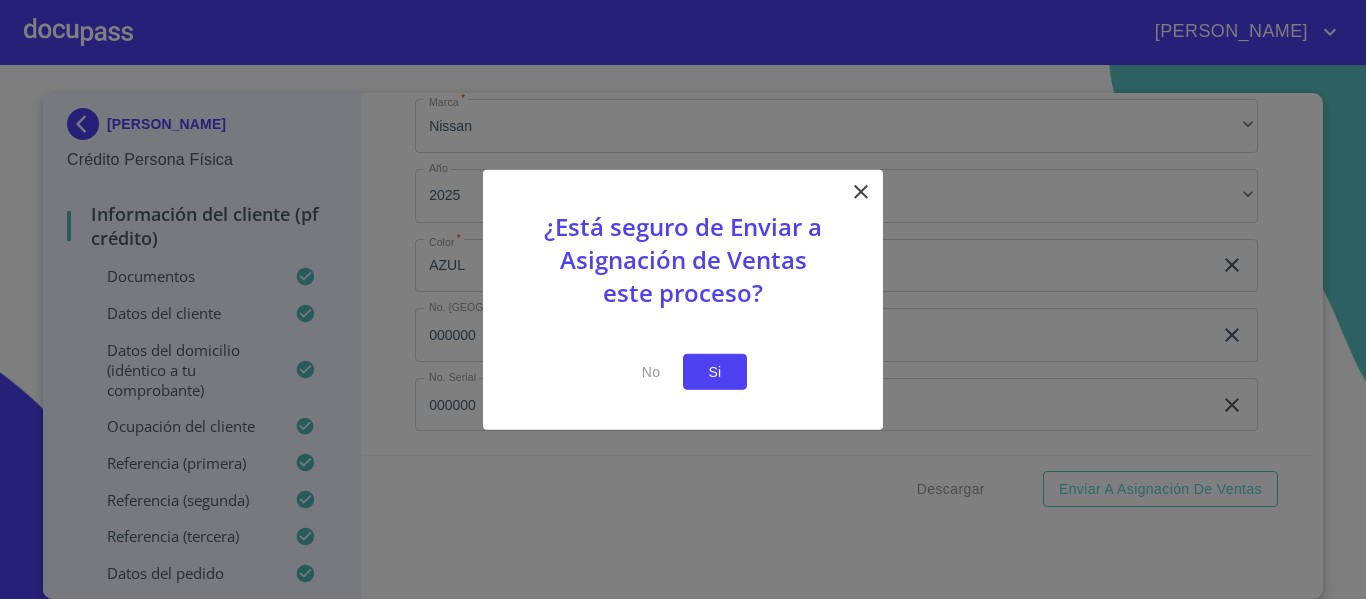 click on "Si" at bounding box center (715, 371) 